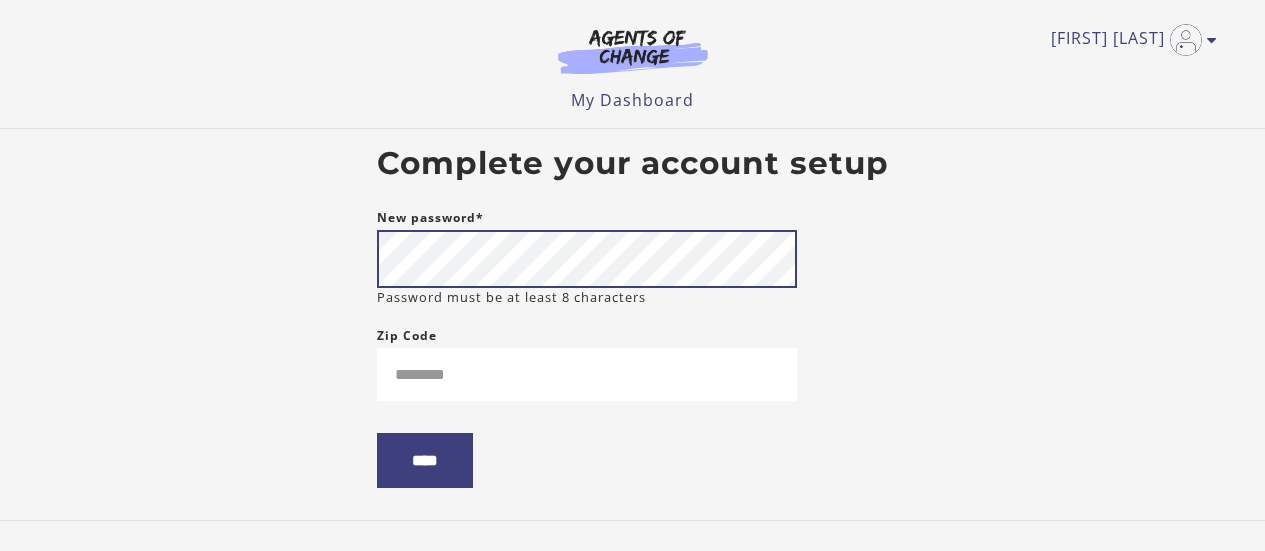 scroll, scrollTop: 0, scrollLeft: 0, axis: both 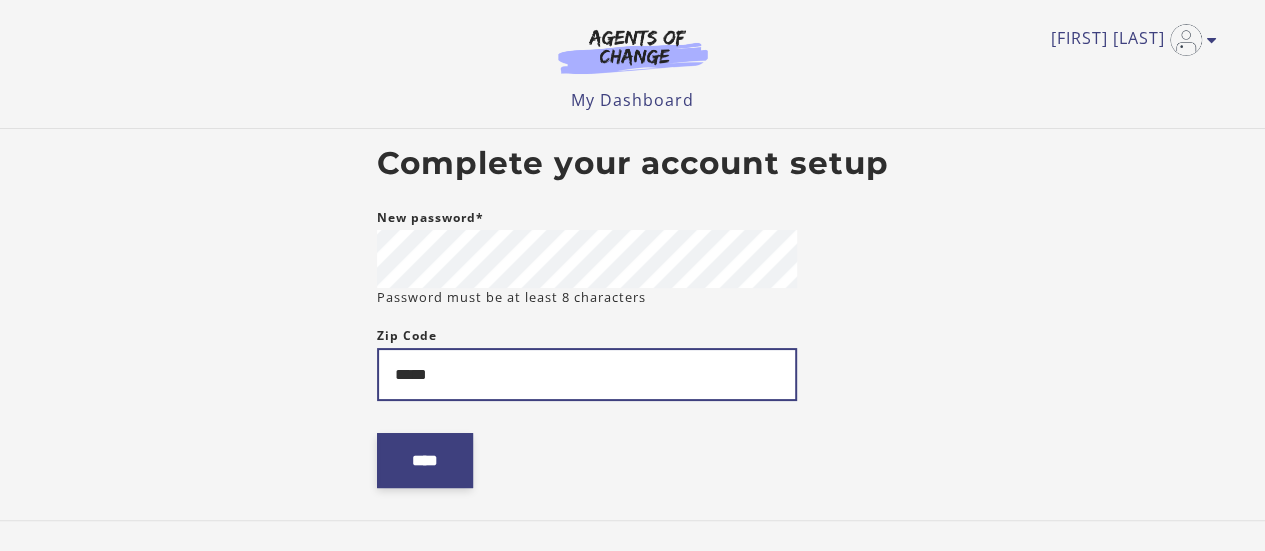 type on "*****" 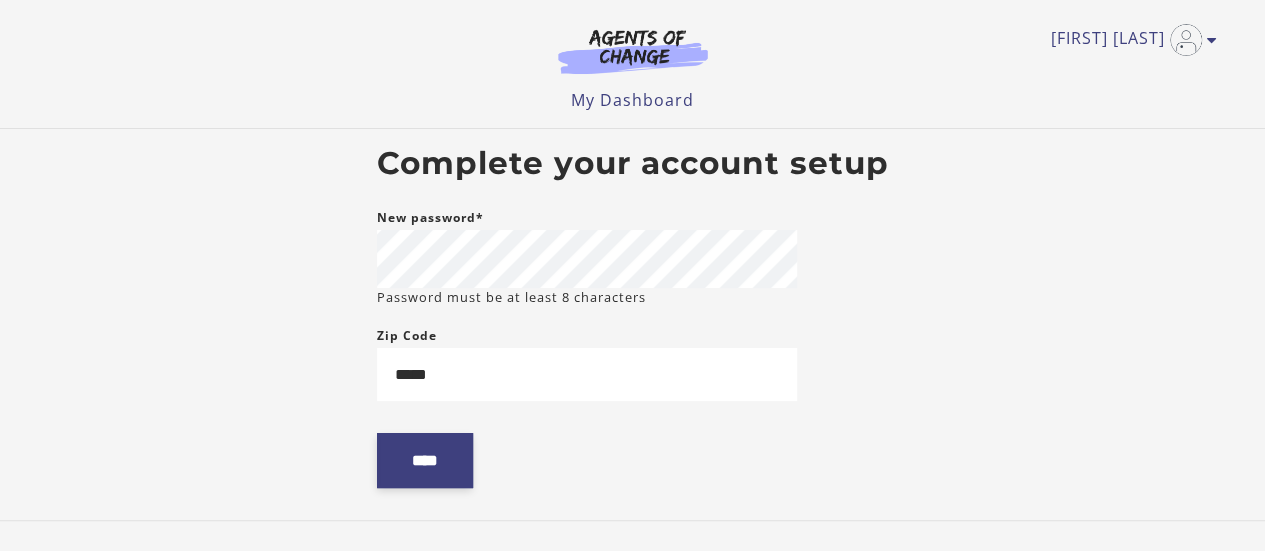 click on "****" at bounding box center [425, 460] 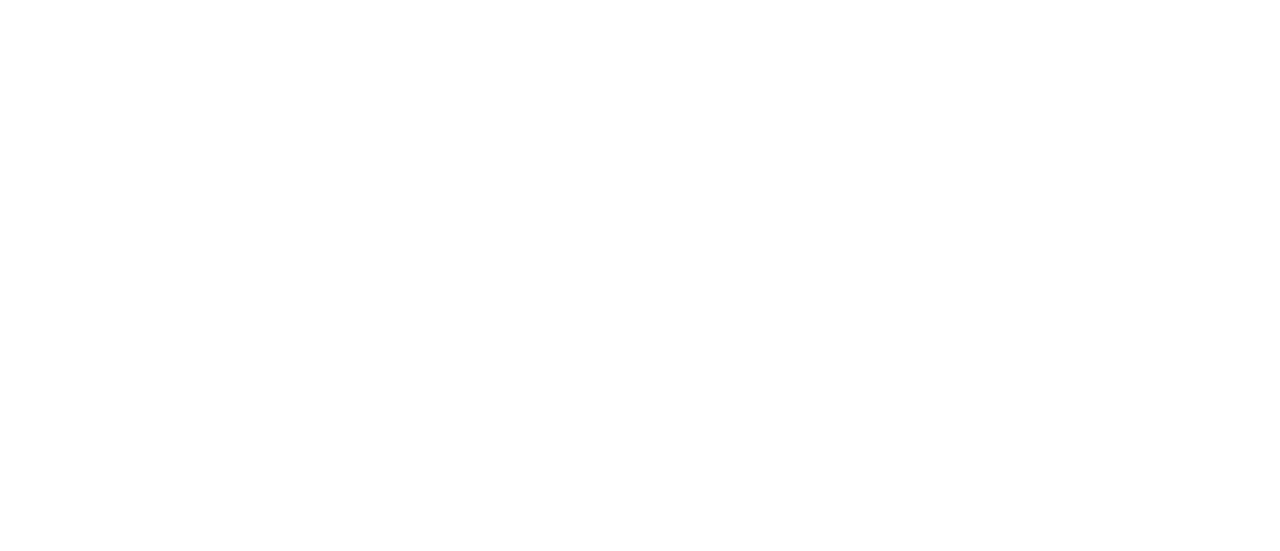scroll, scrollTop: 0, scrollLeft: 0, axis: both 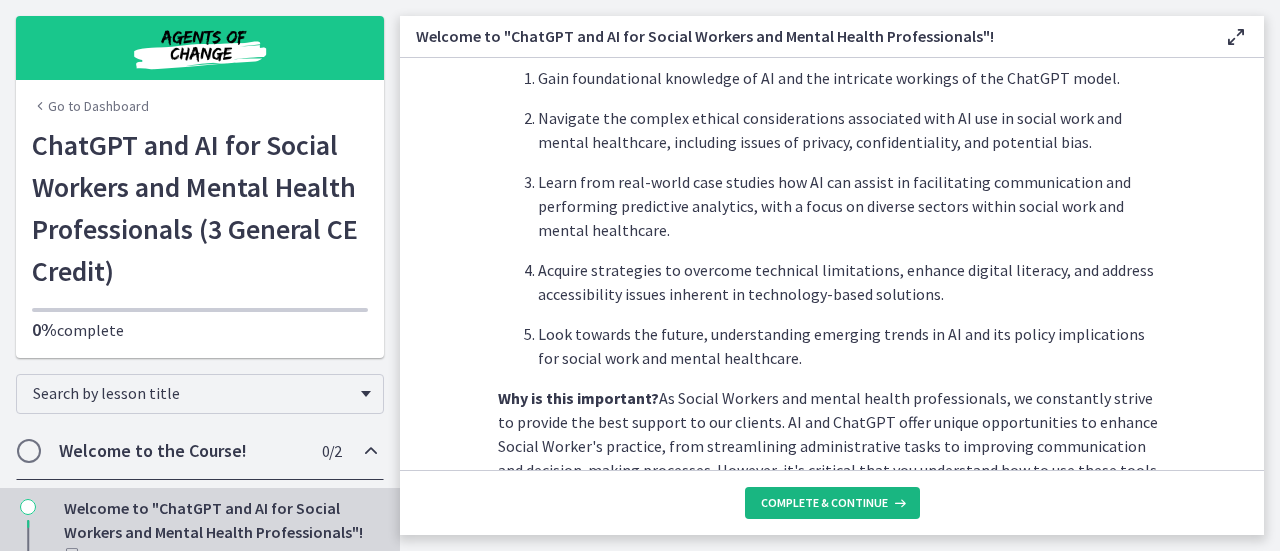 click on "Complete & continue" at bounding box center (824, 503) 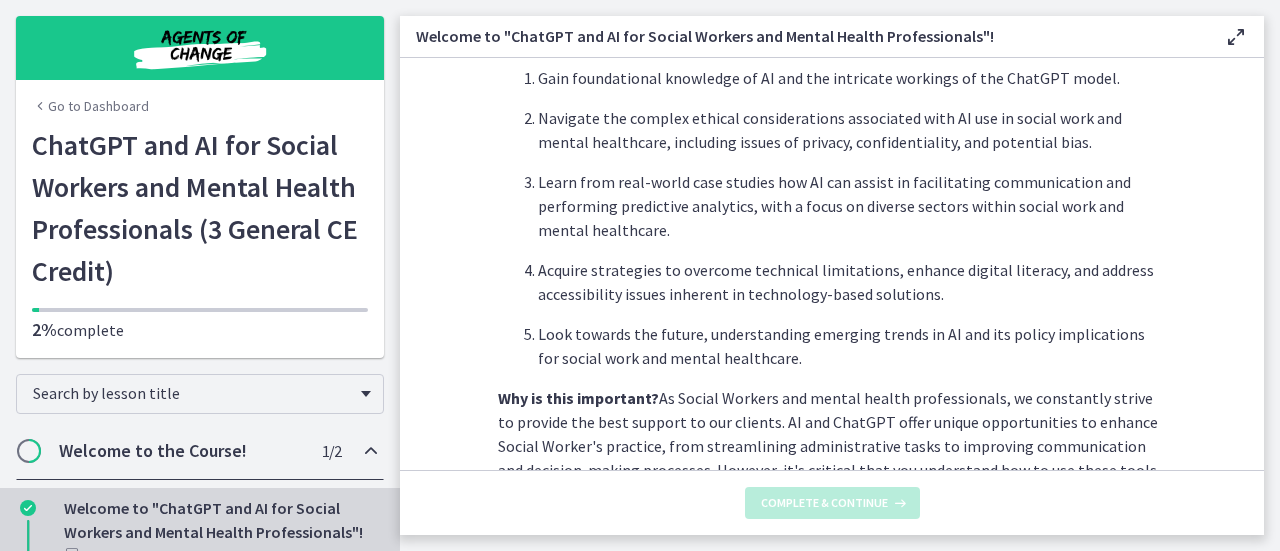scroll, scrollTop: 0, scrollLeft: 0, axis: both 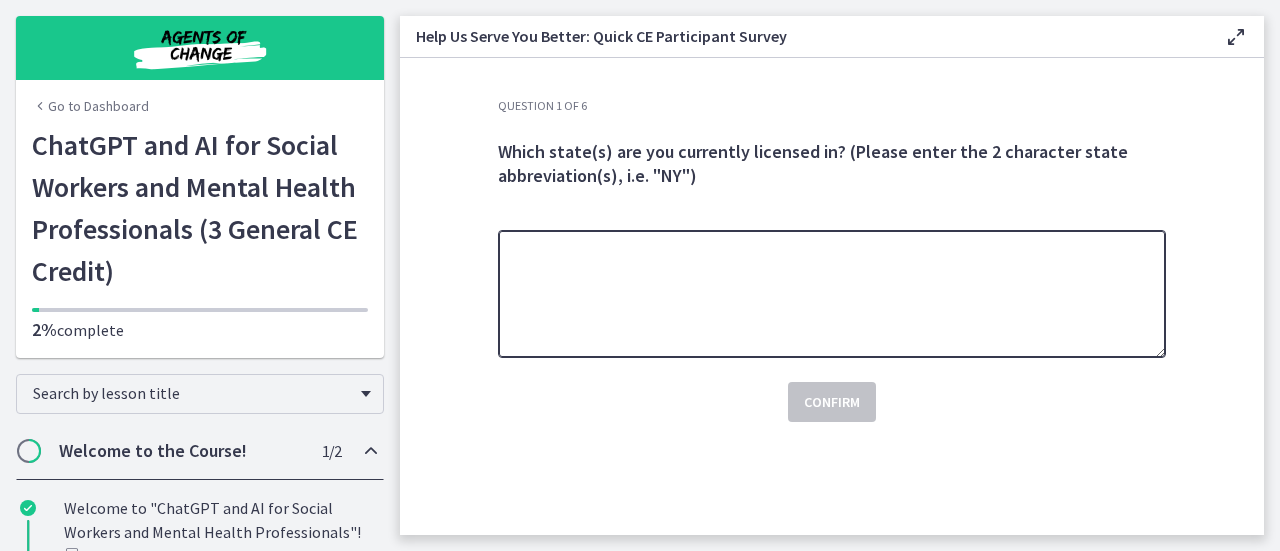 click at bounding box center (832, 294) 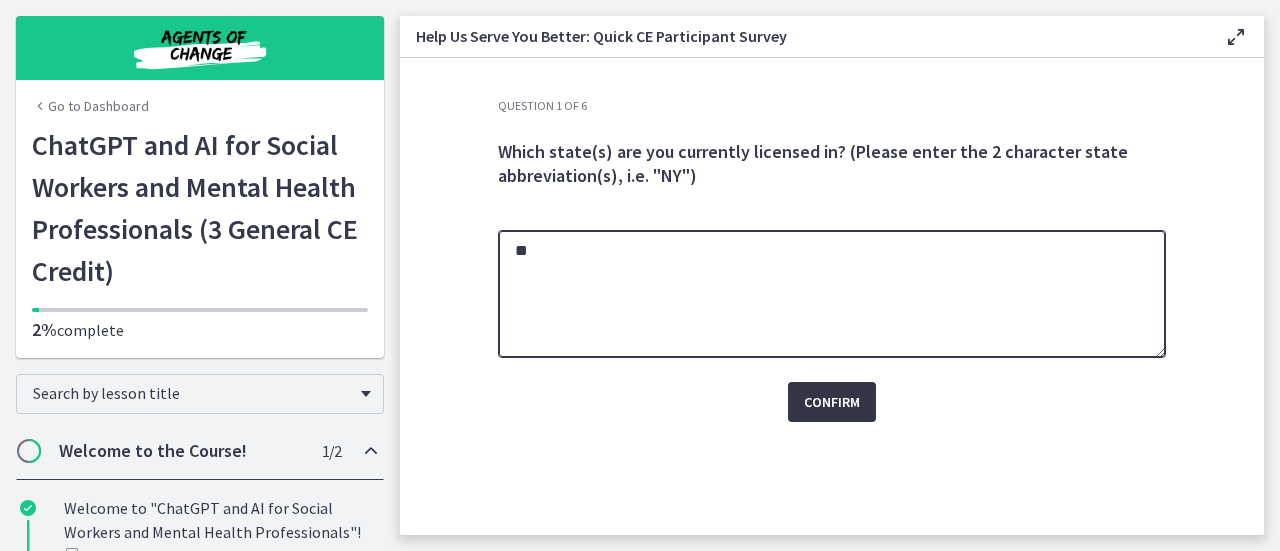 type on "**" 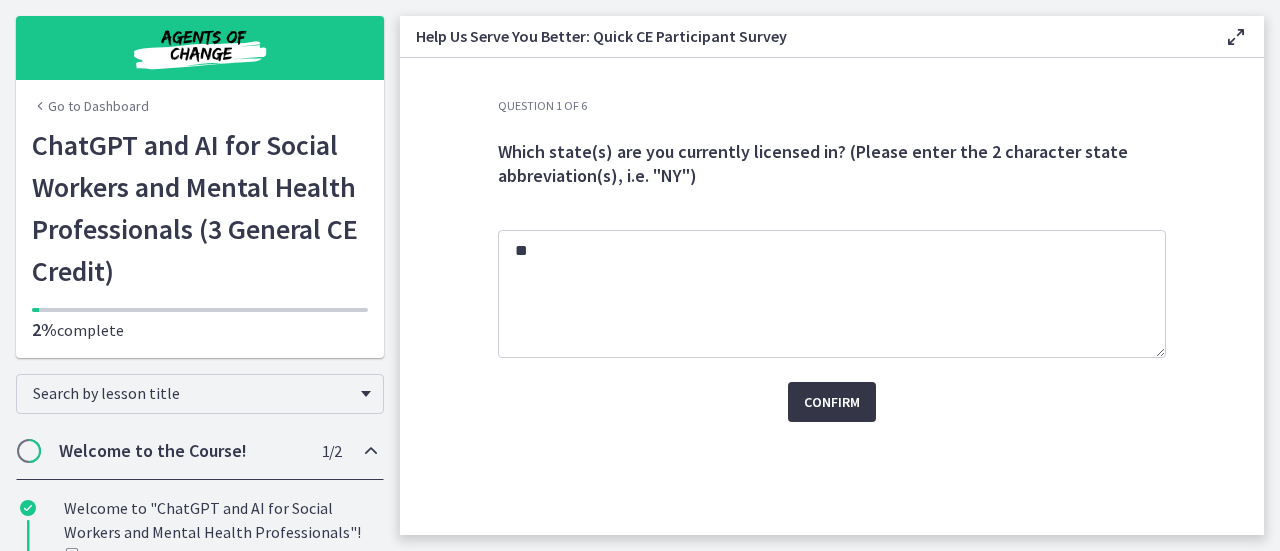 click on "Confirm" at bounding box center [832, 402] 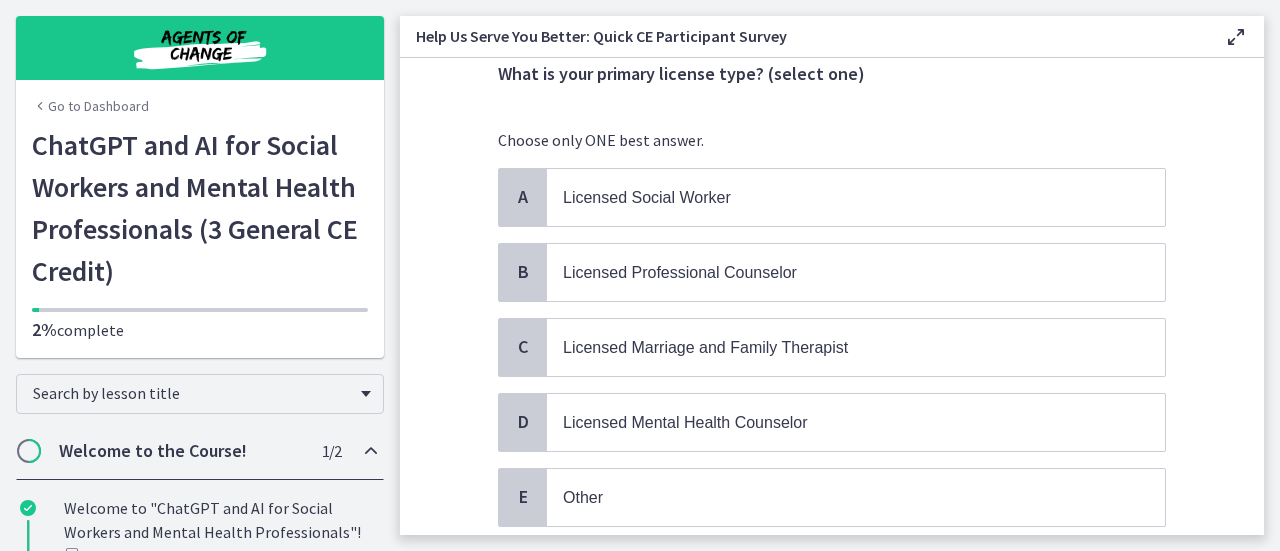 scroll, scrollTop: 96, scrollLeft: 0, axis: vertical 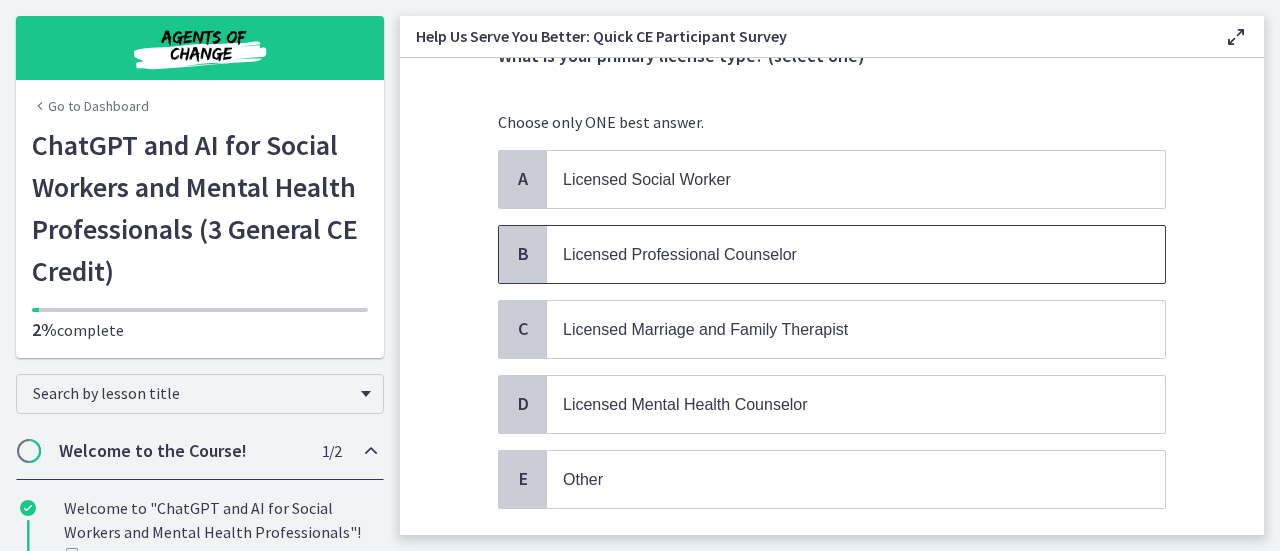 click on "Licensed Professional Counselor" at bounding box center [856, 254] 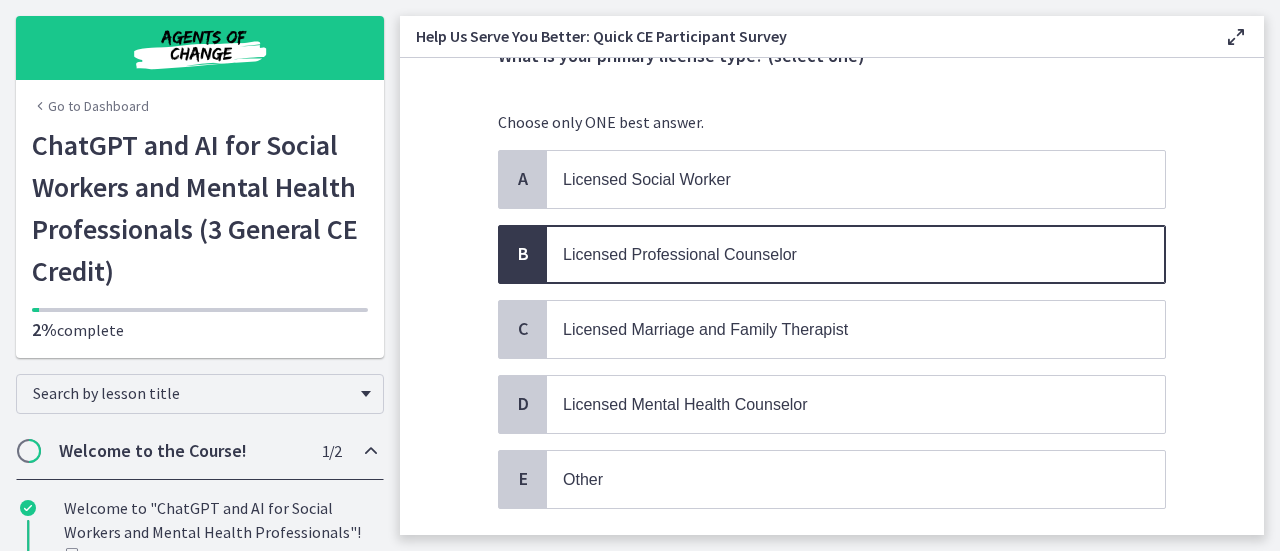 scroll, scrollTop: 221, scrollLeft: 0, axis: vertical 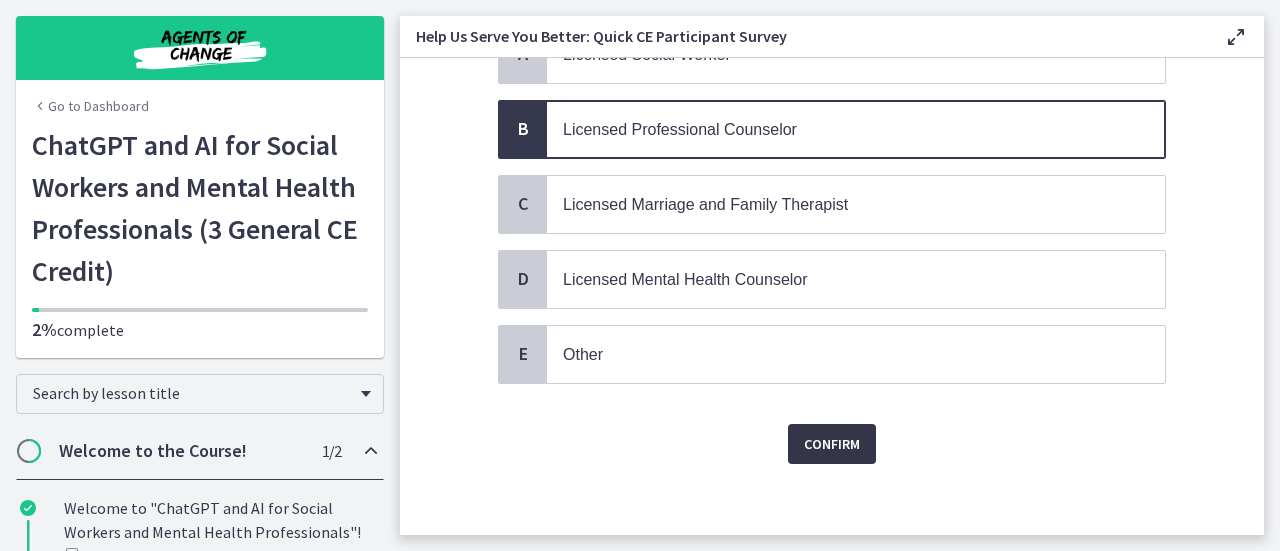 click on "Confirm" at bounding box center [832, 444] 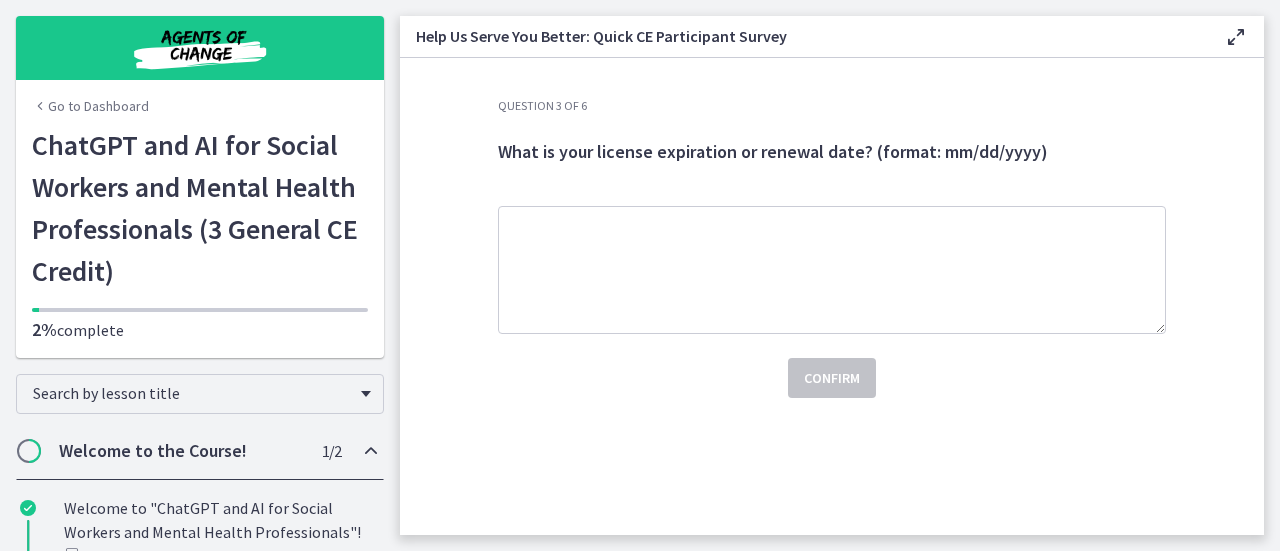 scroll, scrollTop: 0, scrollLeft: 0, axis: both 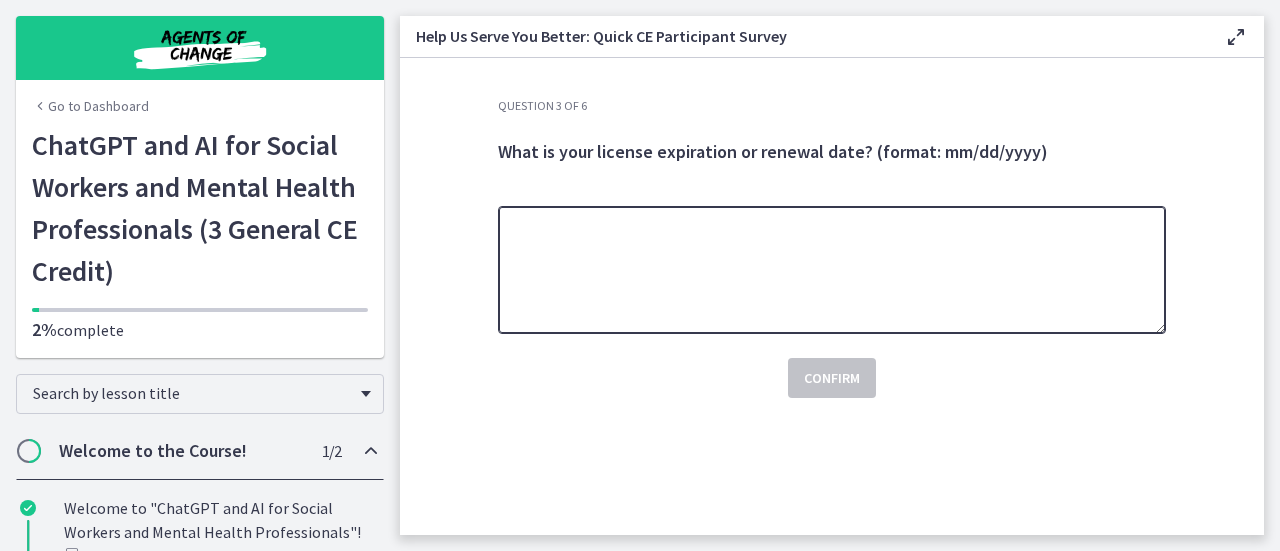 click at bounding box center (832, 270) 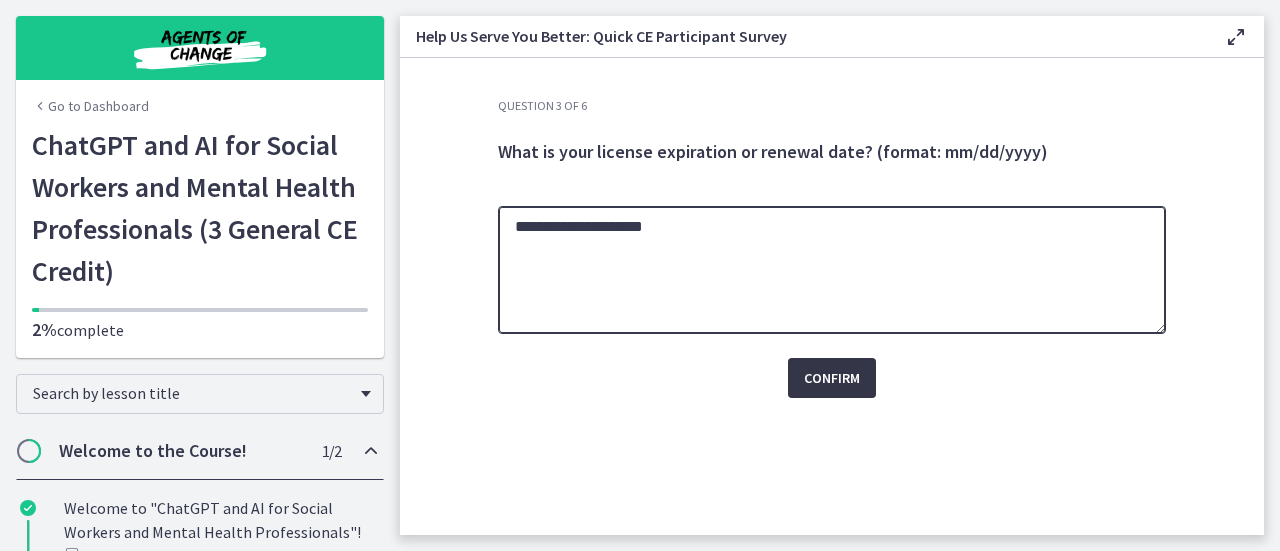 type on "**********" 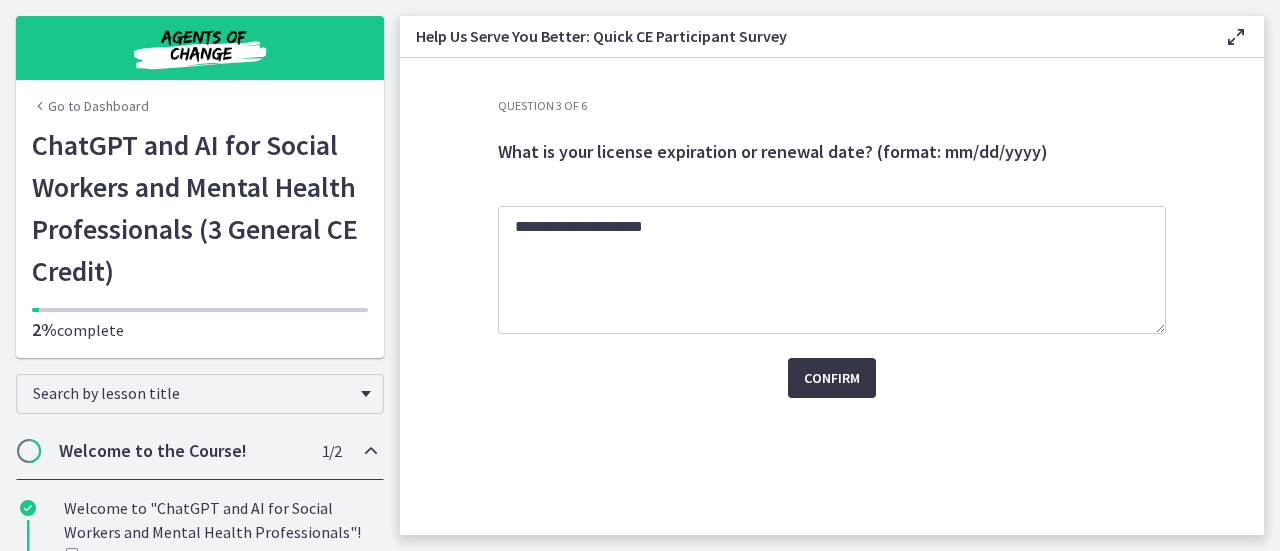click on "Confirm" at bounding box center [832, 378] 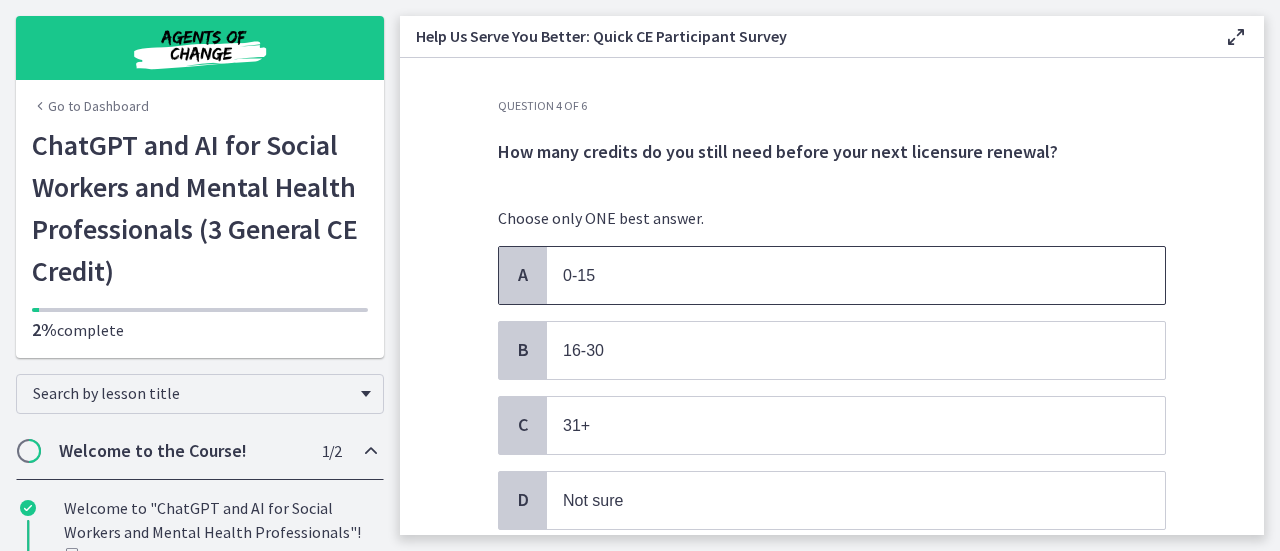 click on "0-15" at bounding box center [856, 275] 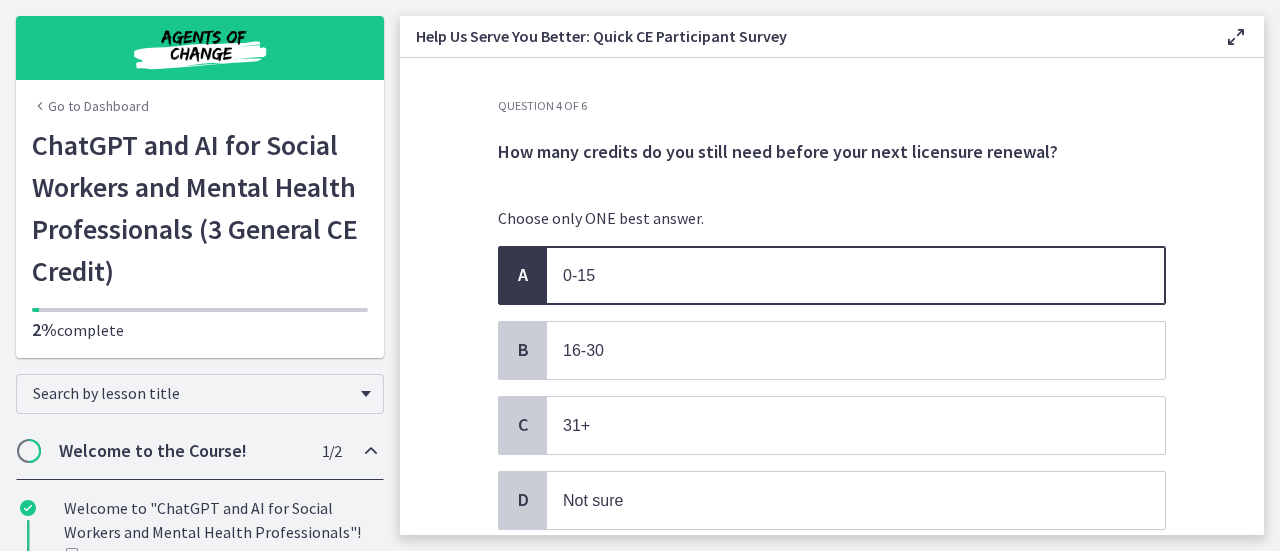 scroll, scrollTop: 148, scrollLeft: 0, axis: vertical 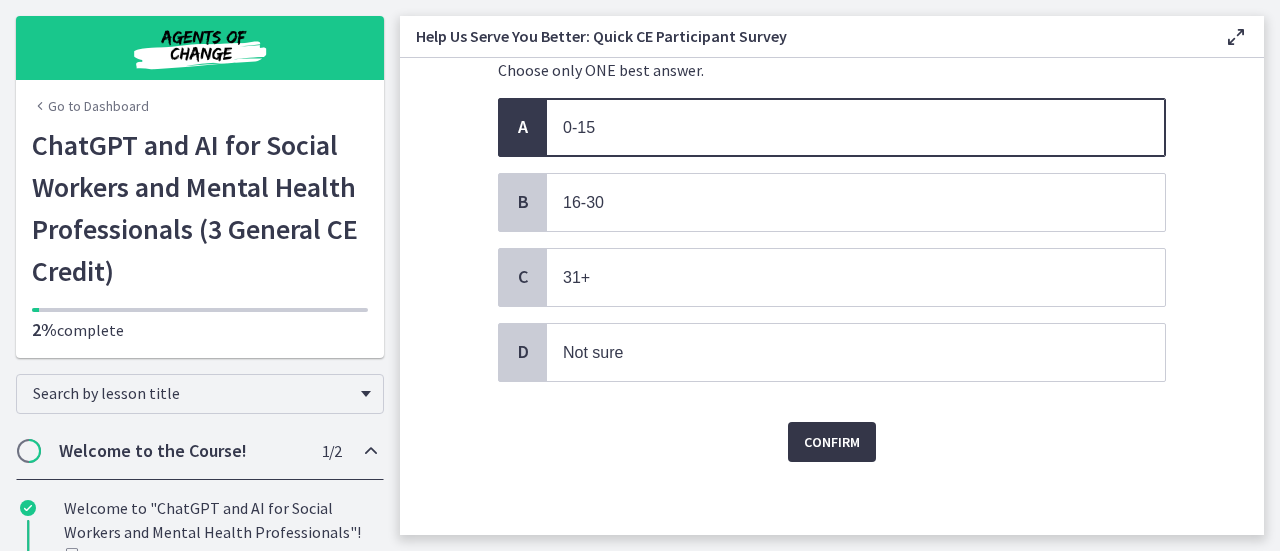 click on "Confirm" at bounding box center (832, 442) 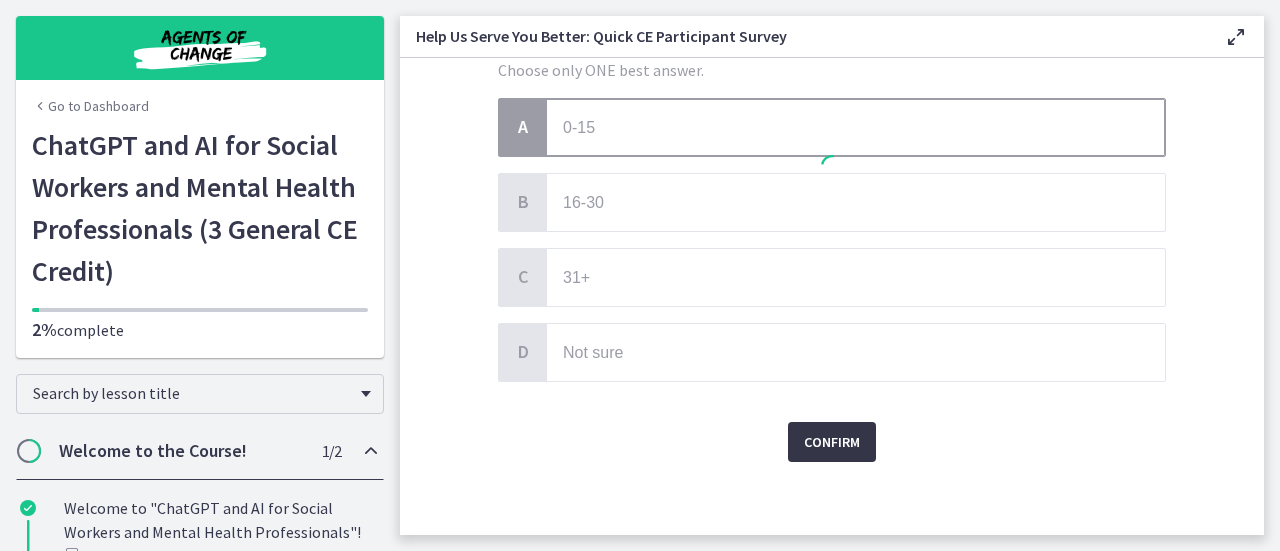 scroll, scrollTop: 0, scrollLeft: 0, axis: both 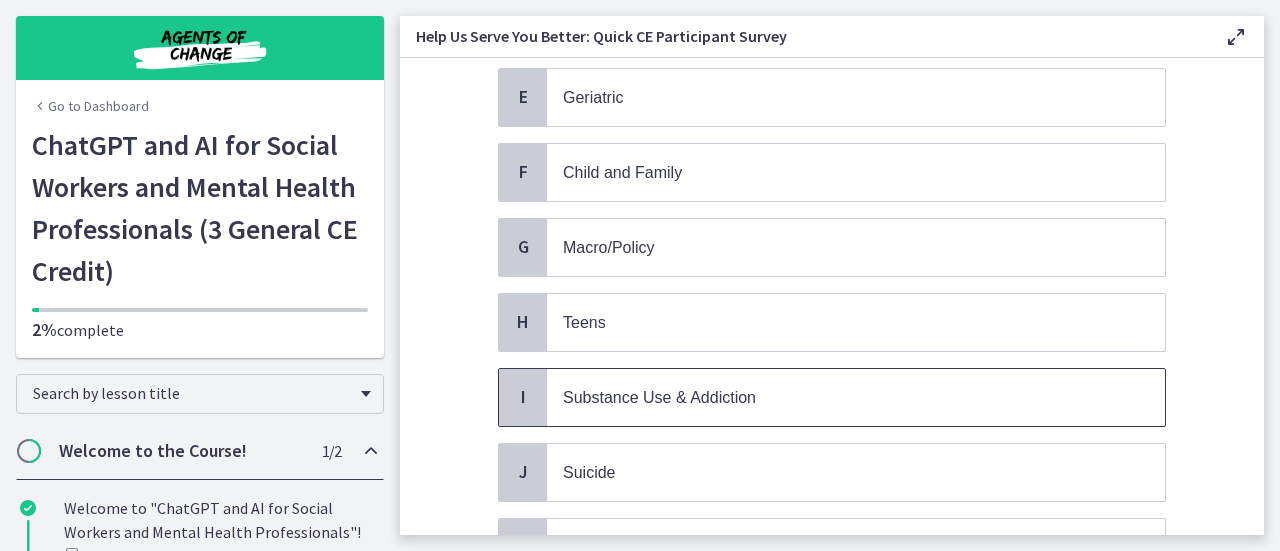click on "Substance Use & Addiction" at bounding box center (856, 397) 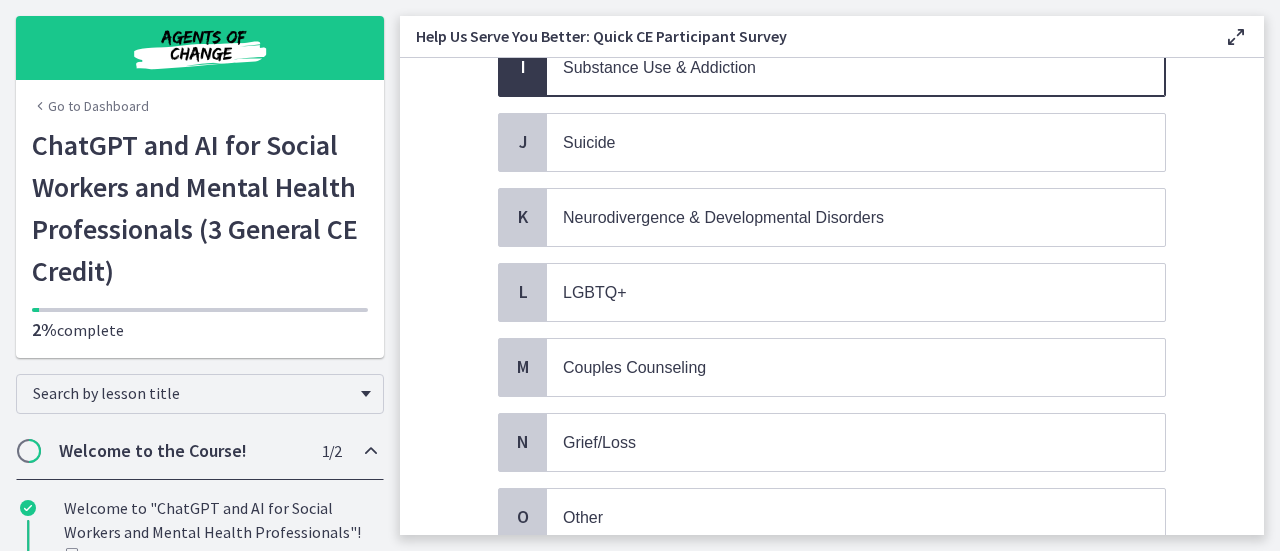 scroll, scrollTop: 954, scrollLeft: 0, axis: vertical 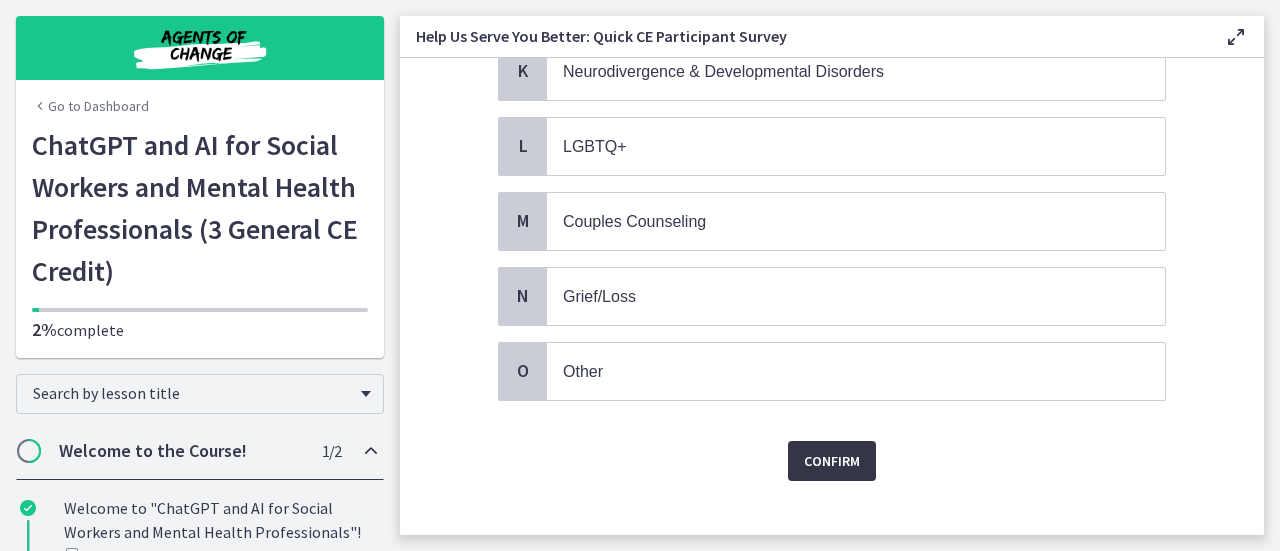 click on "Confirm" at bounding box center (832, 461) 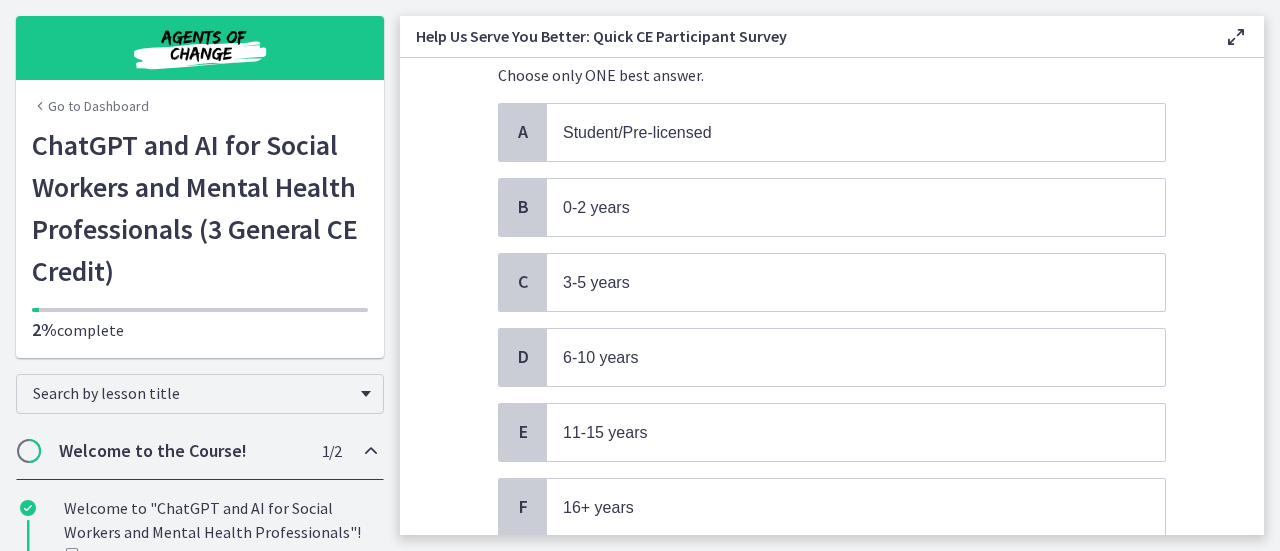 scroll, scrollTop: 144, scrollLeft: 0, axis: vertical 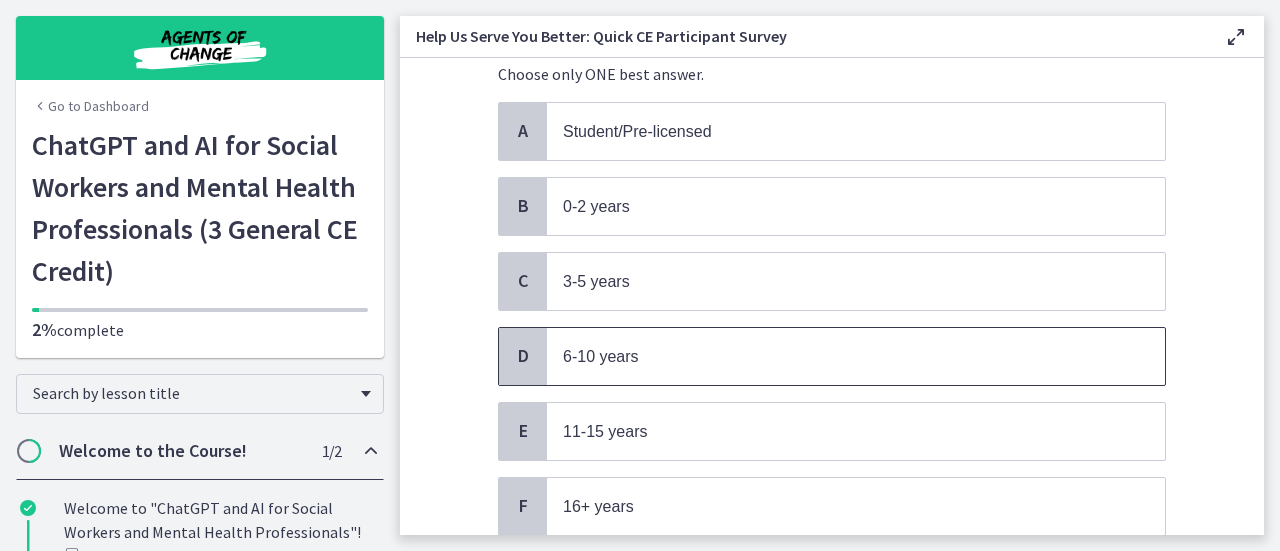 click on "6-10 years" at bounding box center (836, 356) 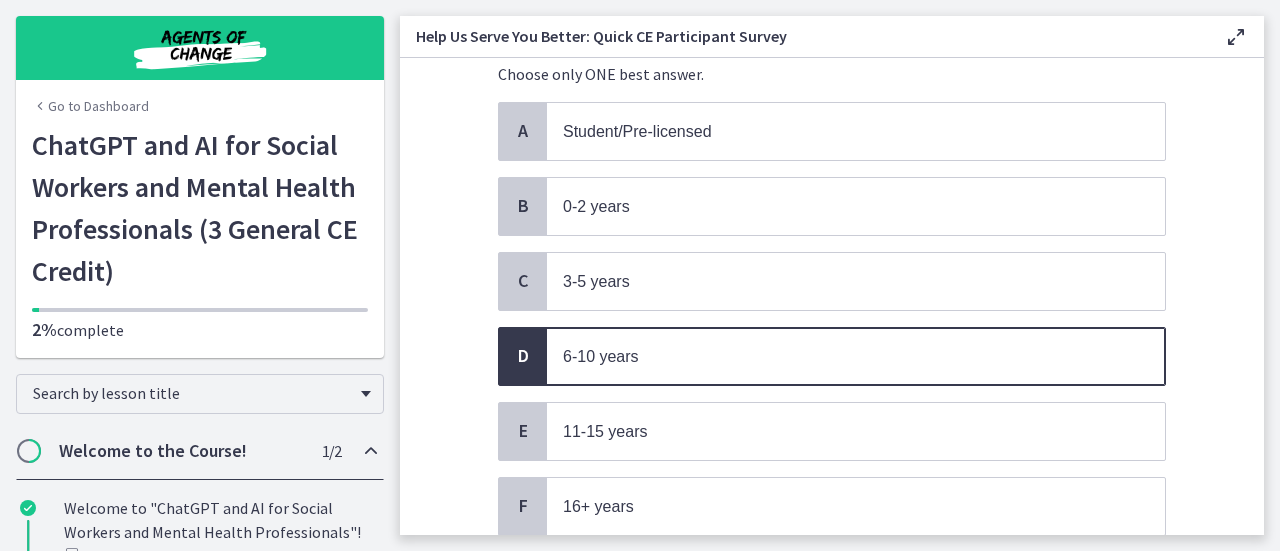 scroll, scrollTop: 294, scrollLeft: 0, axis: vertical 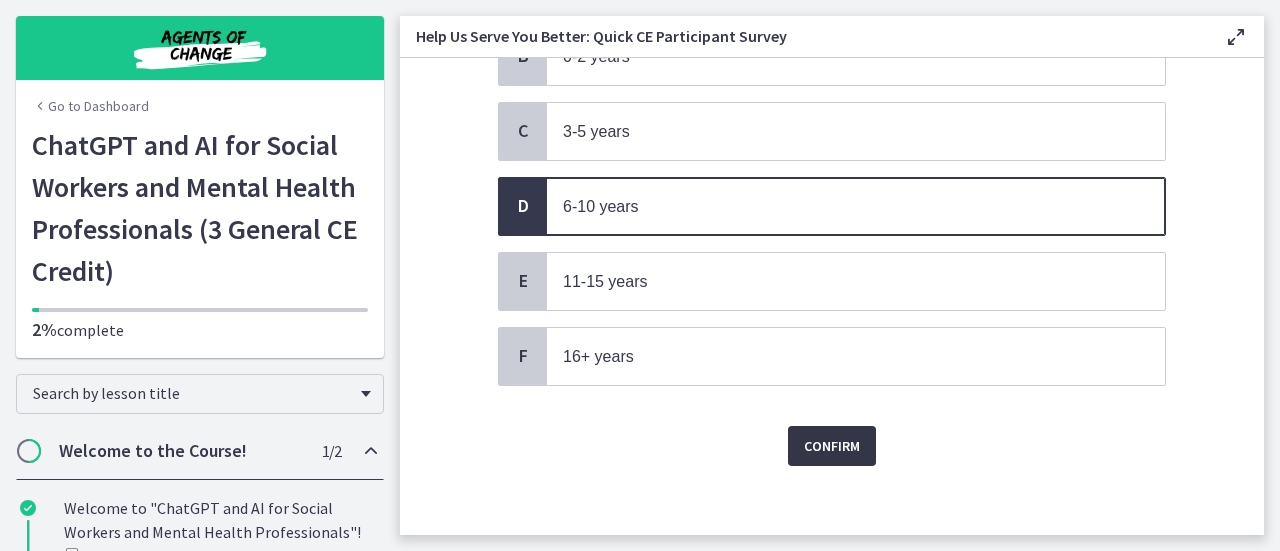 click on "Confirm" at bounding box center (832, 446) 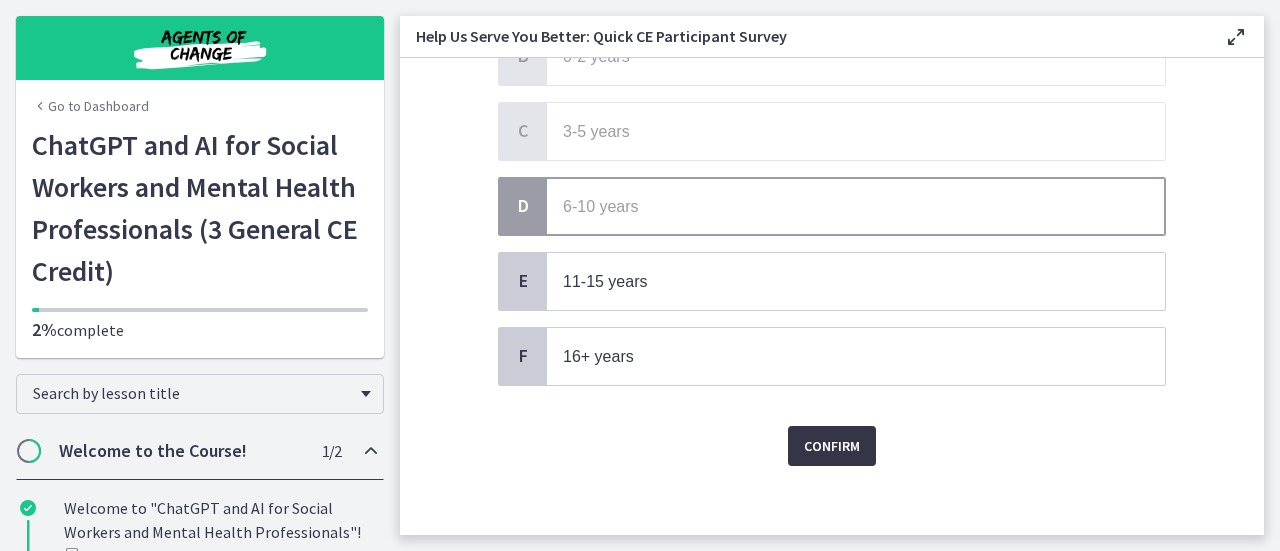scroll, scrollTop: 0, scrollLeft: 0, axis: both 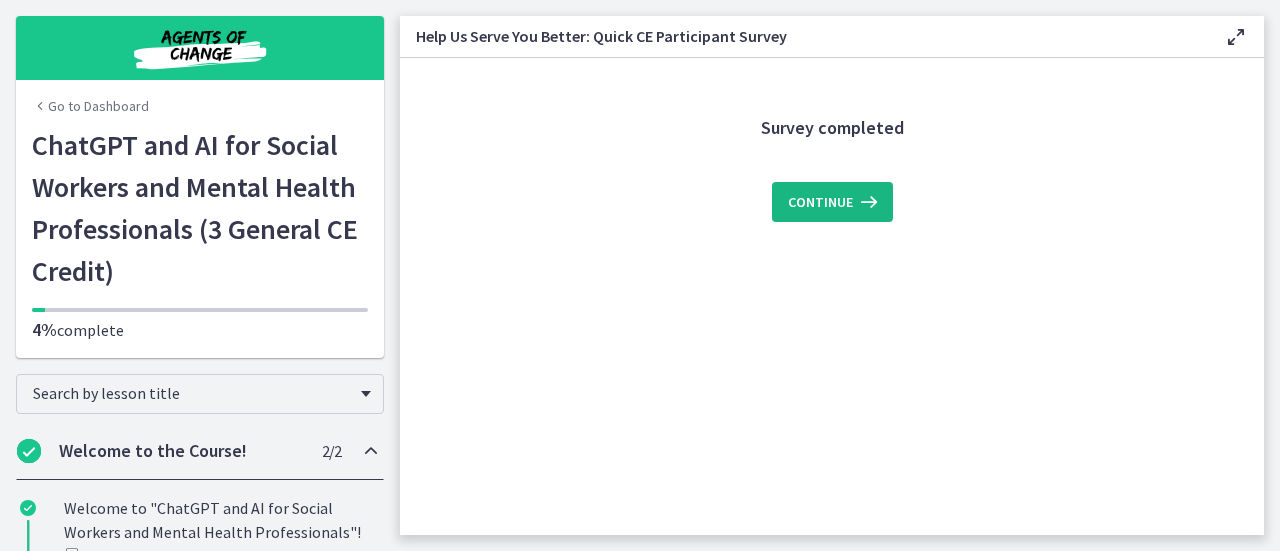 click on "Continue" at bounding box center (820, 202) 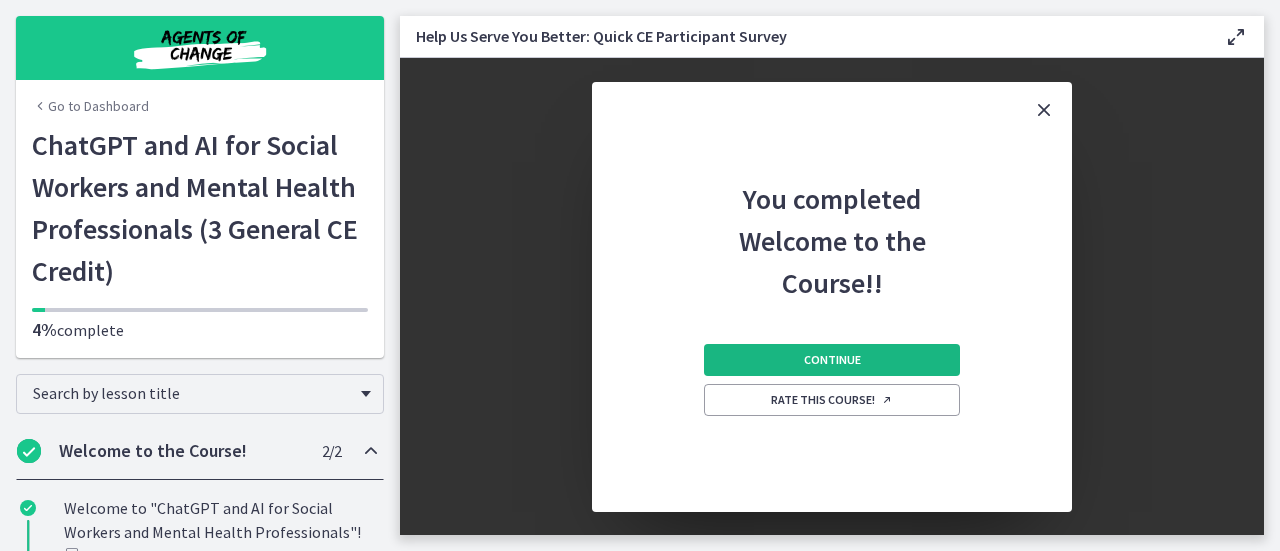 click on "Continue" at bounding box center [832, 360] 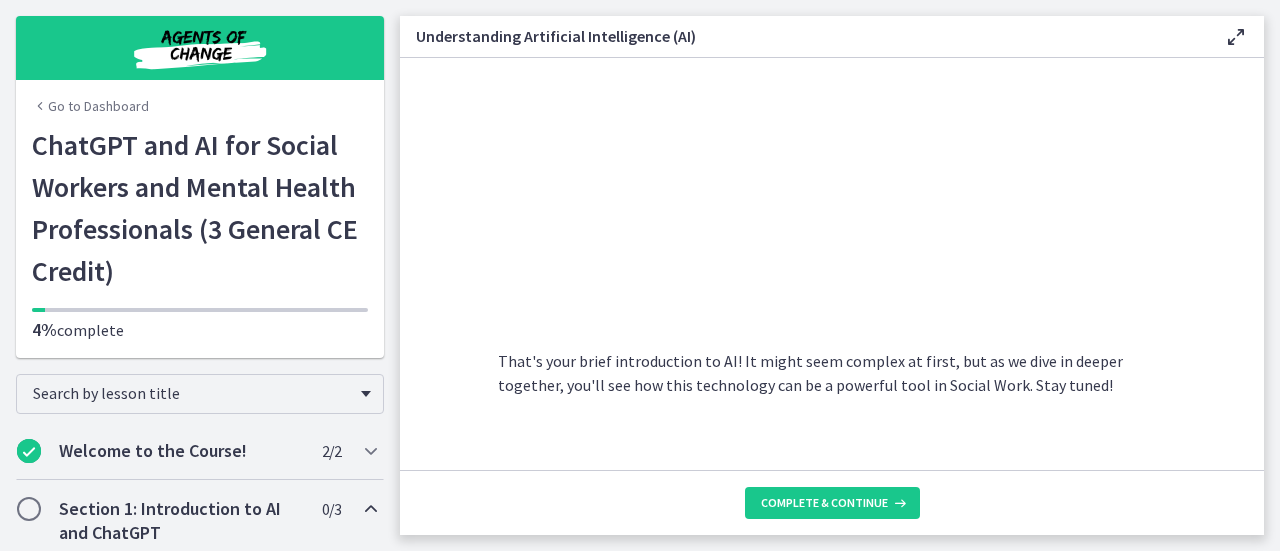 scroll, scrollTop: 1058, scrollLeft: 0, axis: vertical 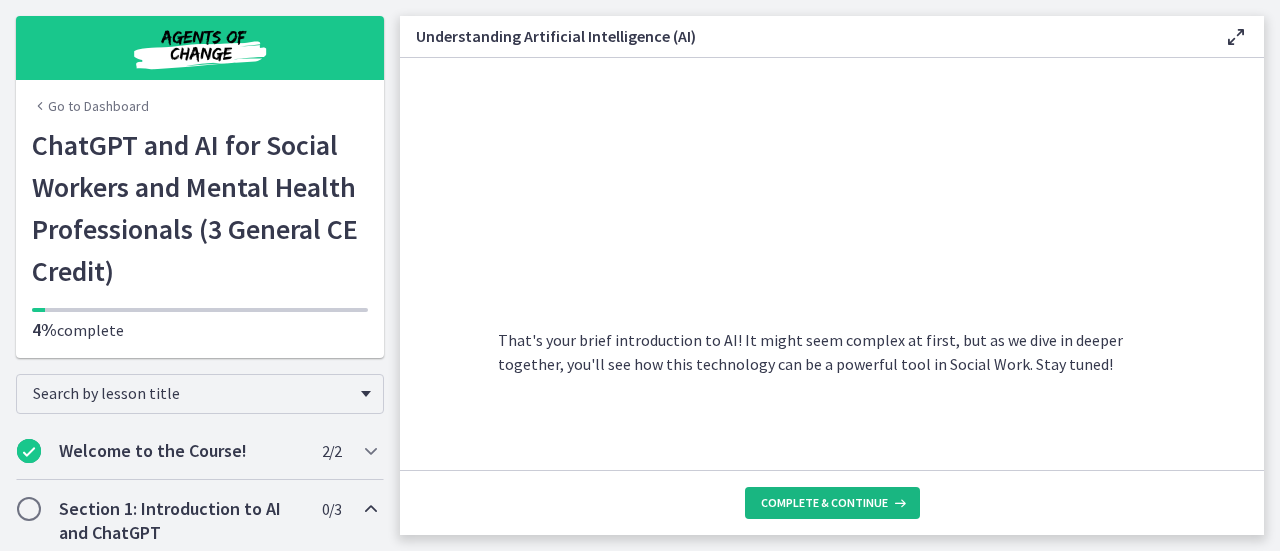 click on "Complete & continue" at bounding box center (824, 503) 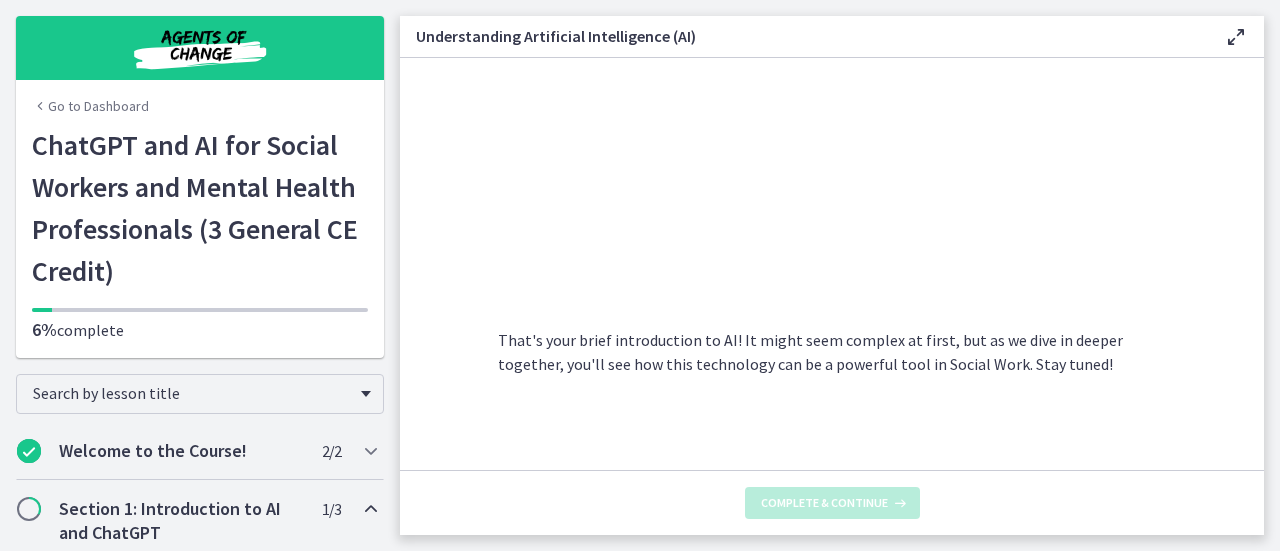 scroll, scrollTop: 0, scrollLeft: 0, axis: both 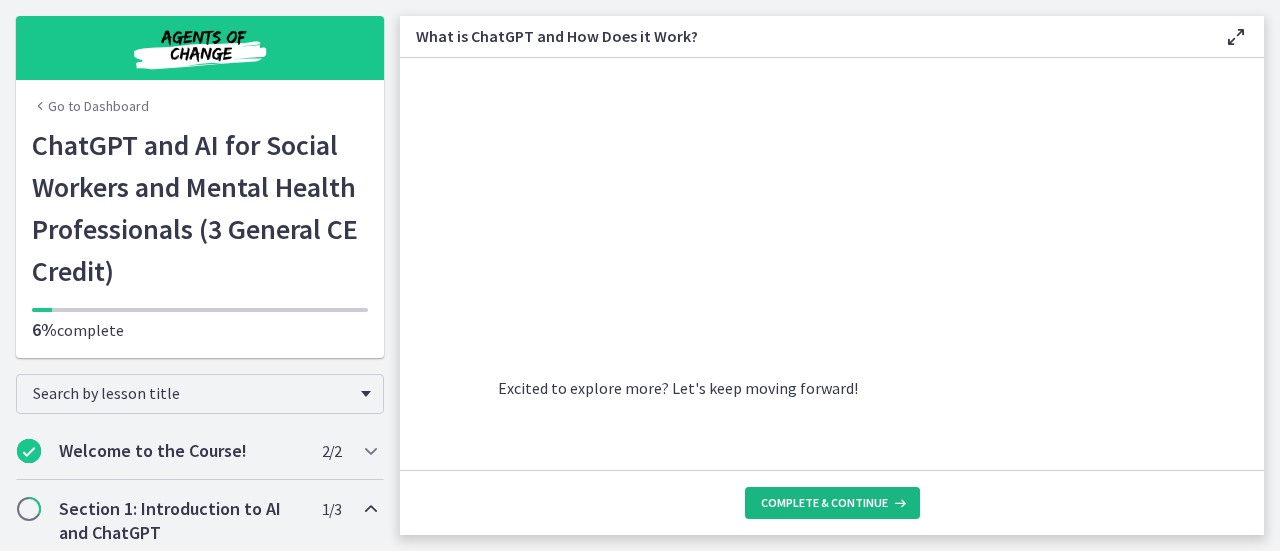 click on "Complete & continue" at bounding box center [824, 503] 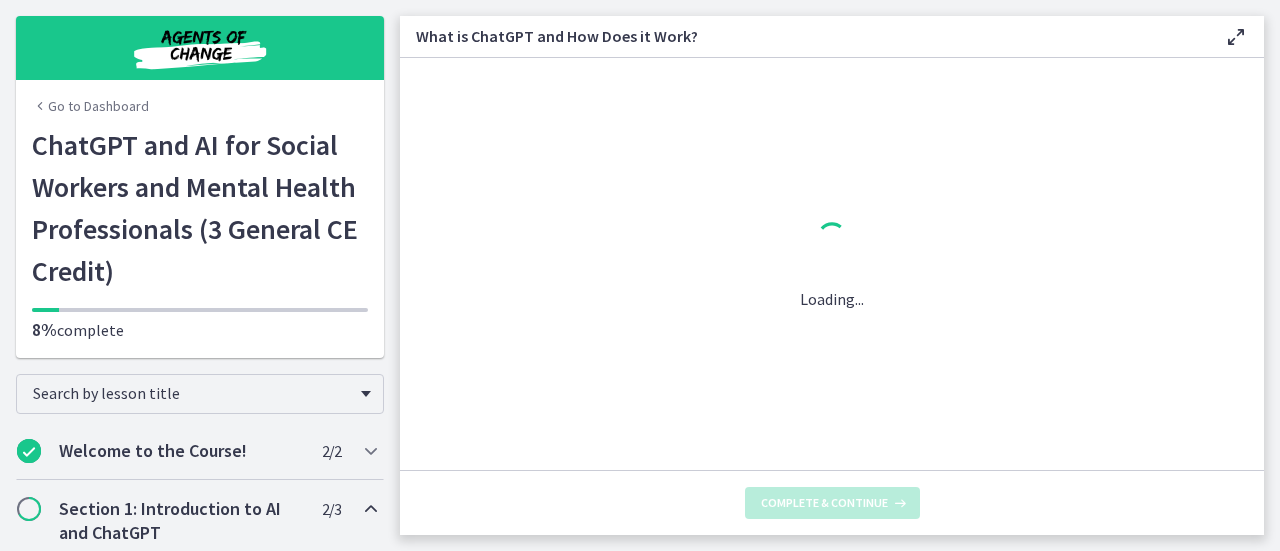 scroll, scrollTop: 0, scrollLeft: 0, axis: both 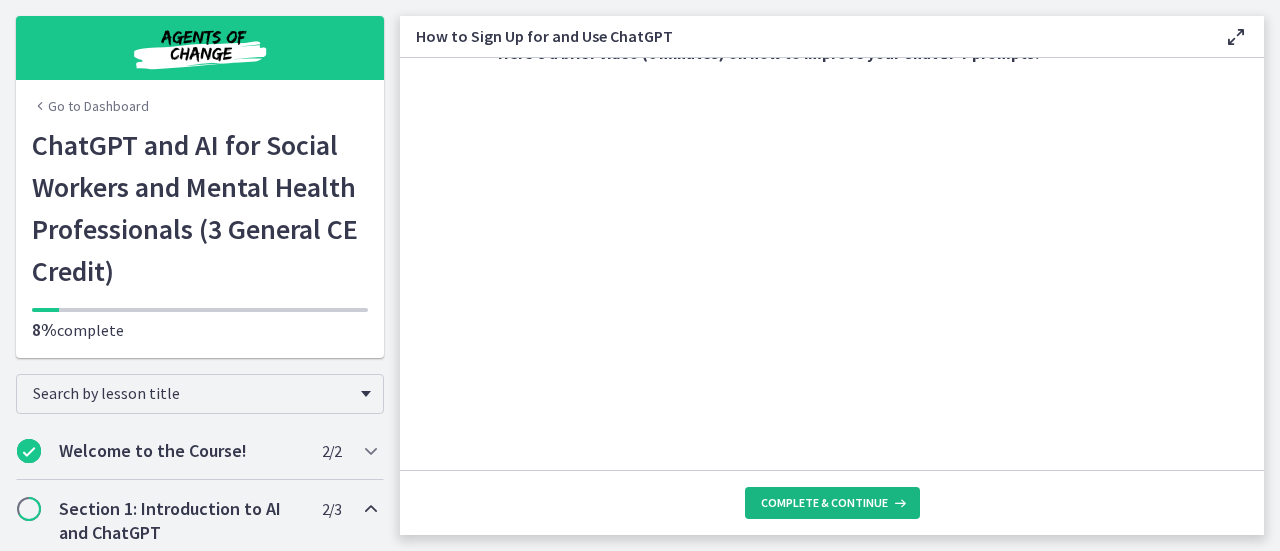 click on "Complete & continue" at bounding box center (824, 503) 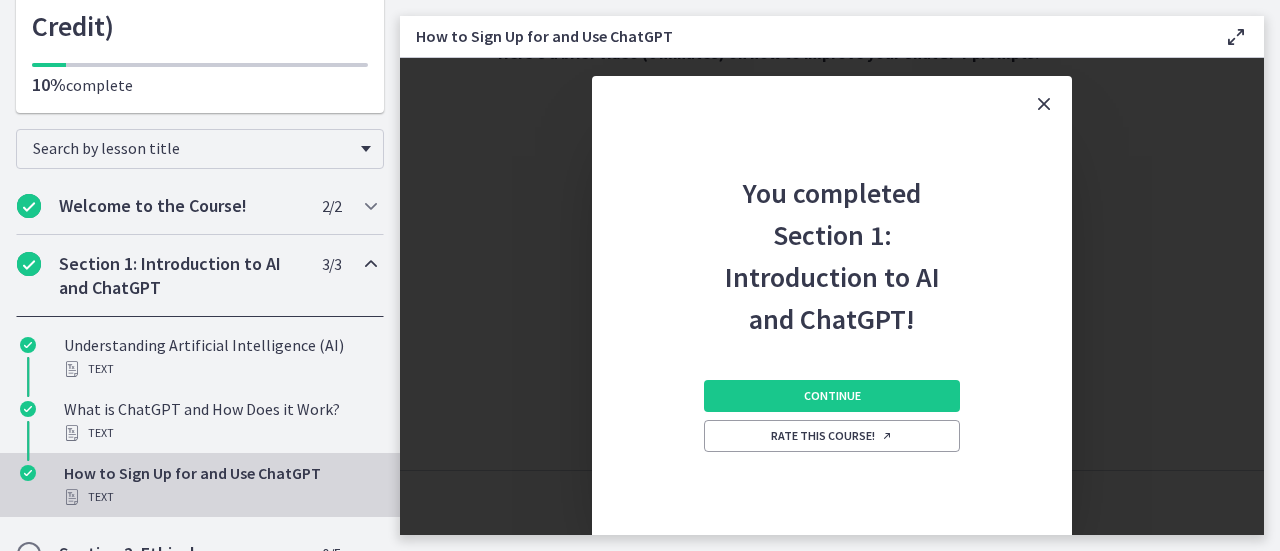 scroll, scrollTop: 399, scrollLeft: 0, axis: vertical 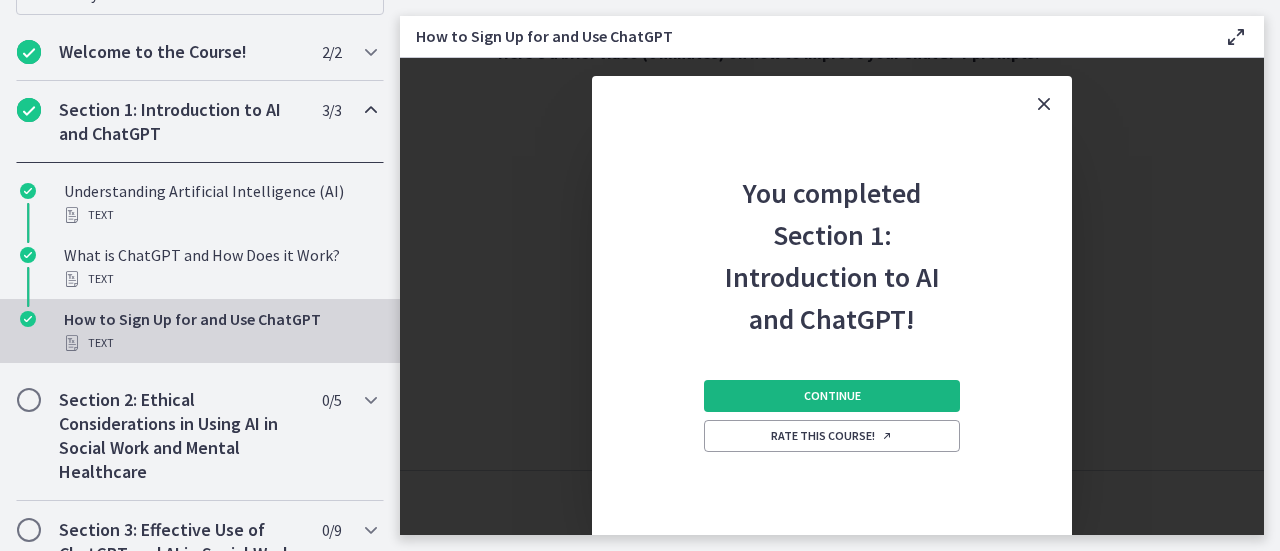 click on "Continue" at bounding box center (832, 396) 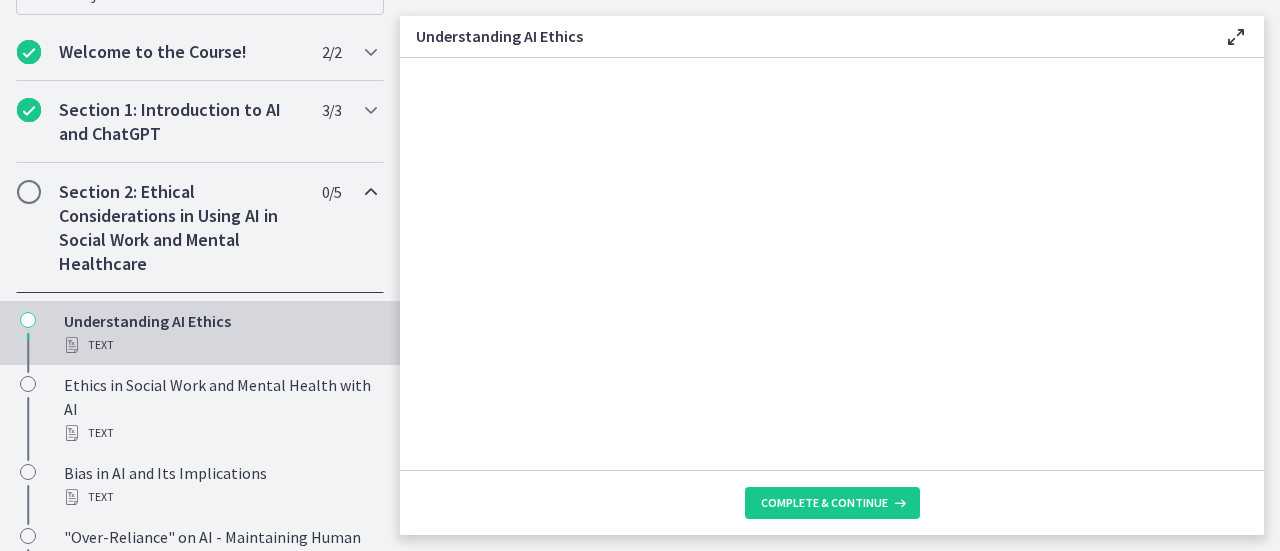 scroll, scrollTop: 1186, scrollLeft: 0, axis: vertical 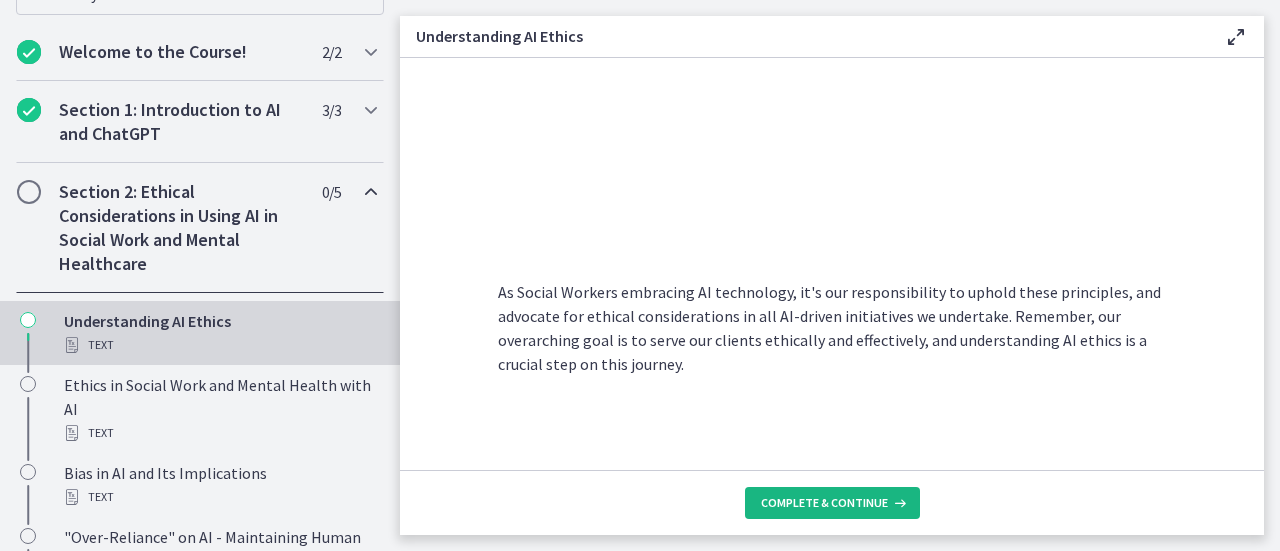 click on "Complete & continue" at bounding box center (824, 503) 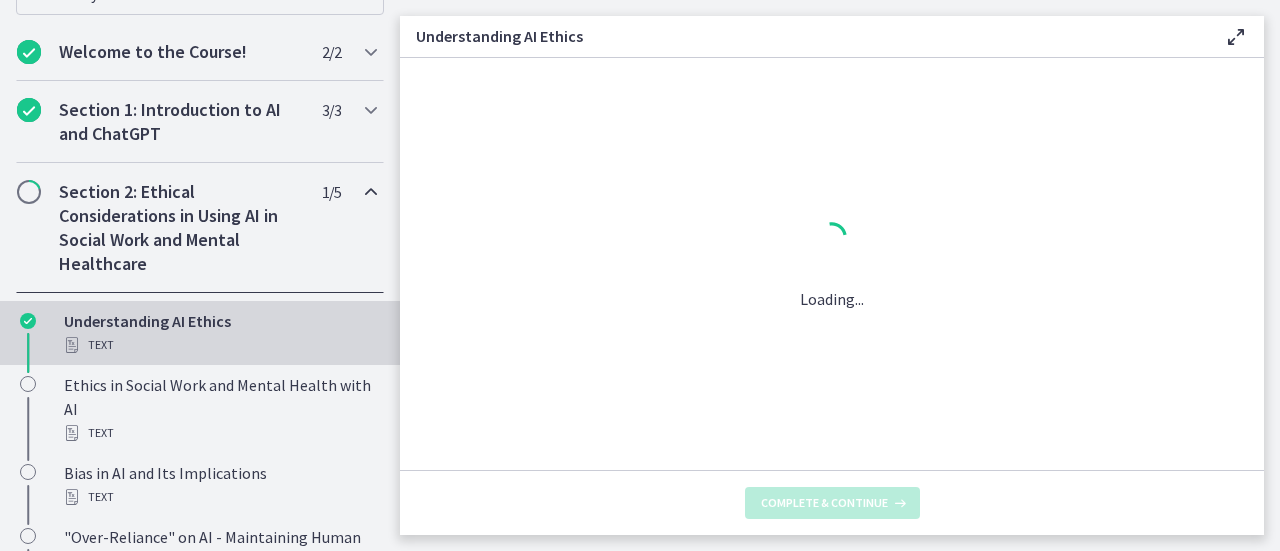 scroll, scrollTop: 0, scrollLeft: 0, axis: both 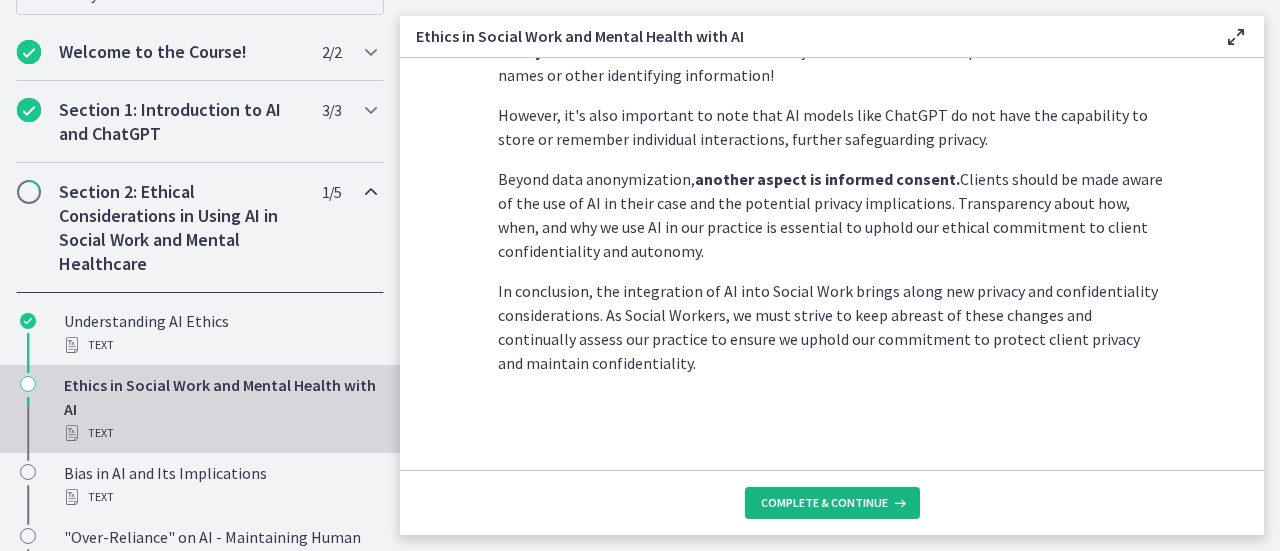 click on "Complete & continue" at bounding box center (824, 503) 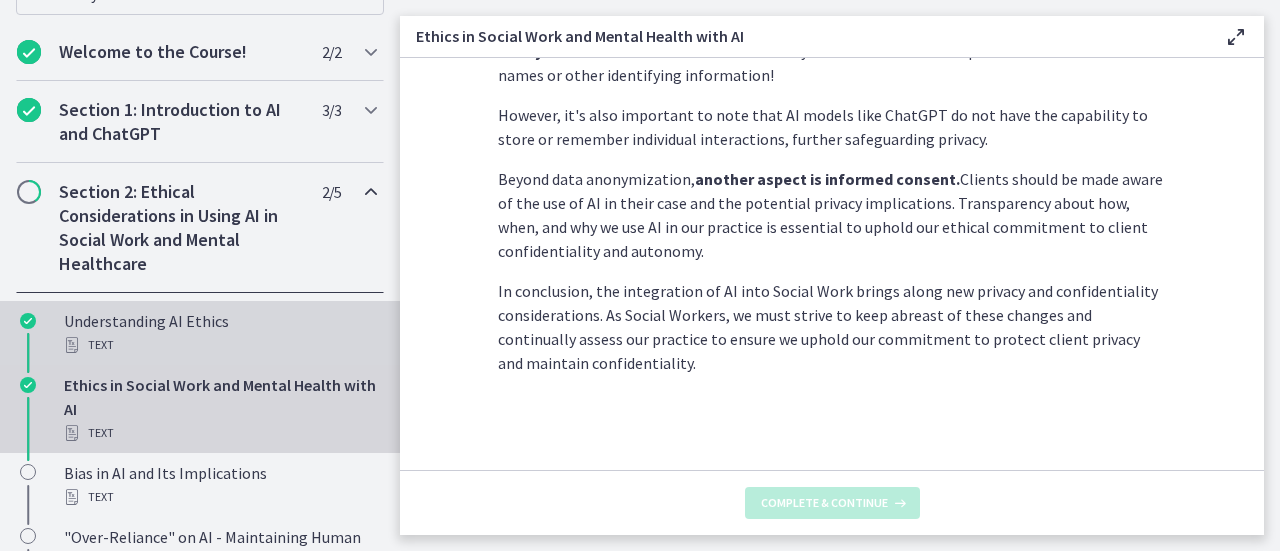 scroll, scrollTop: 0, scrollLeft: 0, axis: both 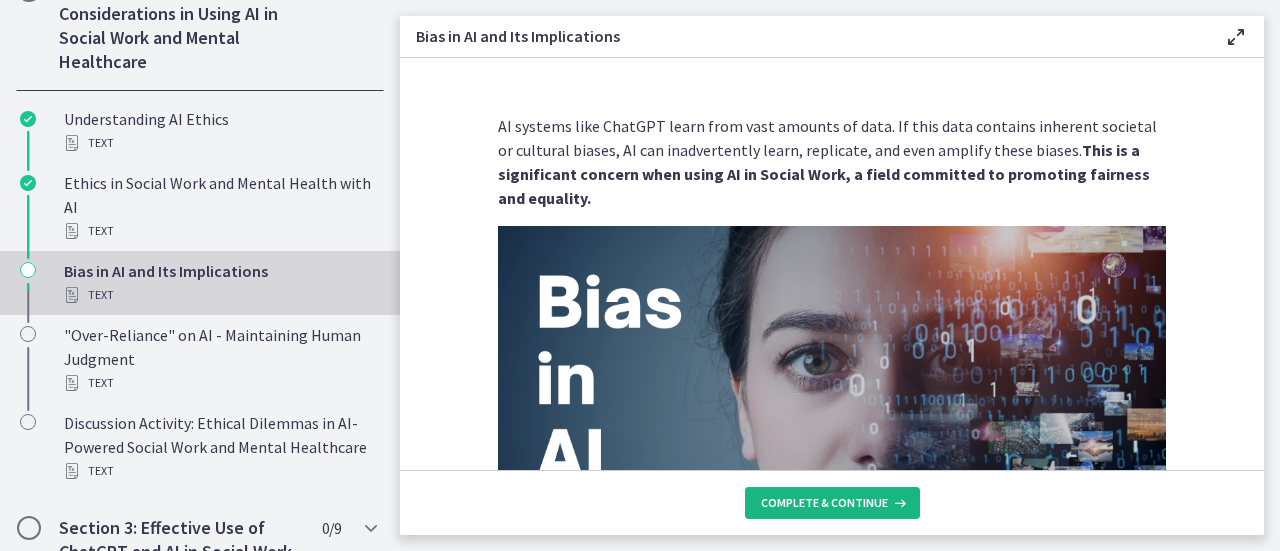 click on "Complete & continue" at bounding box center (832, 503) 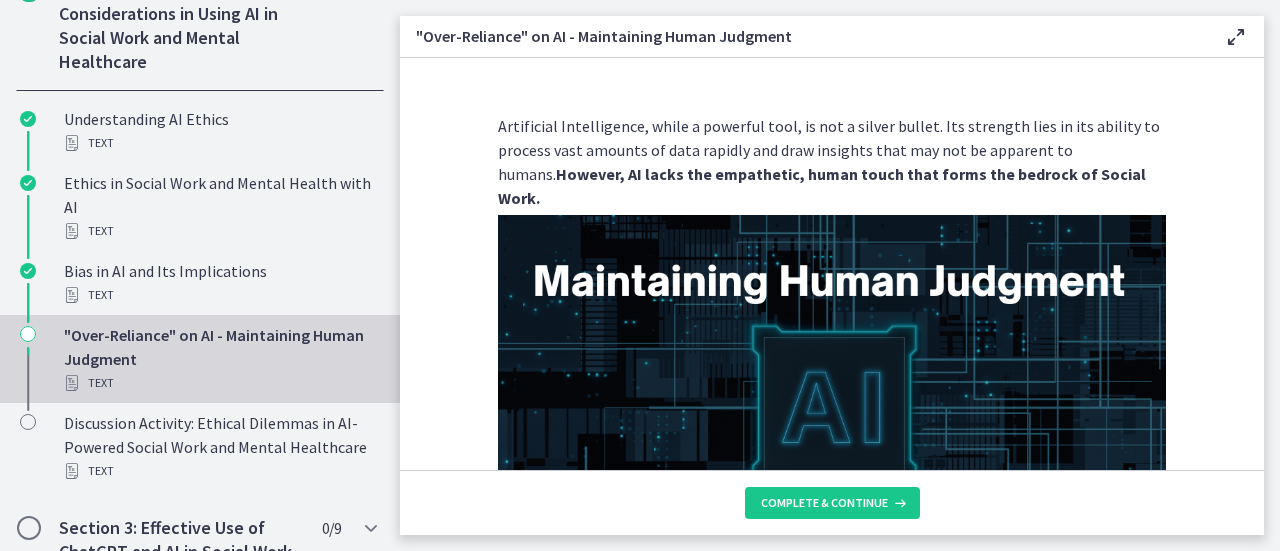 scroll, scrollTop: 680, scrollLeft: 0, axis: vertical 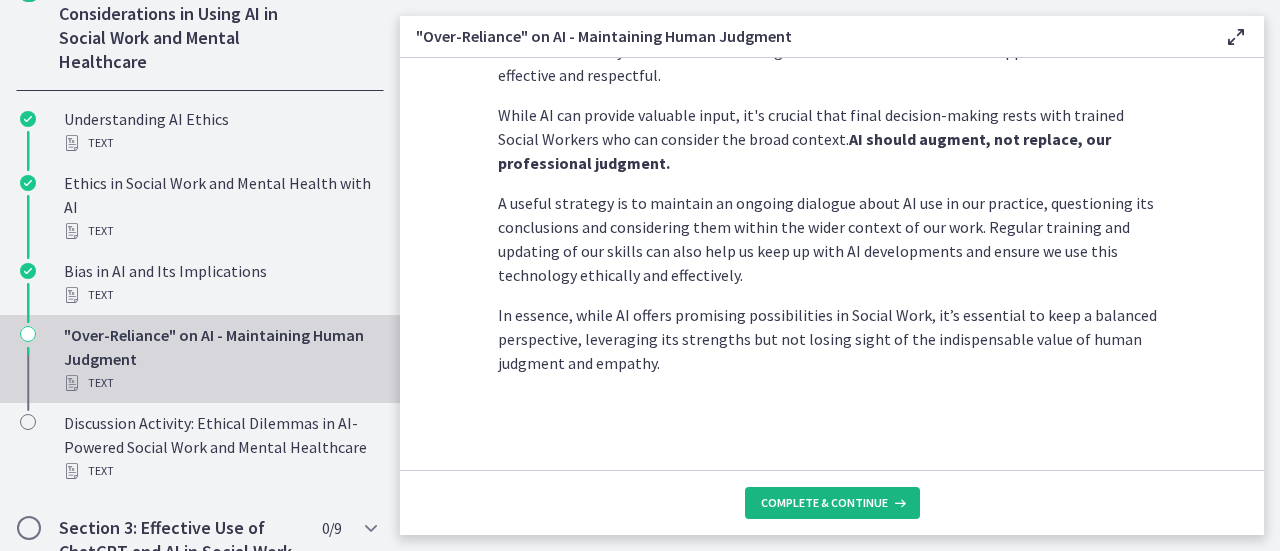 click on "Complete & continue" at bounding box center [832, 502] 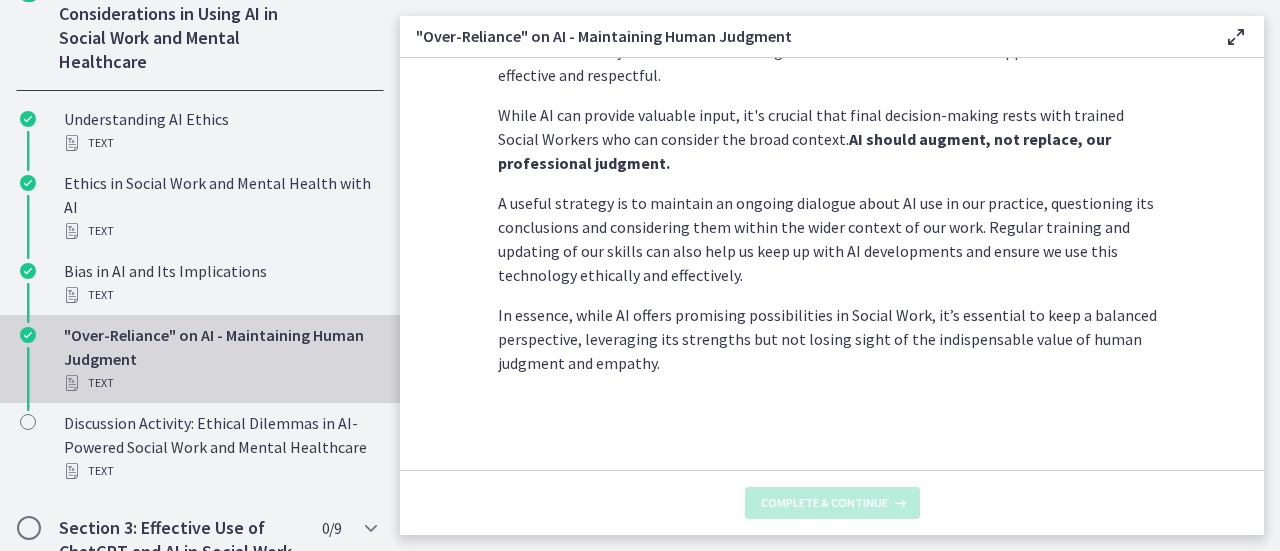 scroll, scrollTop: 0, scrollLeft: 0, axis: both 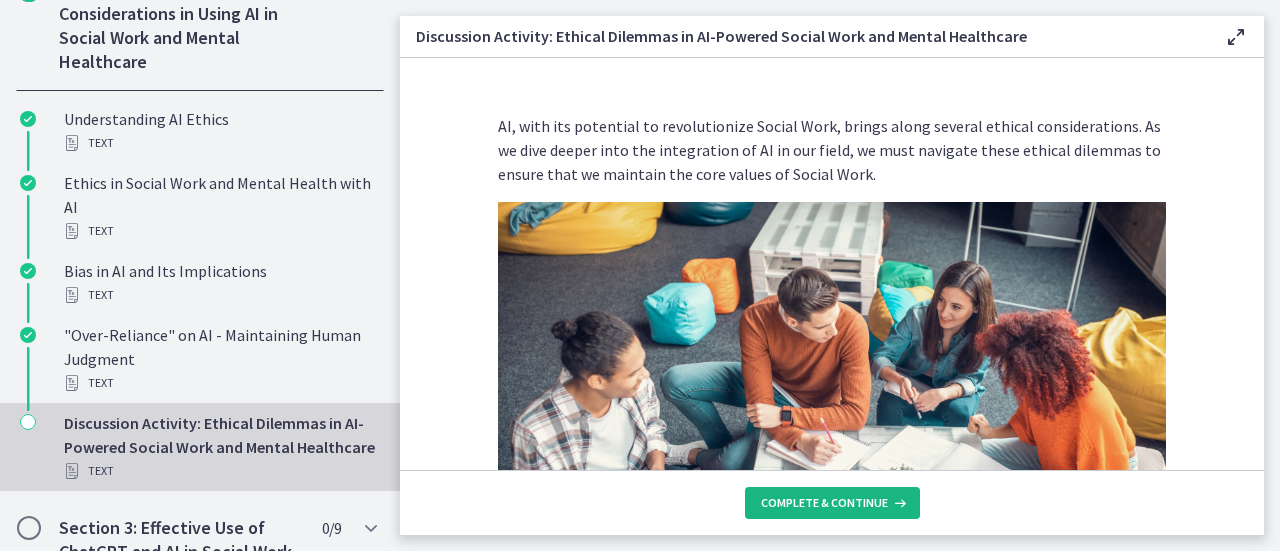 click on "Complete & continue" at bounding box center (824, 503) 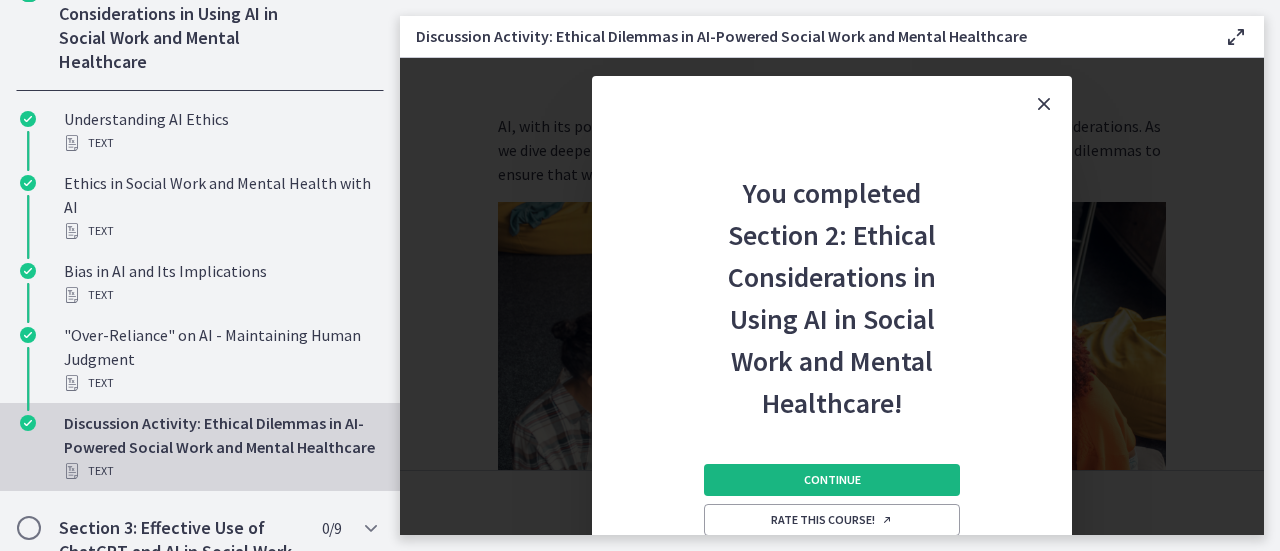 click on "Continue" at bounding box center (832, 480) 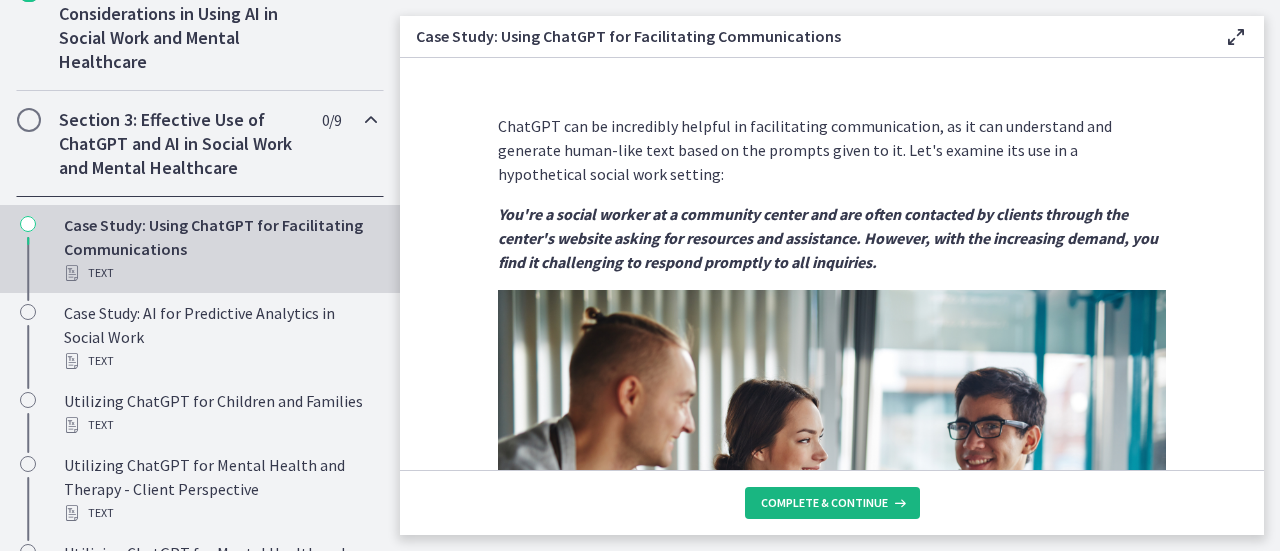 click on "Complete & continue" at bounding box center [832, 503] 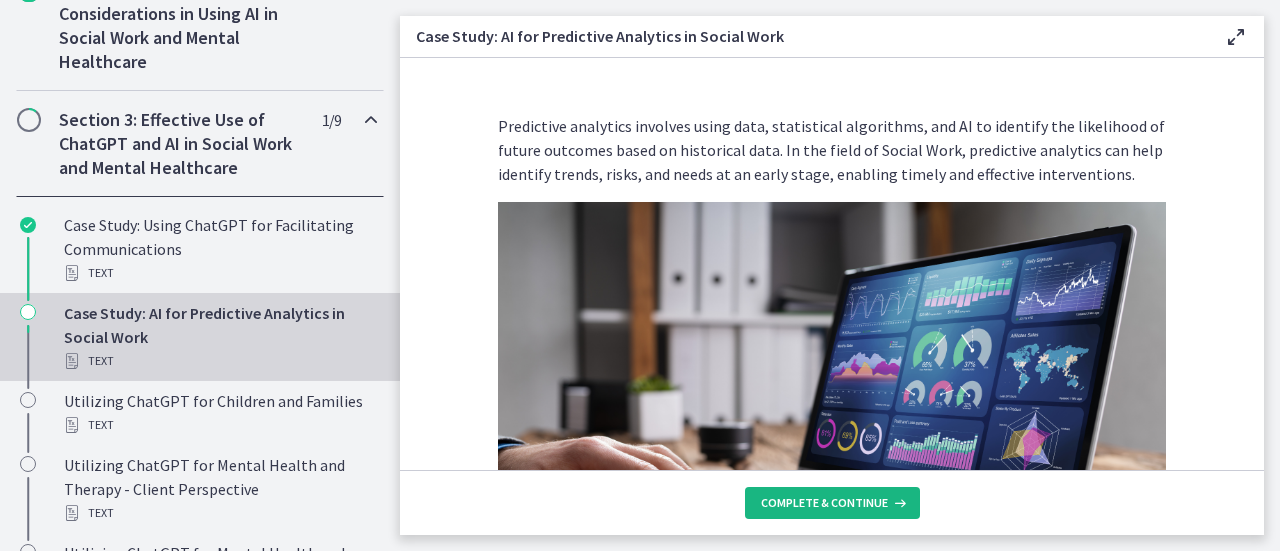 click on "Complete & continue" at bounding box center [832, 503] 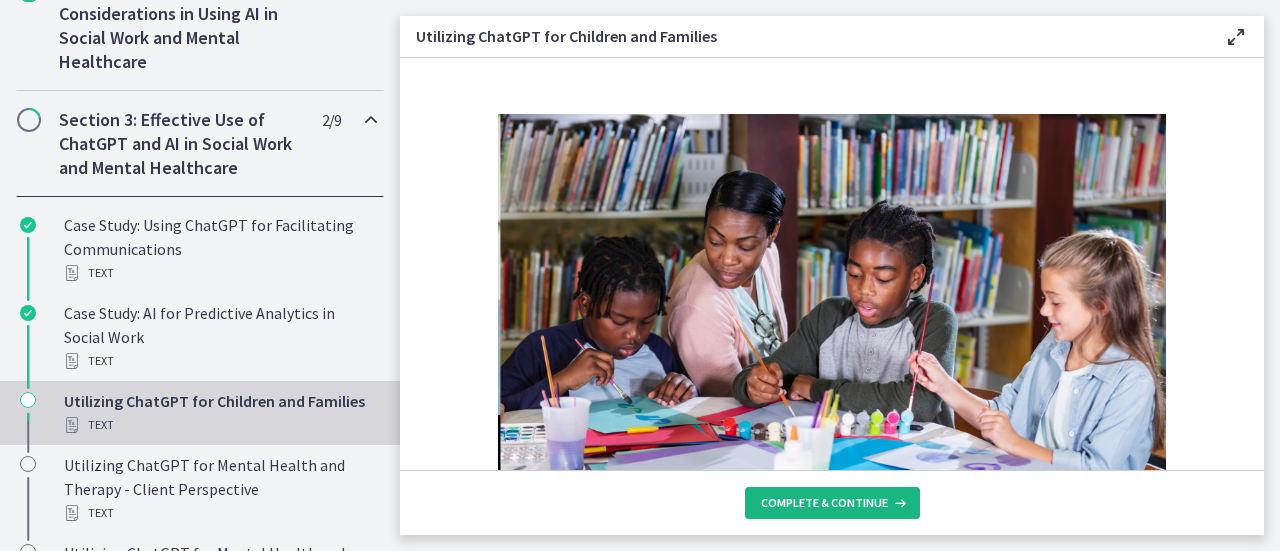 click on "Complete & continue" at bounding box center [832, 503] 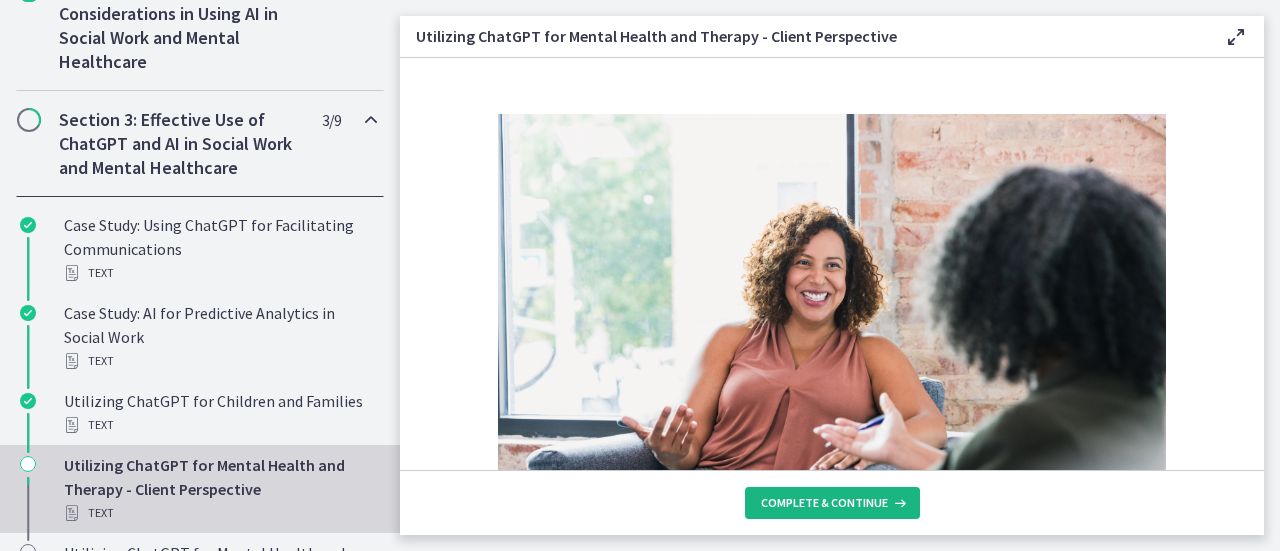 click on "Complete & continue" at bounding box center (832, 503) 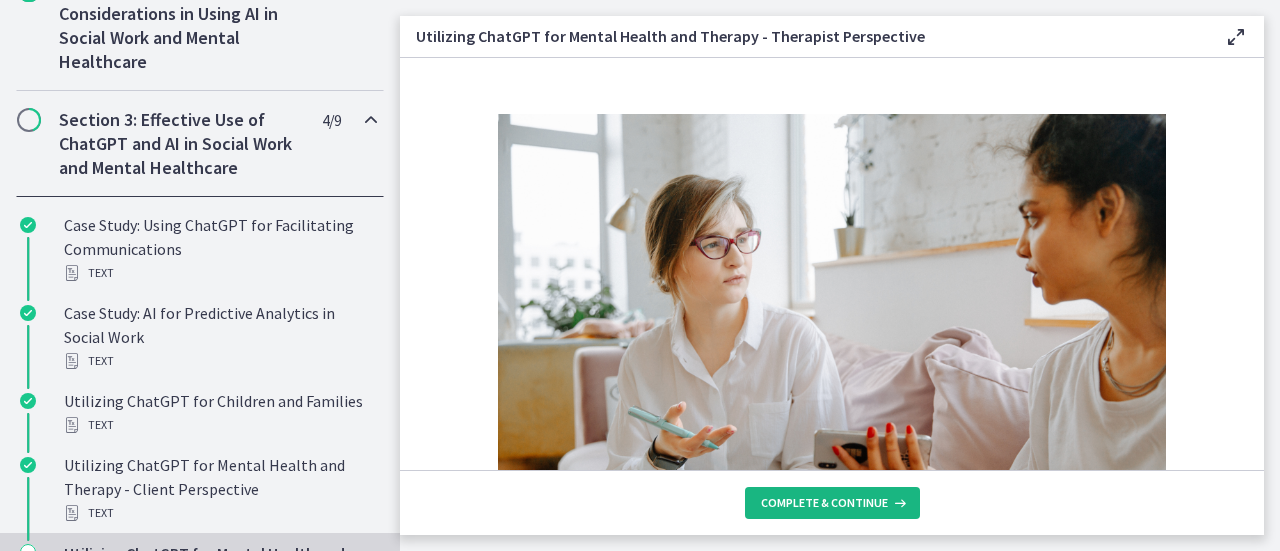 click on "Complete & continue" at bounding box center (832, 503) 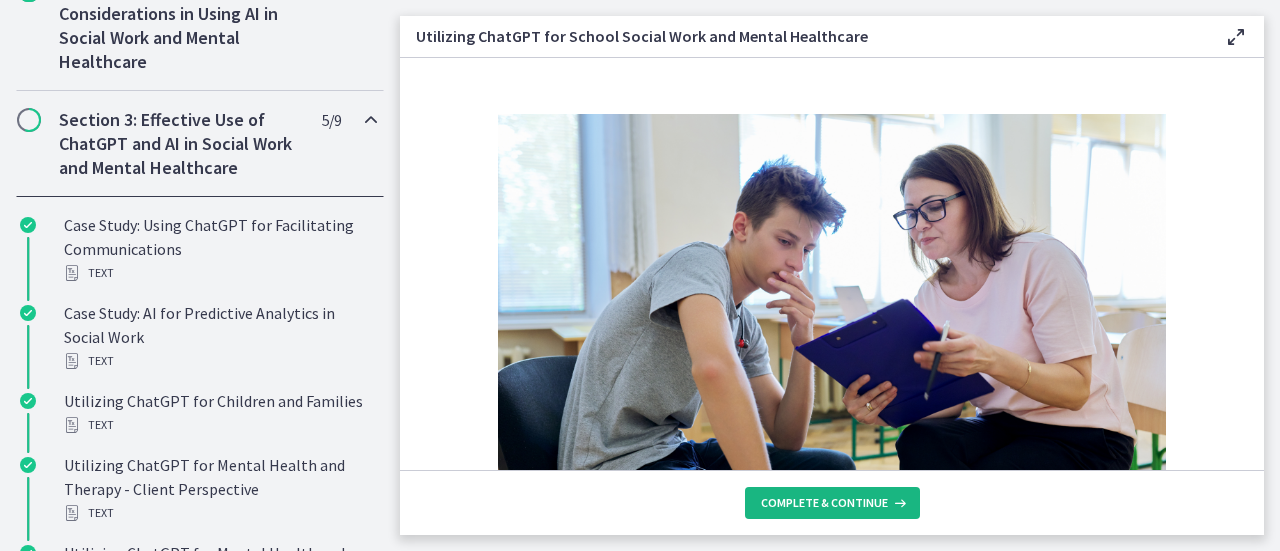 click on "Complete & continue" at bounding box center (832, 503) 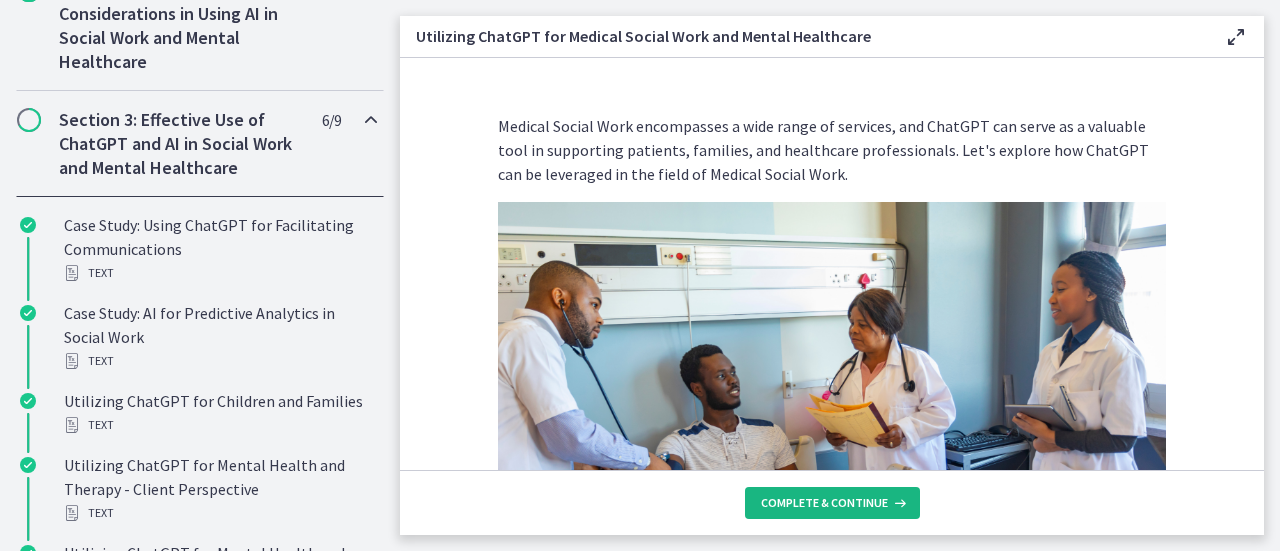click on "Complete & continue" at bounding box center (832, 503) 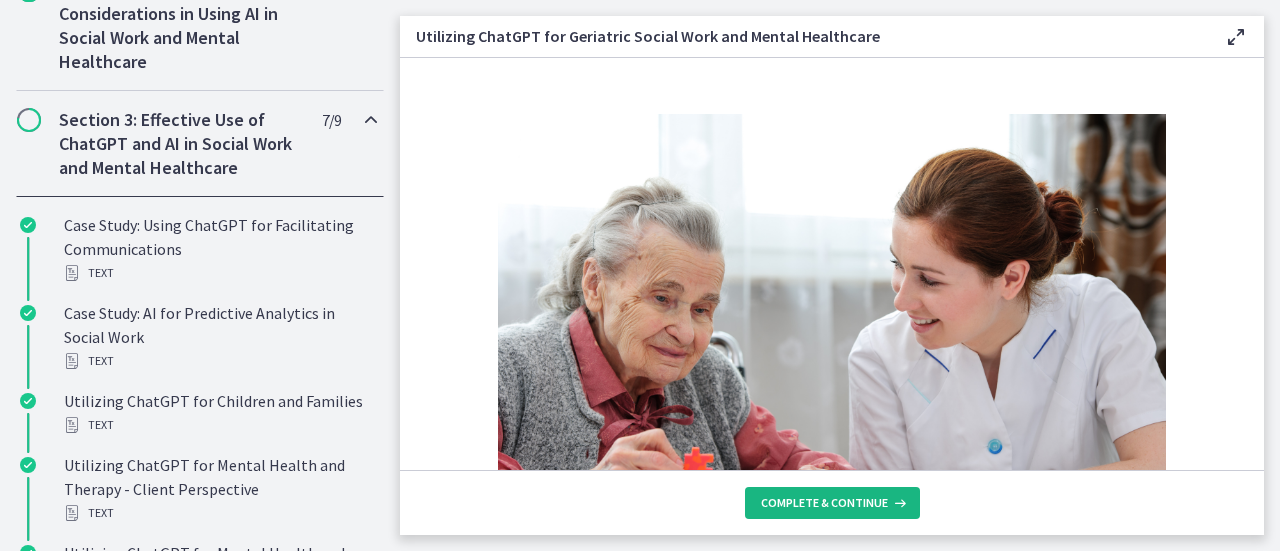 click on "Complete & continue" at bounding box center (832, 503) 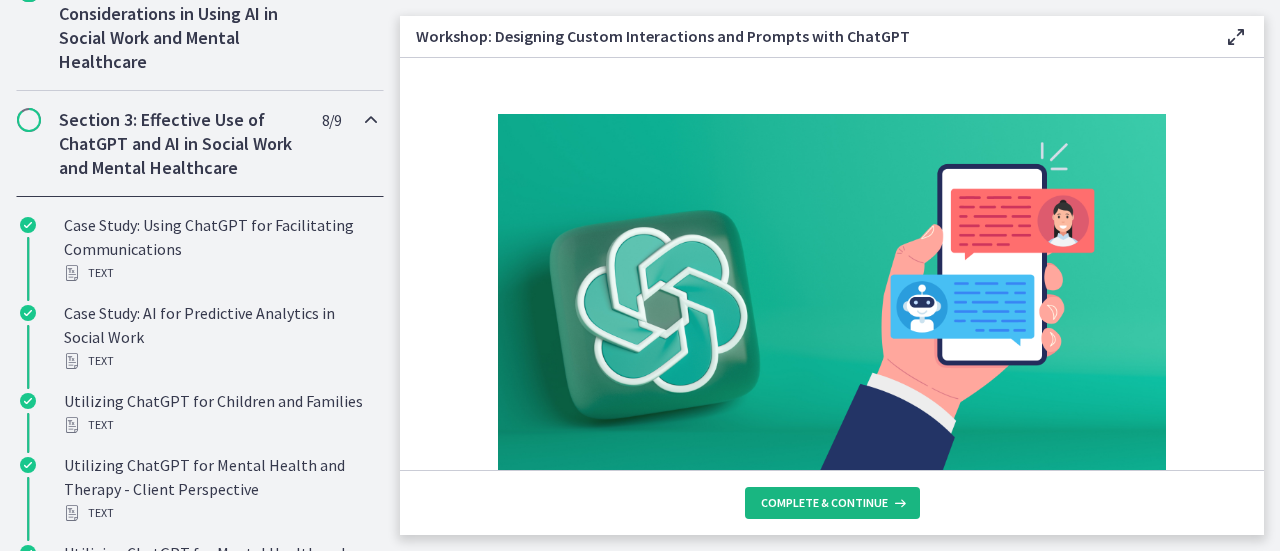 click on "Complete & continue" at bounding box center (832, 503) 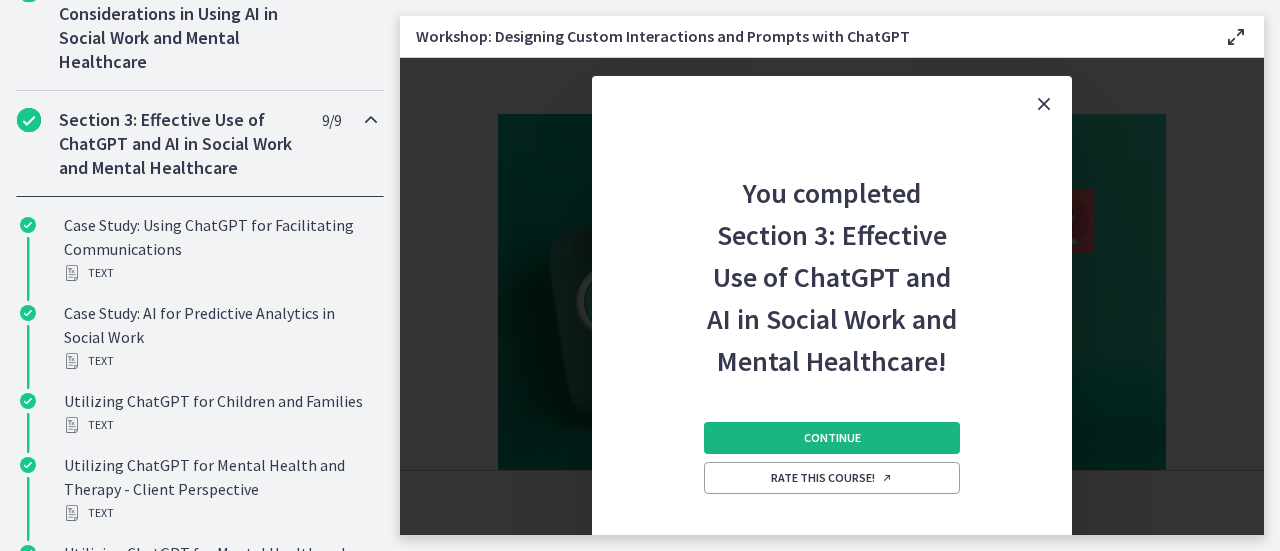 click on "Continue" at bounding box center (832, 438) 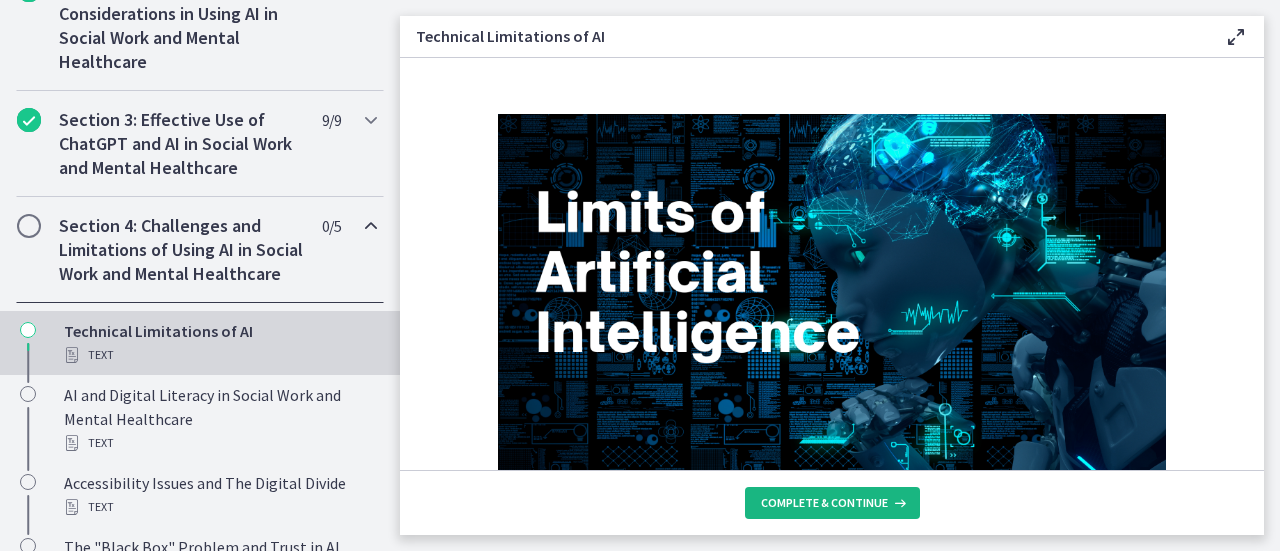 click on "Complete & continue" at bounding box center (824, 503) 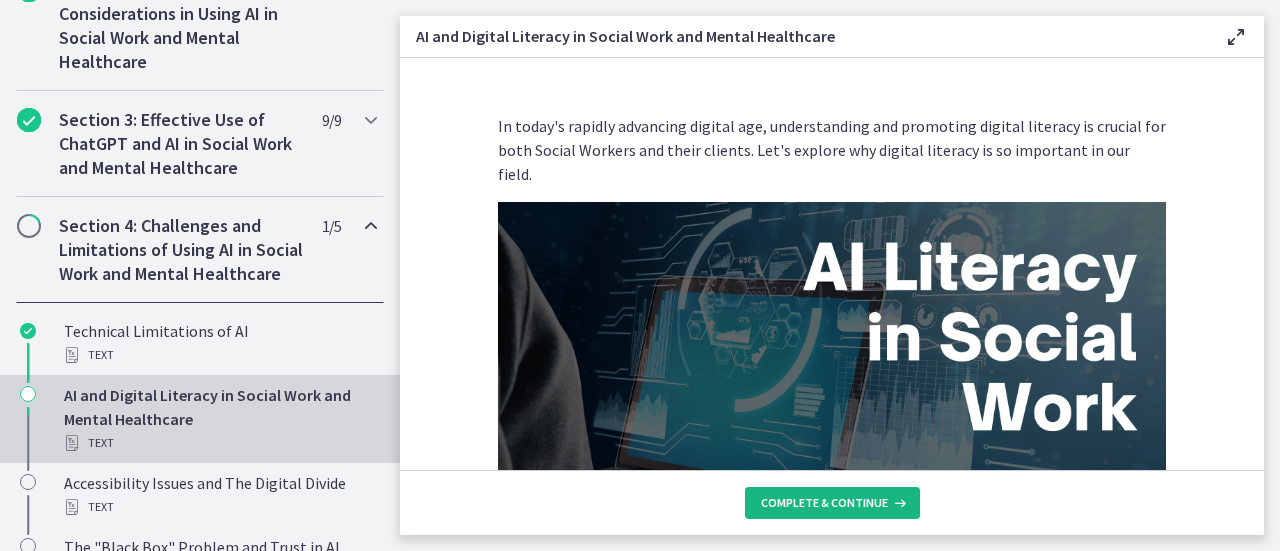 click on "Complete & continue" at bounding box center [824, 503] 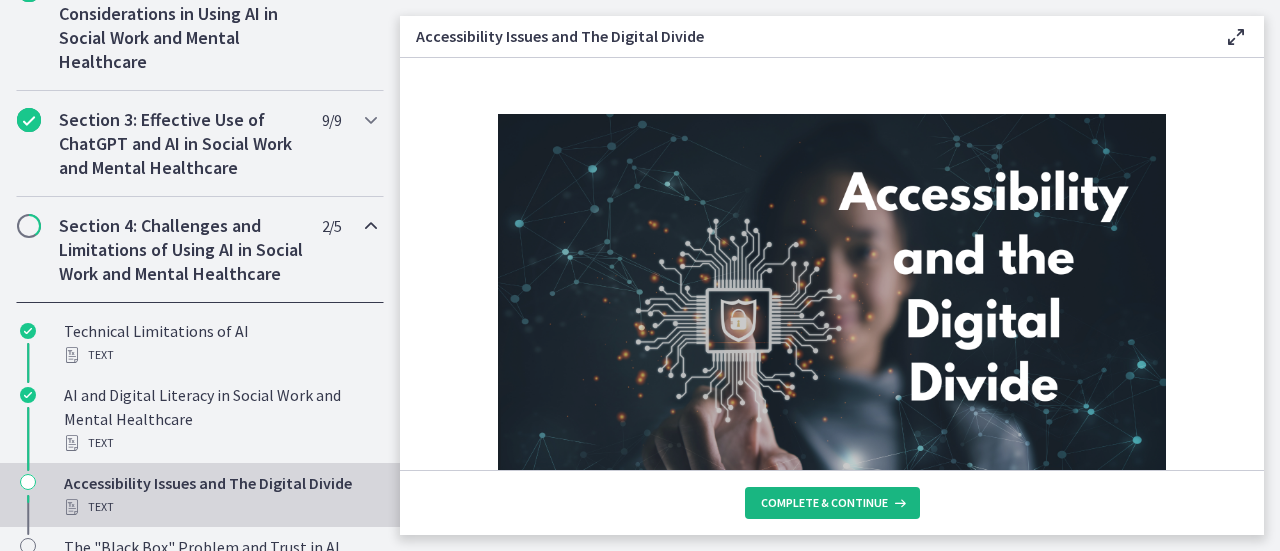 click on "Complete & continue" at bounding box center (824, 503) 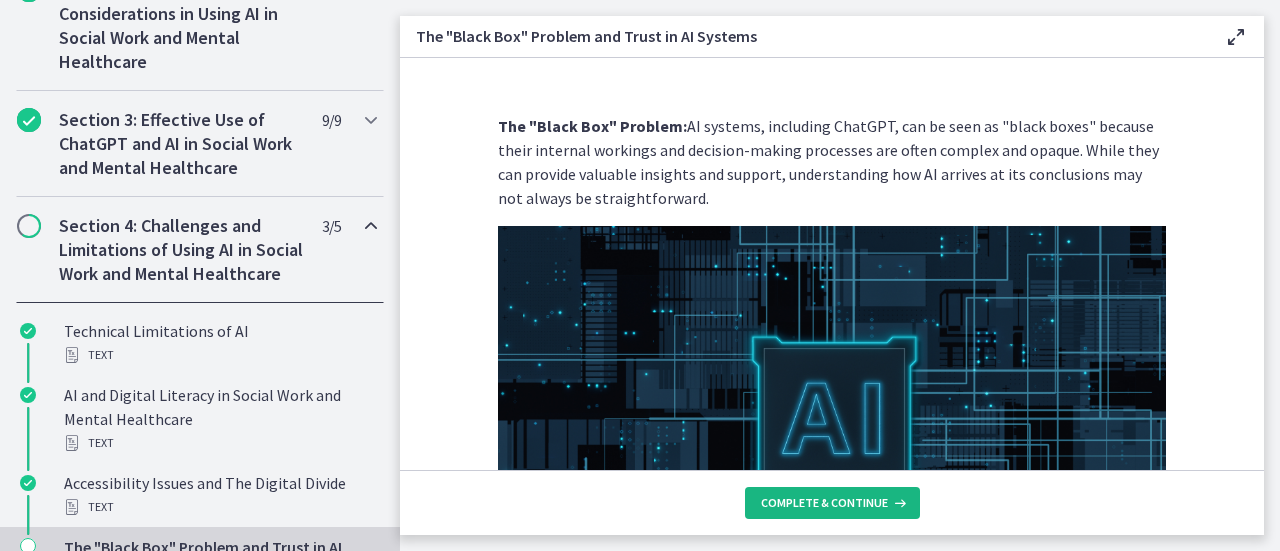 click on "Complete & continue" at bounding box center [824, 503] 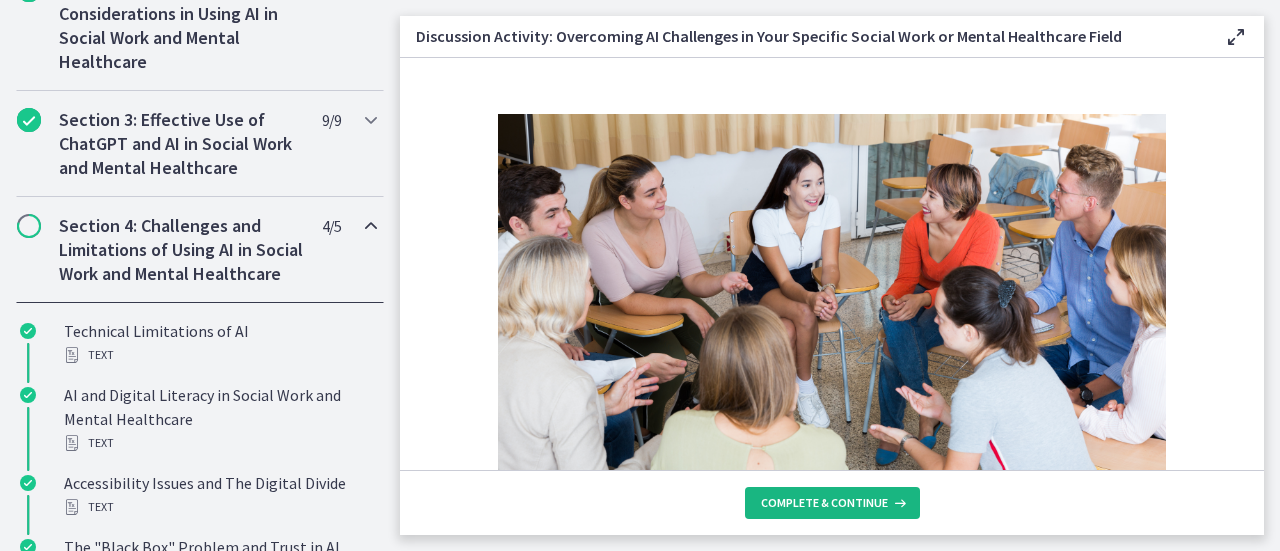 click on "Complete & continue" at bounding box center [824, 503] 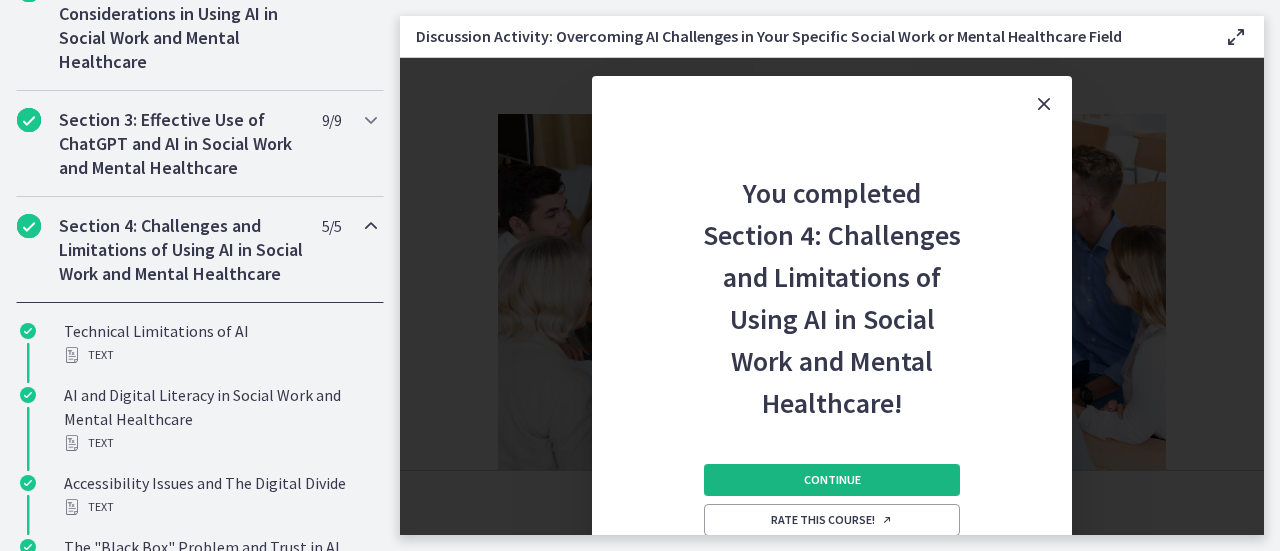 click on "Continue" at bounding box center (832, 480) 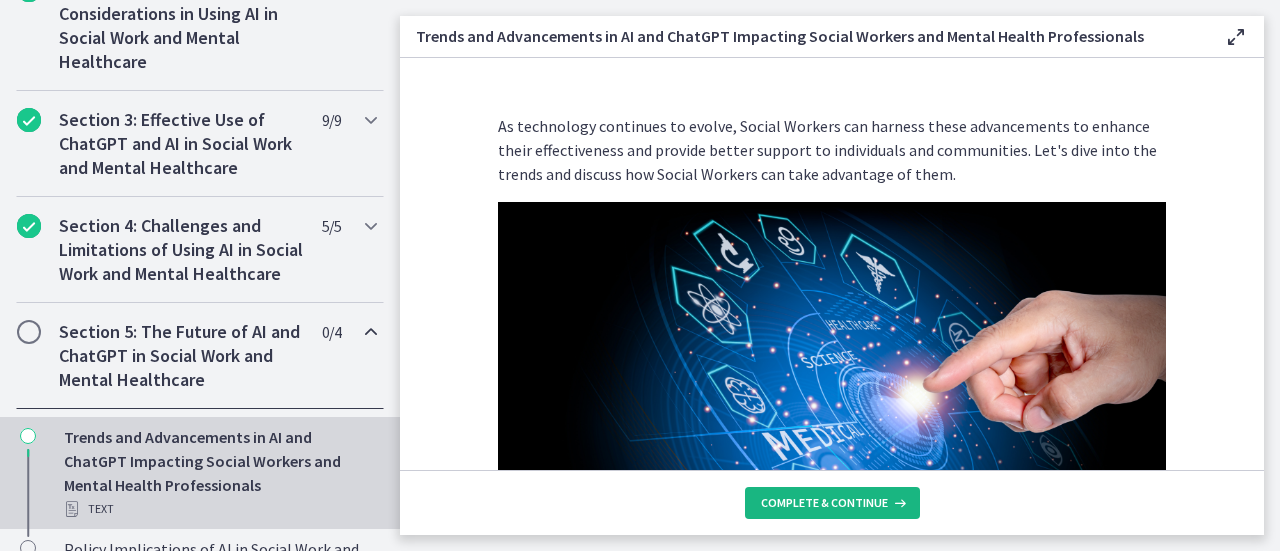 click on "Complete & continue" at bounding box center [824, 503] 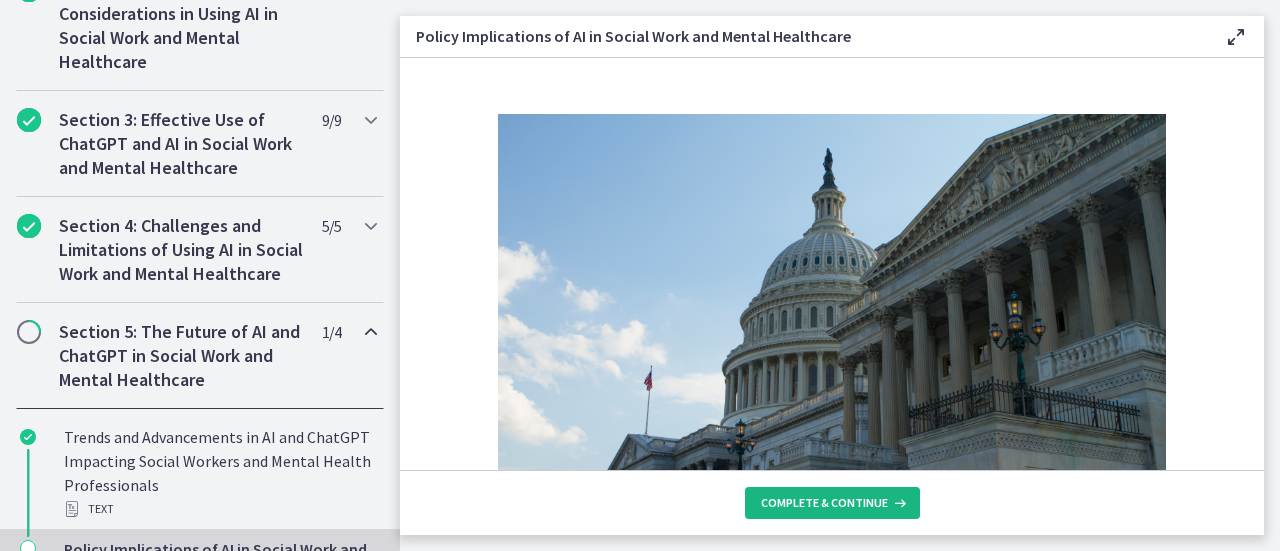 click on "Complete & continue" at bounding box center [824, 503] 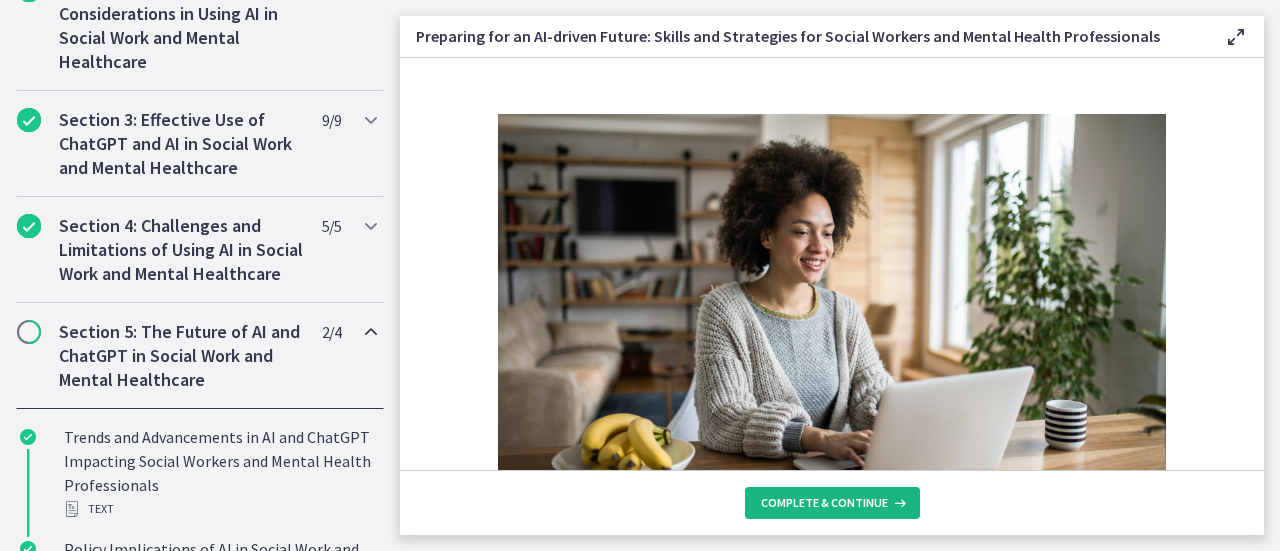 click on "Complete & continue" at bounding box center (824, 503) 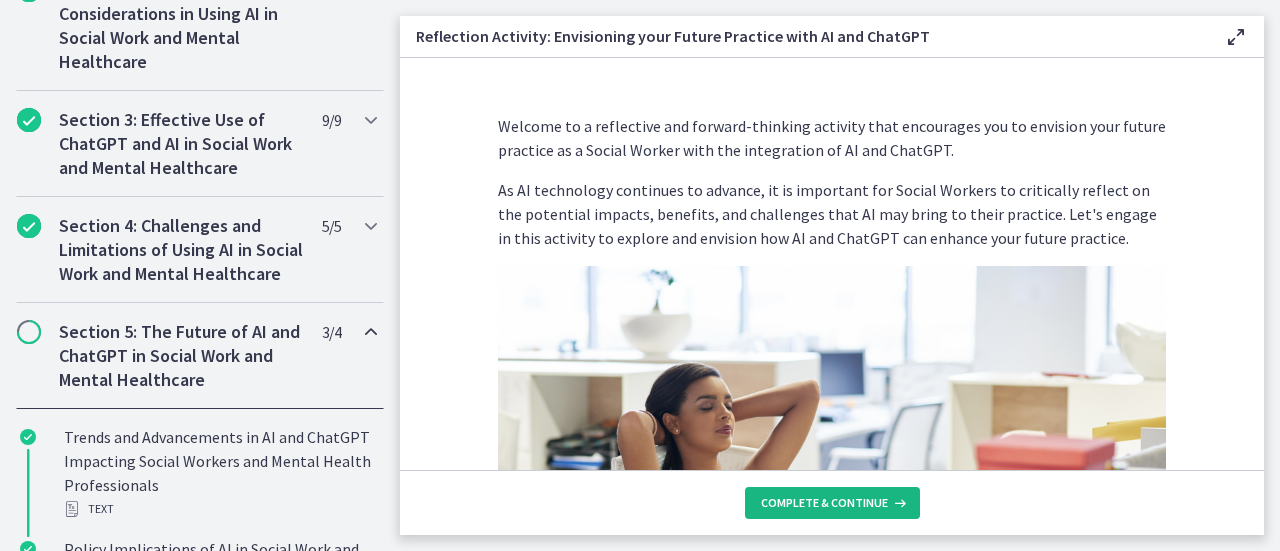 click on "Complete & continue" at bounding box center [824, 503] 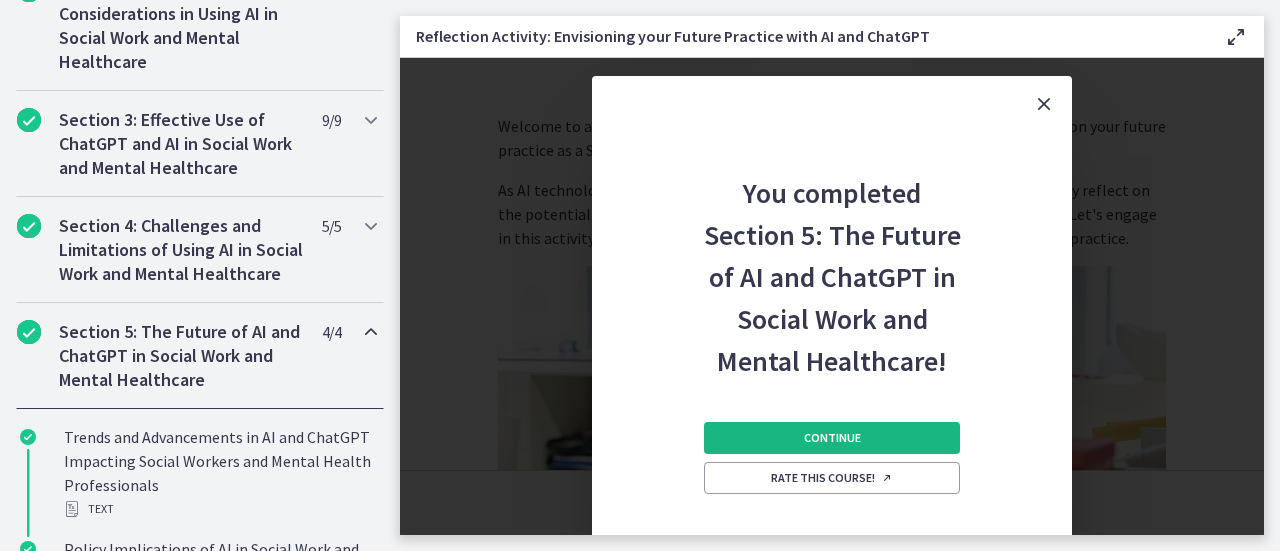 click on "Continue" at bounding box center (832, 438) 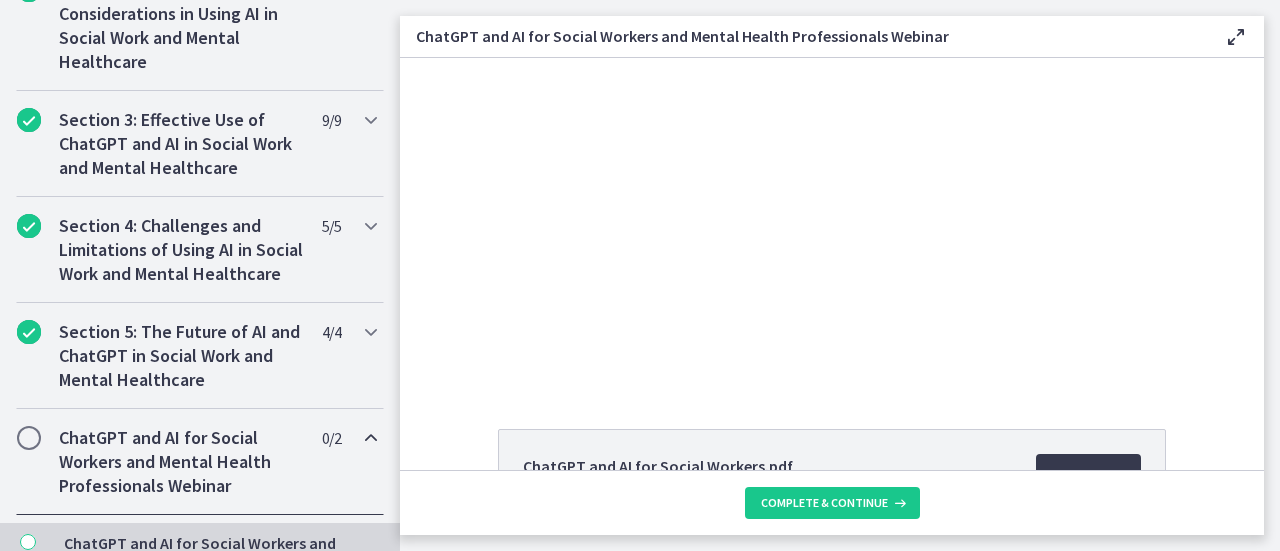 scroll, scrollTop: 0, scrollLeft: 0, axis: both 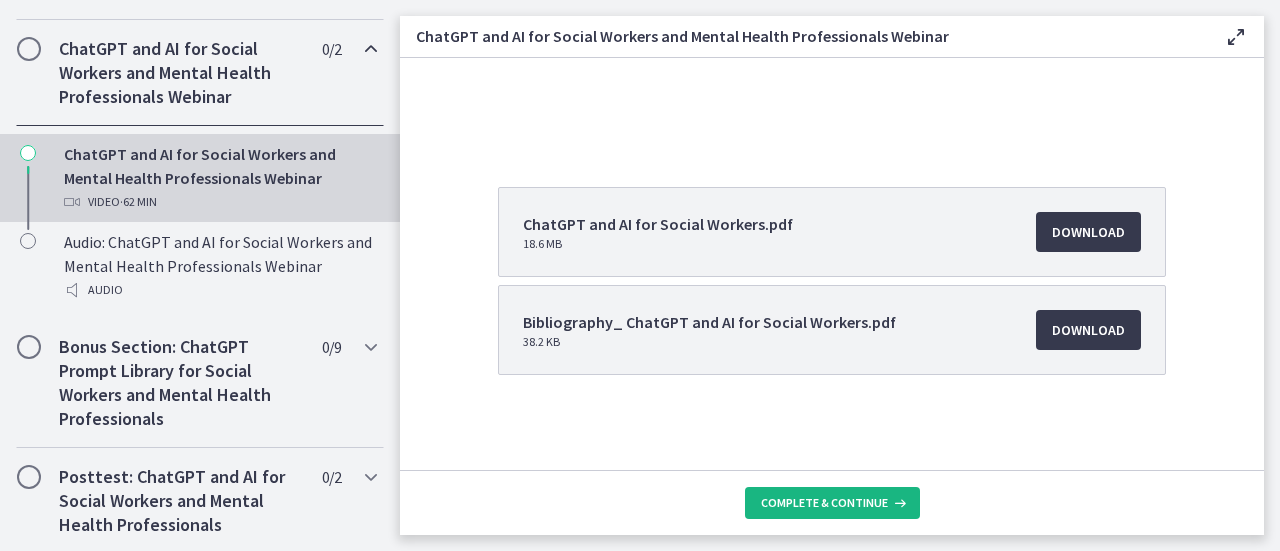 click on "Complete & continue" at bounding box center [824, 503] 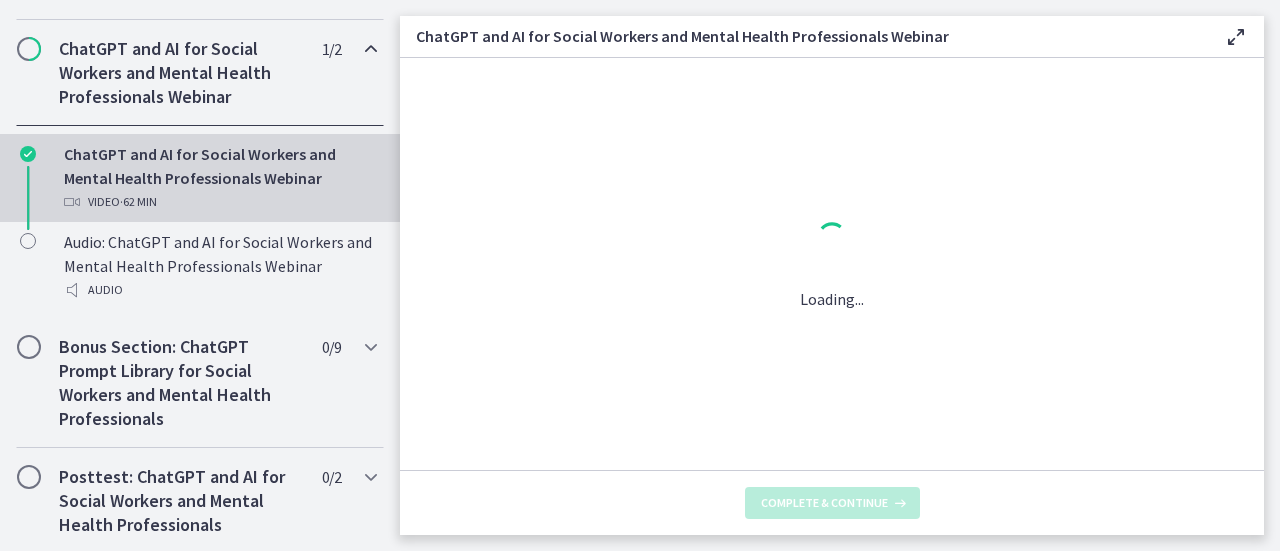 scroll, scrollTop: 0, scrollLeft: 0, axis: both 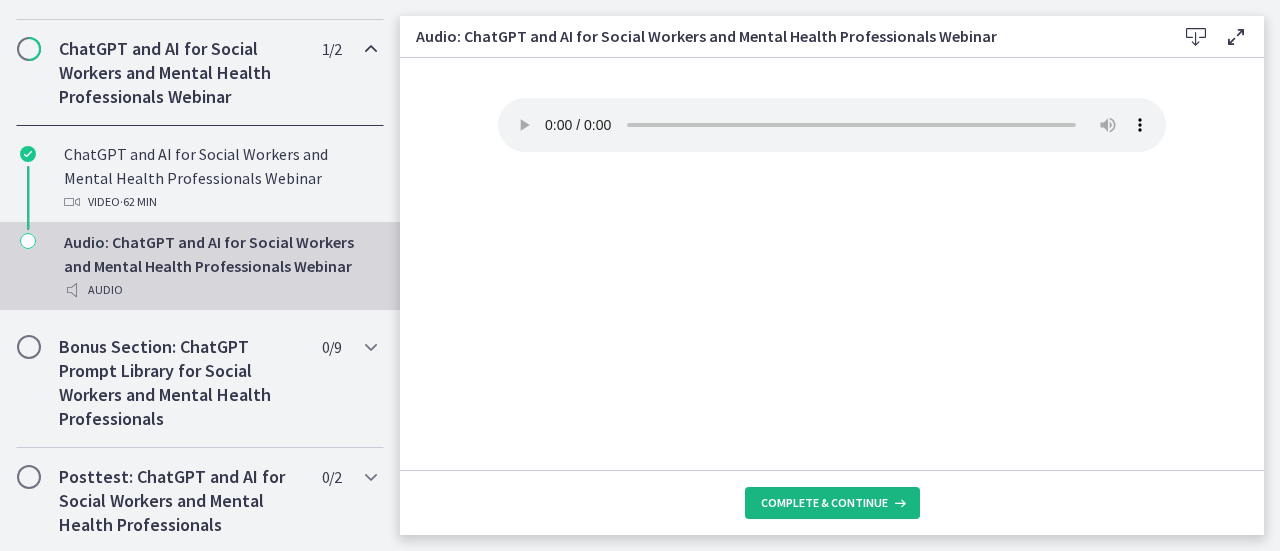 click on "Complete & continue" at bounding box center (824, 503) 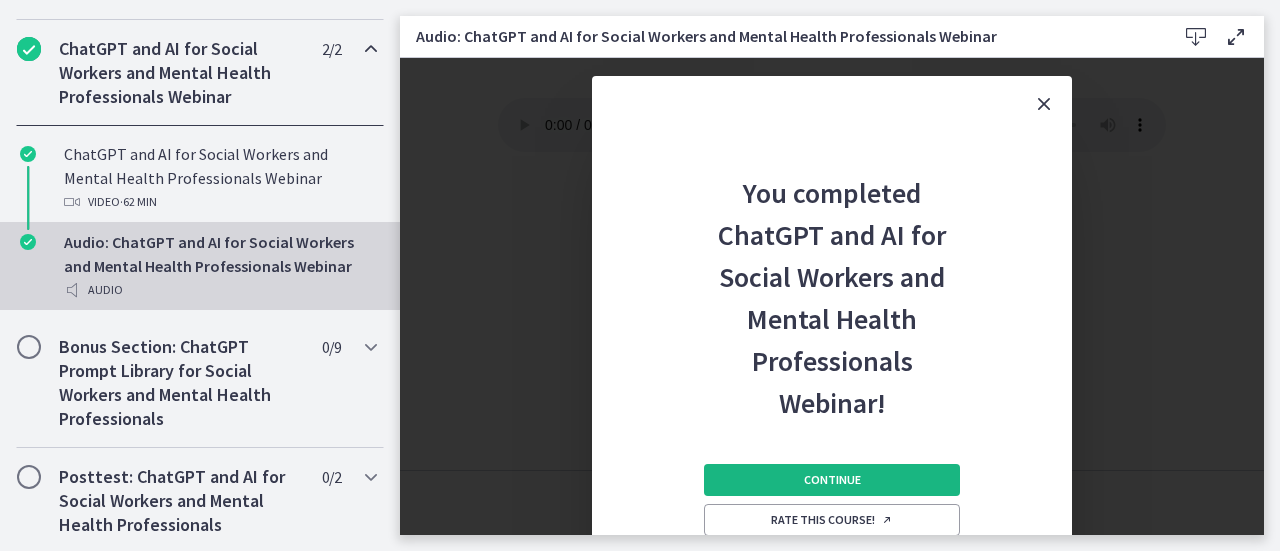 click on "Continue" at bounding box center (832, 480) 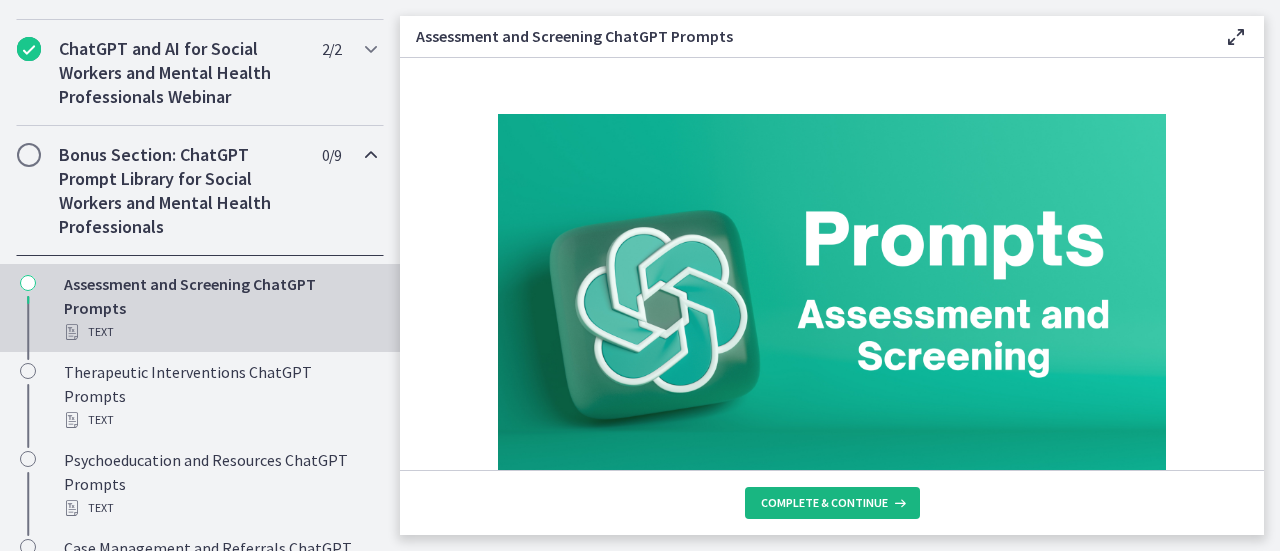 click on "Complete & continue" at bounding box center [824, 503] 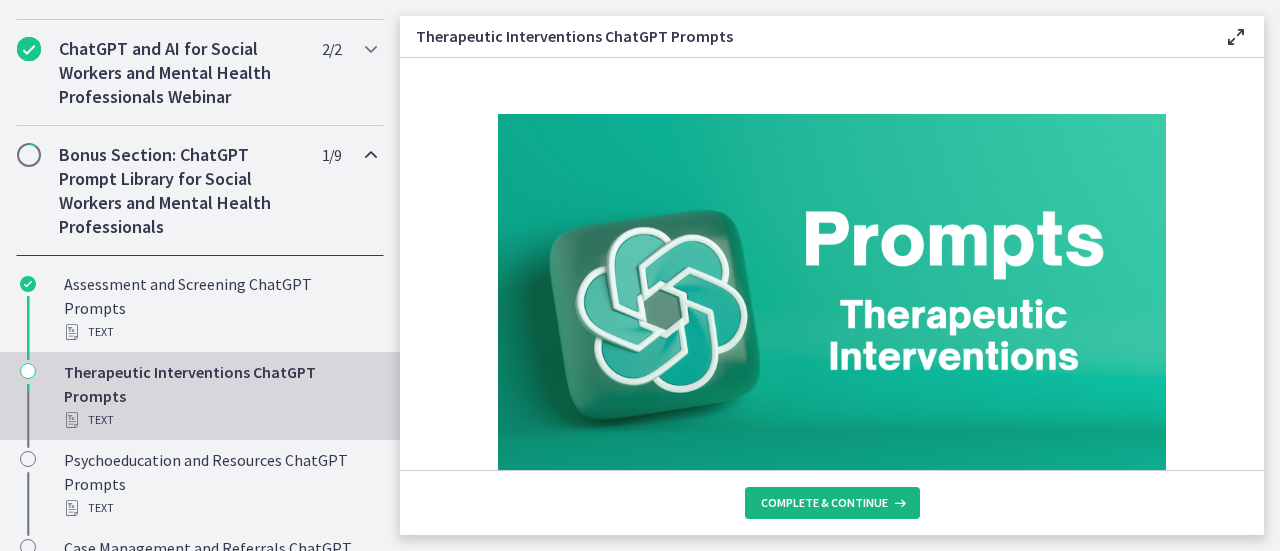 click on "Complete & continue" at bounding box center [824, 503] 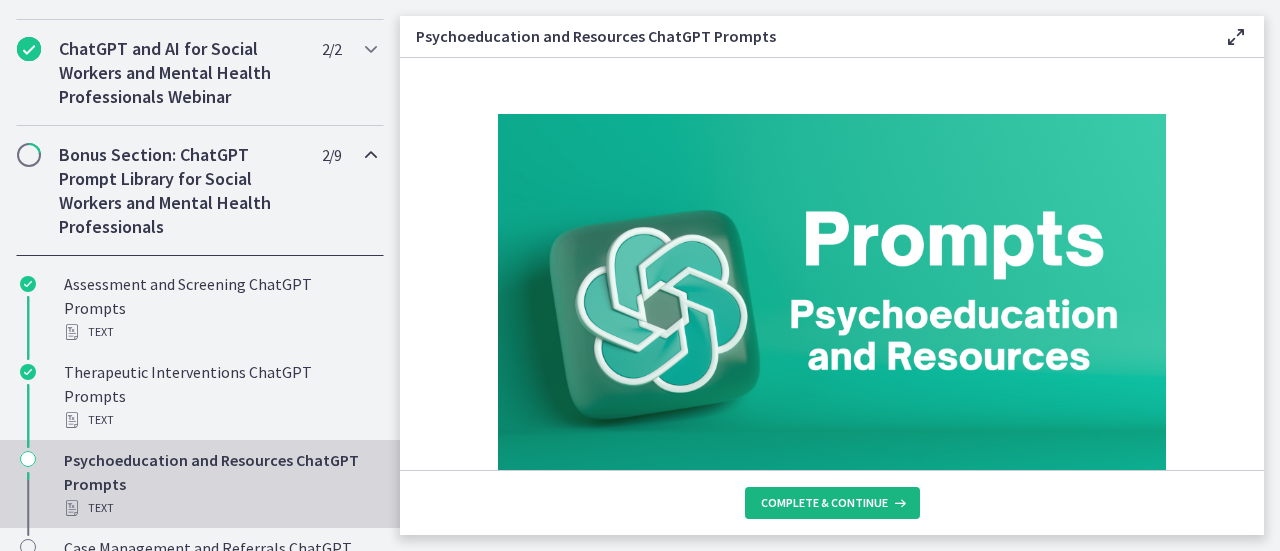 click on "Complete & continue" at bounding box center [824, 503] 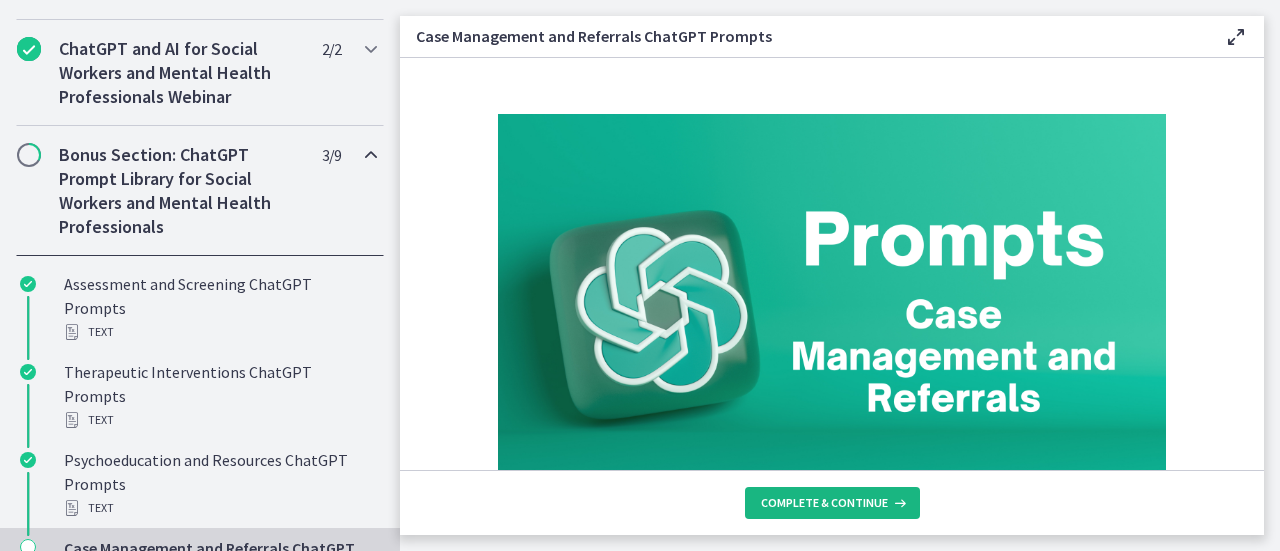 click on "Complete & continue" at bounding box center [824, 503] 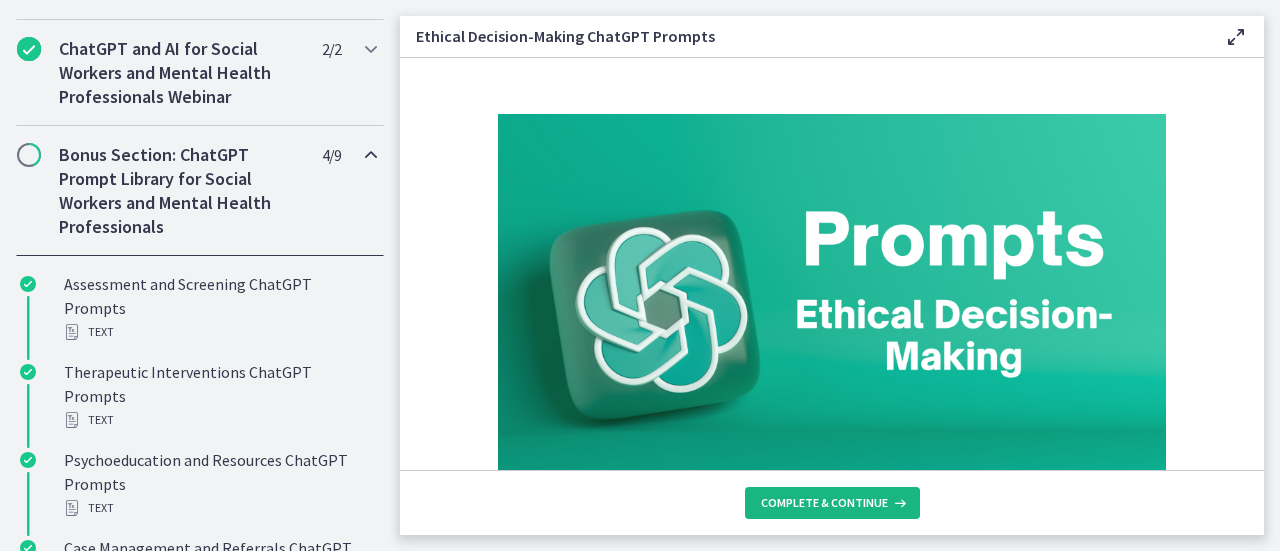 click on "Complete & continue" at bounding box center (824, 503) 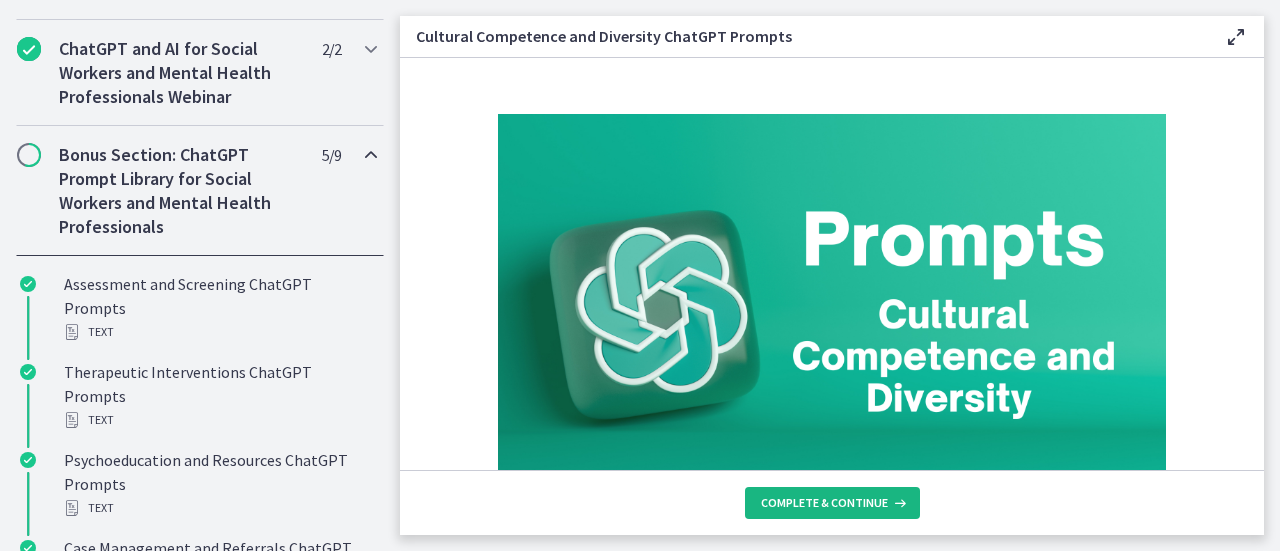 click on "Complete & continue" at bounding box center (824, 503) 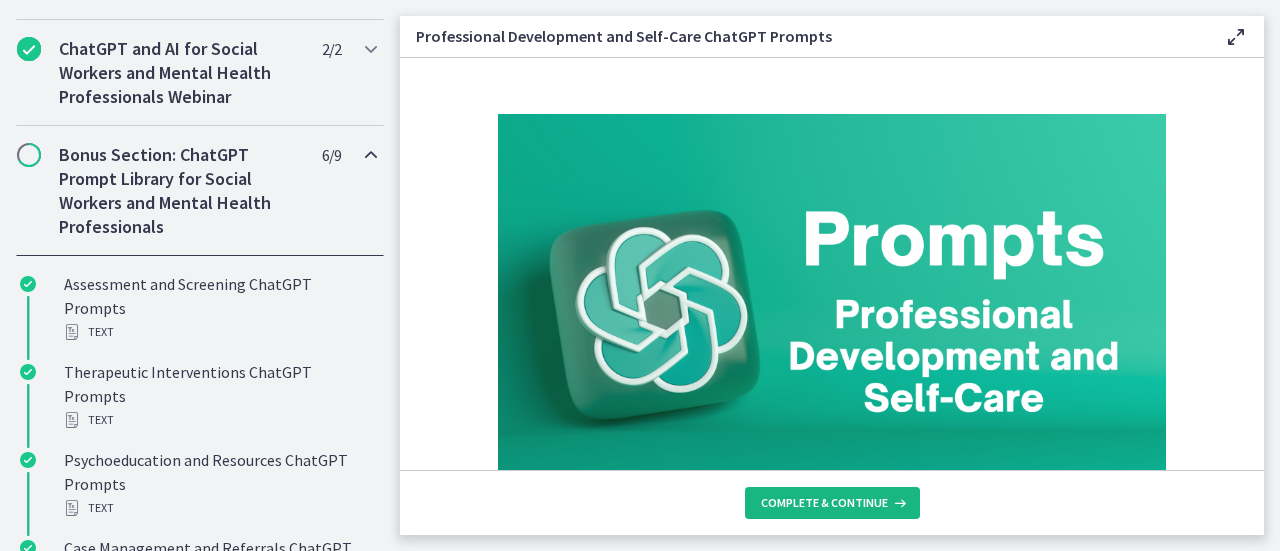 click on "Complete & continue" at bounding box center [824, 503] 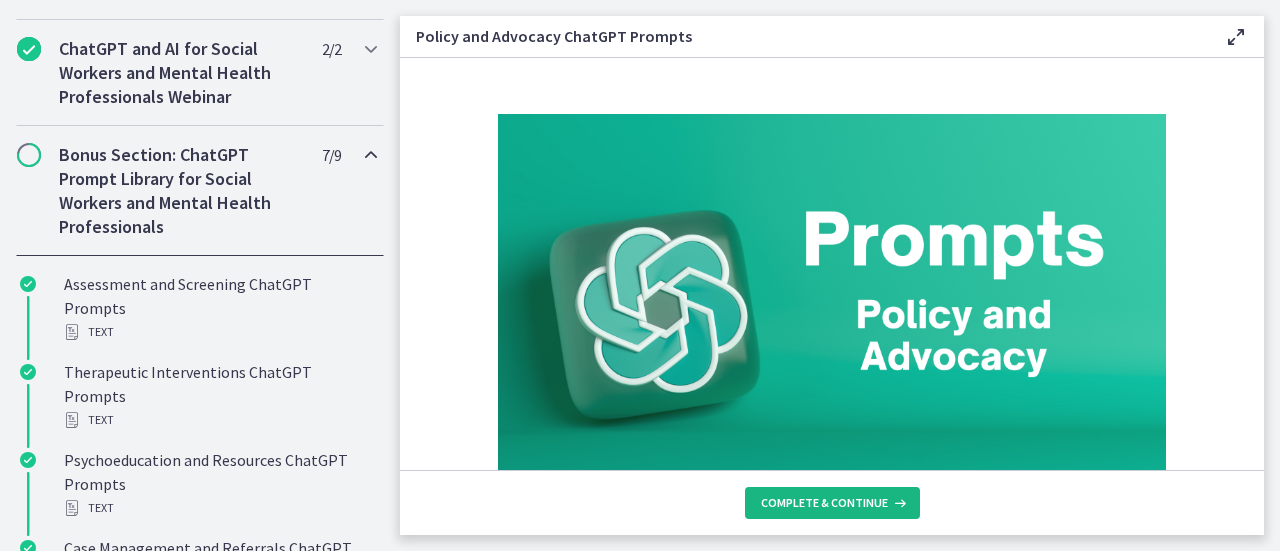 click on "Complete & continue" at bounding box center (824, 503) 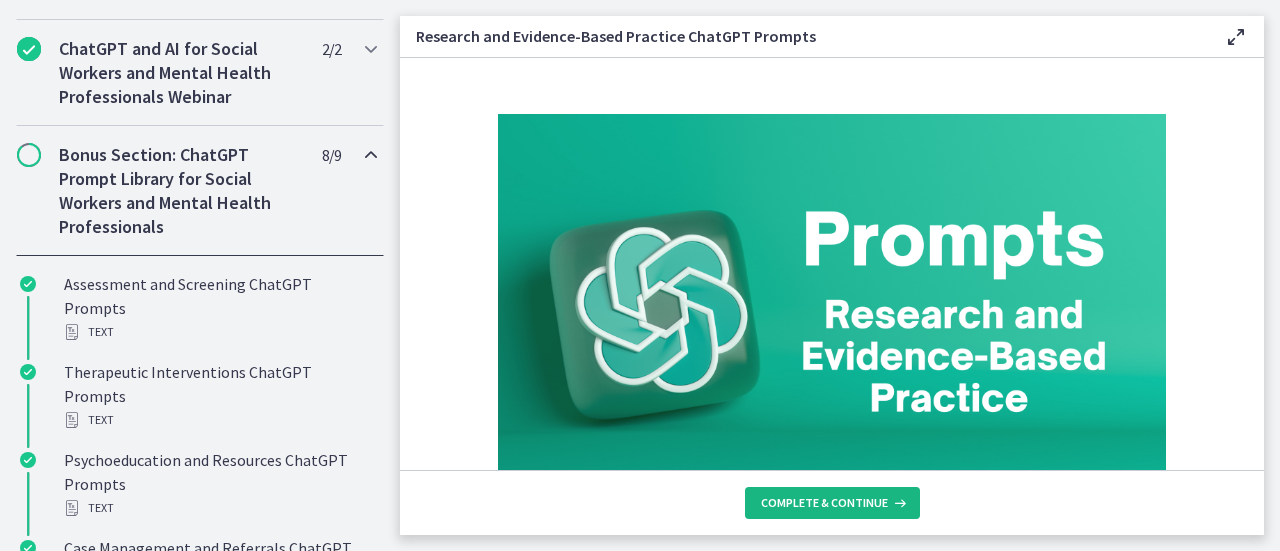 click on "Complete & continue" at bounding box center (824, 503) 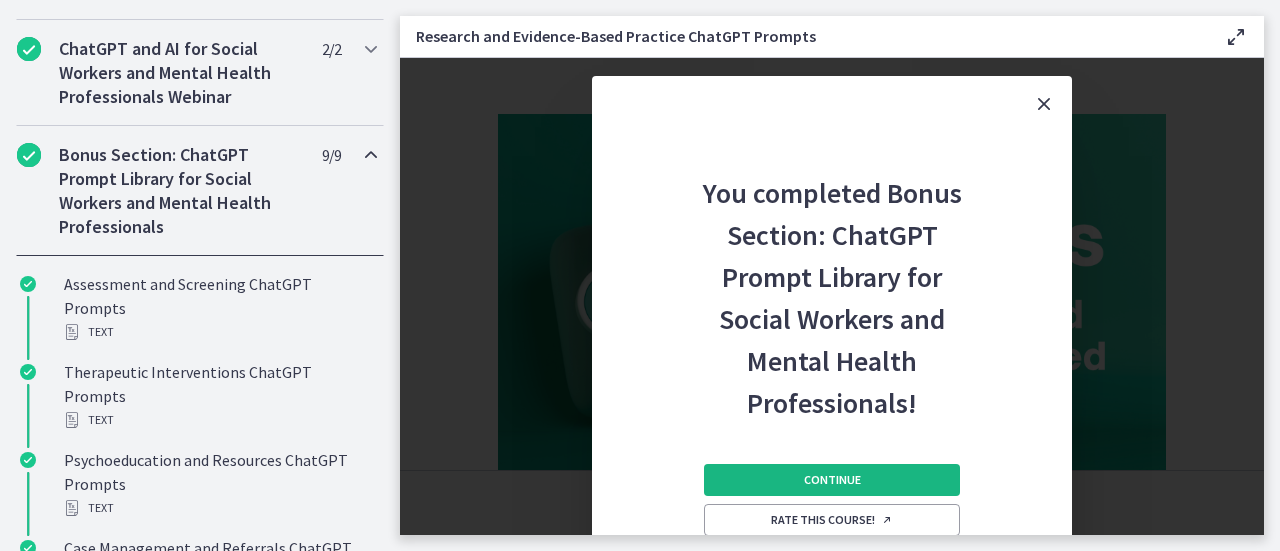 click on "Continue" at bounding box center (832, 480) 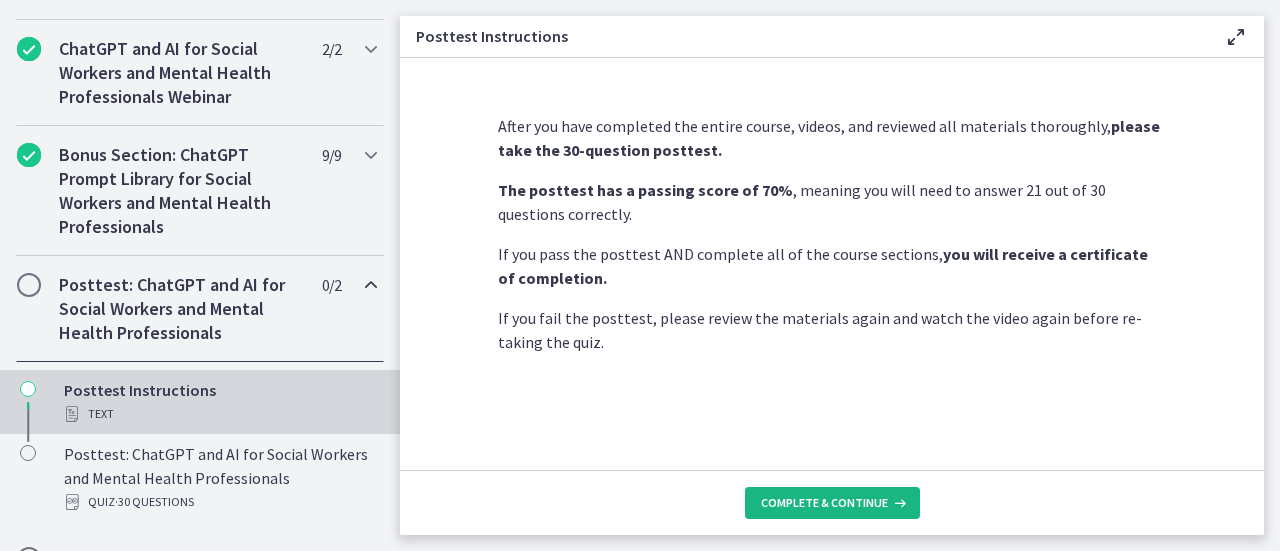 click on "Complete & continue" at bounding box center (832, 503) 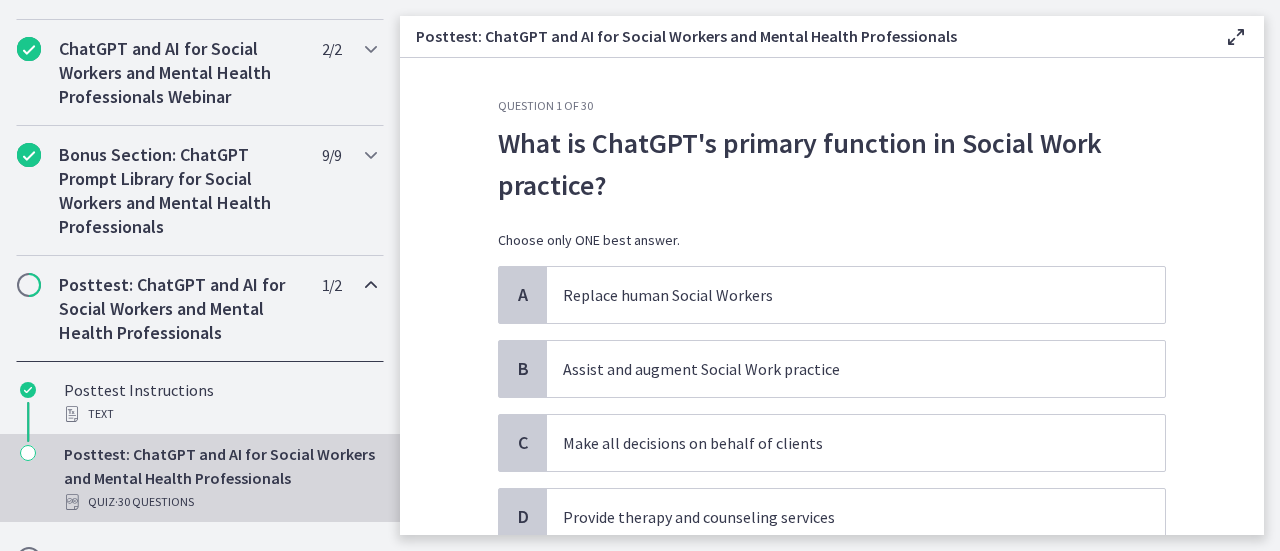 scroll, scrollTop: 1150, scrollLeft: 0, axis: vertical 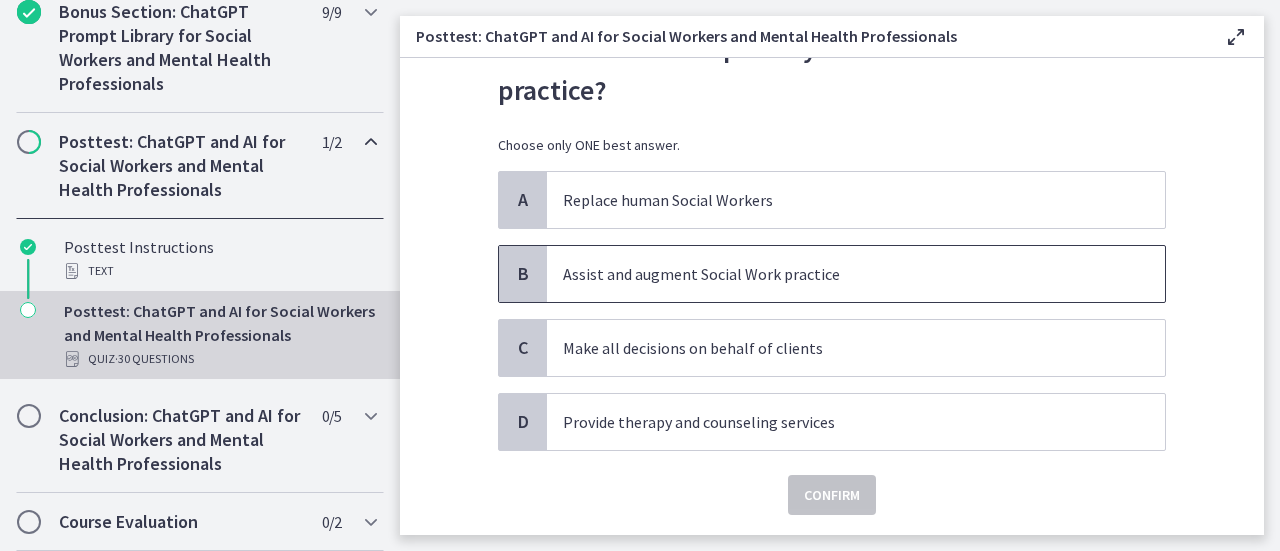 click on "Assist and augment Social Work practice" at bounding box center [836, 274] 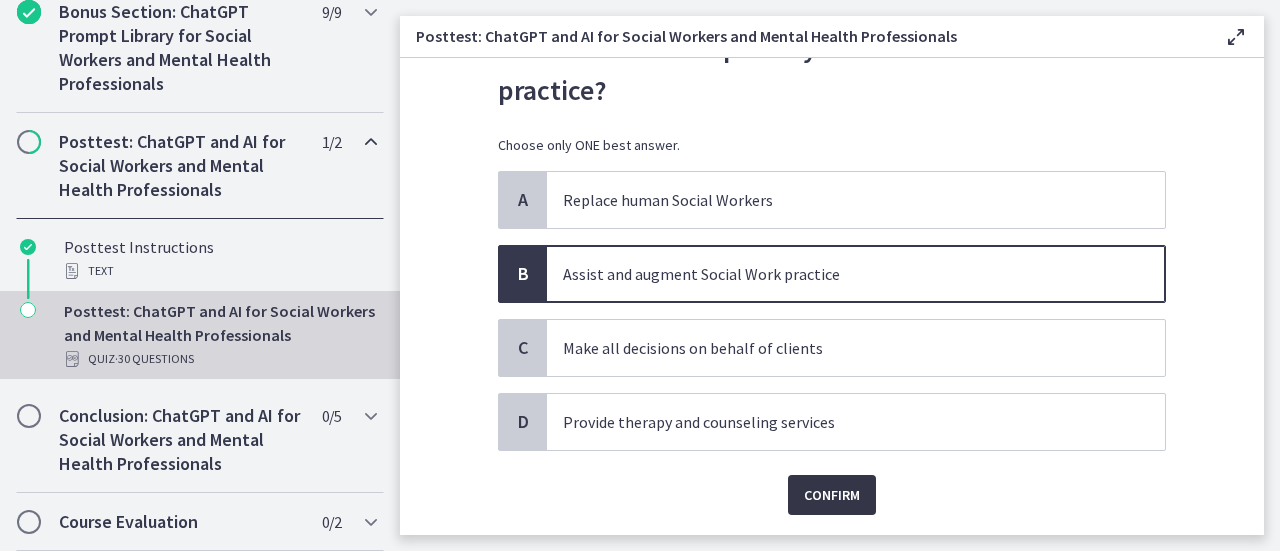 click on "Confirm" at bounding box center (832, 495) 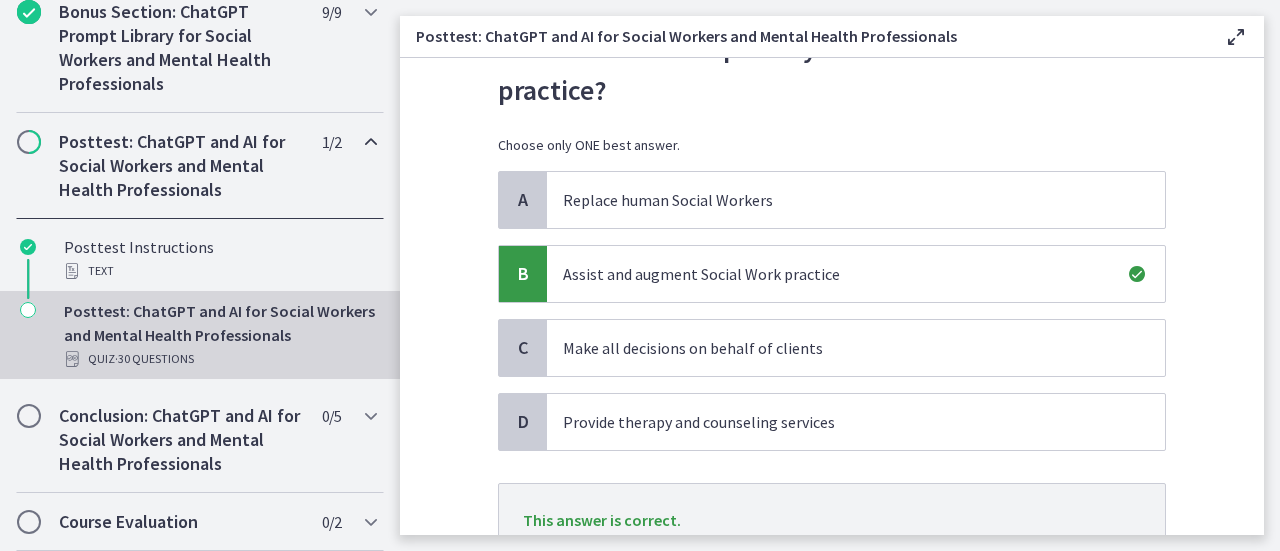 scroll, scrollTop: 257, scrollLeft: 0, axis: vertical 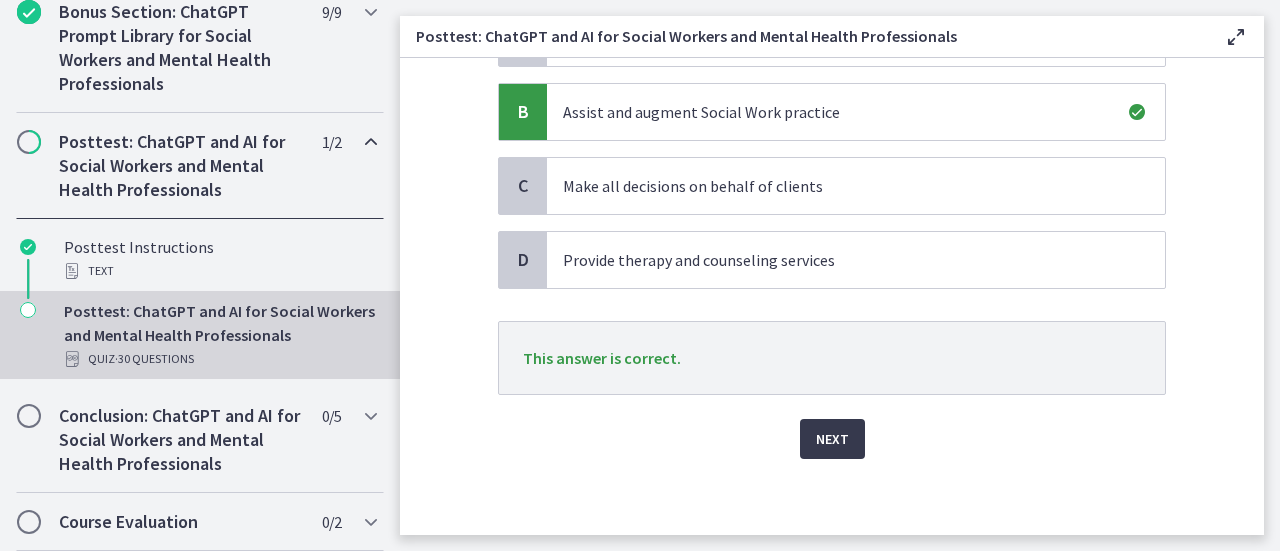 click on "Question   1   of   30
What is ChatGPT's primary function in Social Work practice?
Choose only ONE best answer.
A
Replace human Social Workers
B
Assist and augment Social Work practice
C
Make all decisions on behalf of clients
D
Provide therapy and counseling services
This answer is correct.
Next" 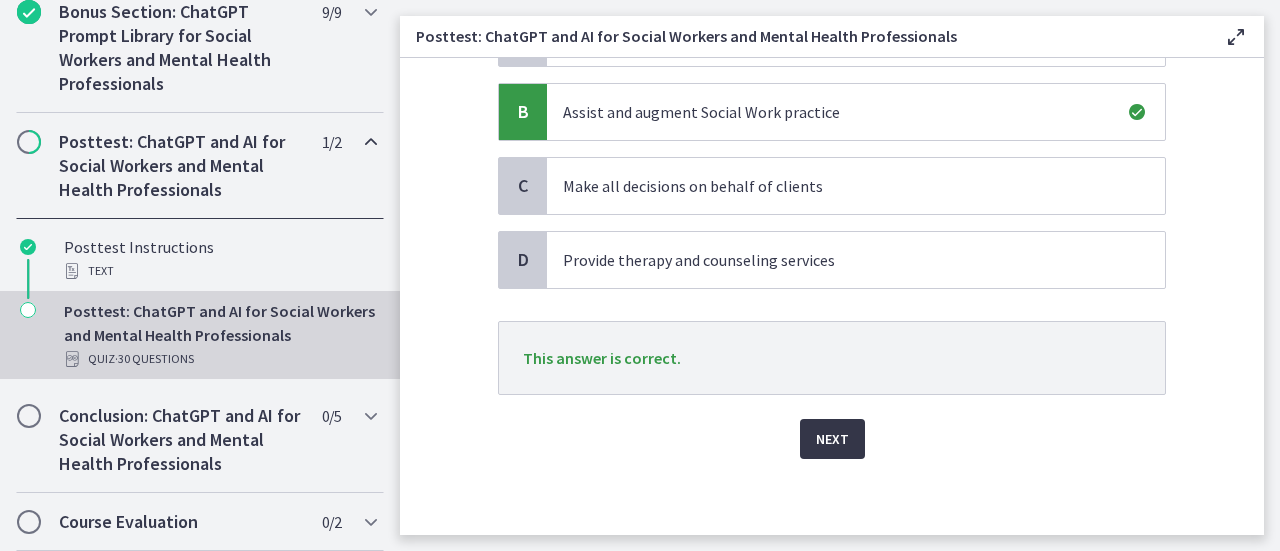 click on "Next" at bounding box center [832, 439] 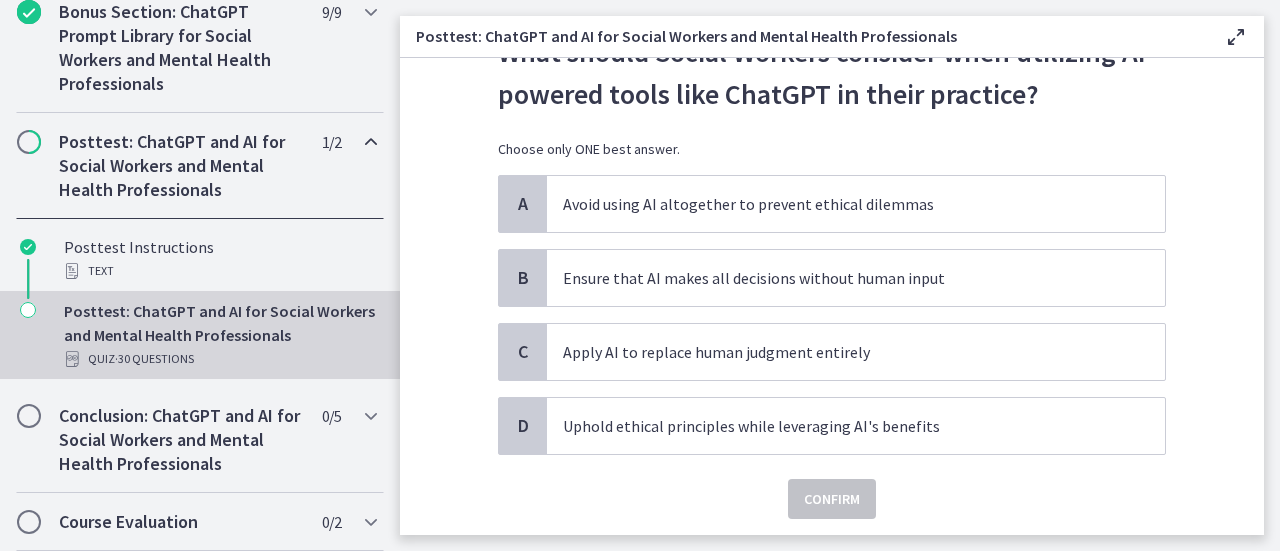 scroll, scrollTop: 92, scrollLeft: 0, axis: vertical 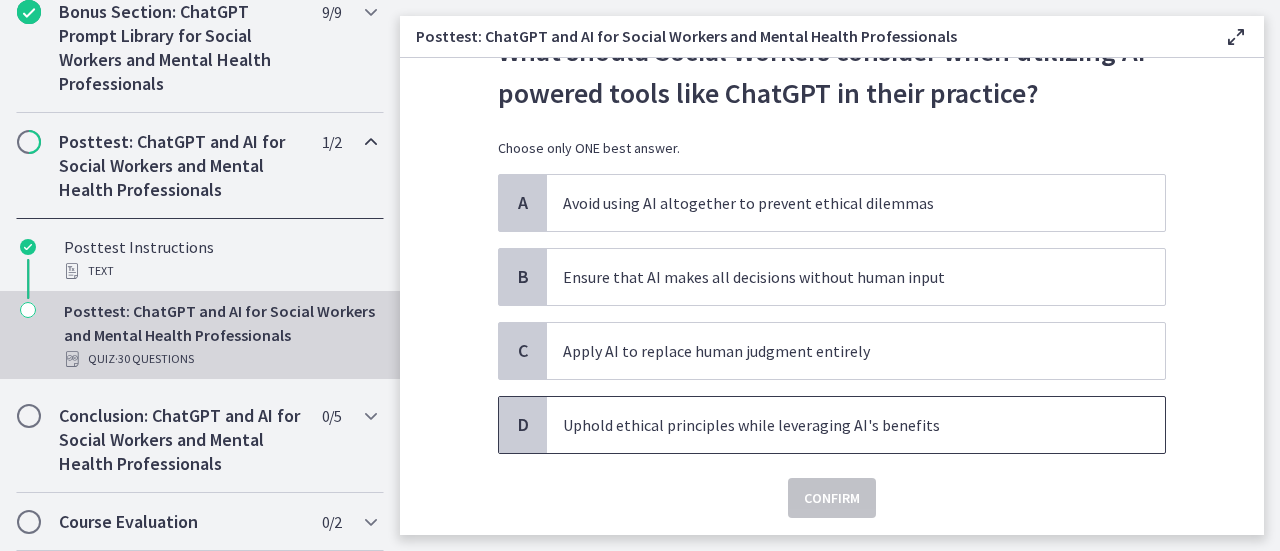 click on "Uphold ethical principles while leveraging AI's benefits" at bounding box center (836, 425) 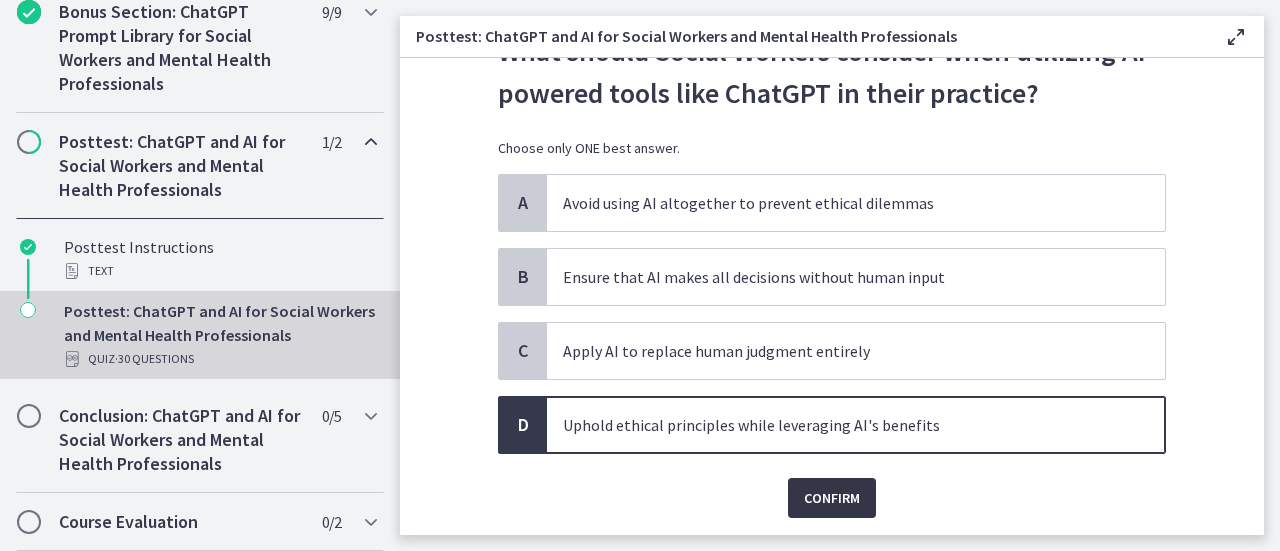 click on "Confirm" at bounding box center (832, 498) 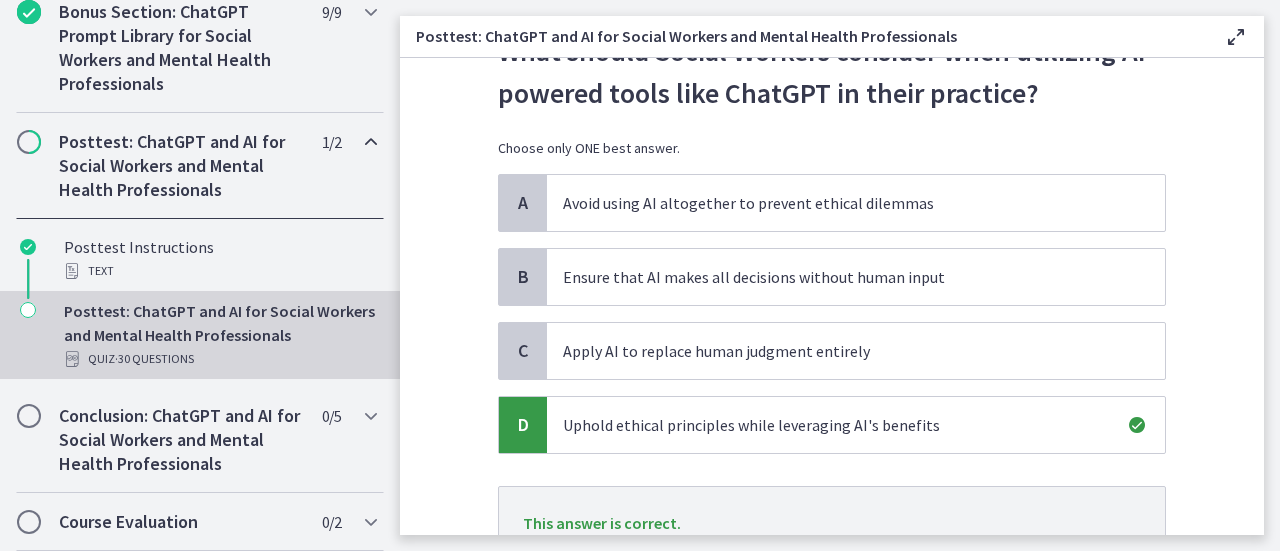 scroll, scrollTop: 257, scrollLeft: 0, axis: vertical 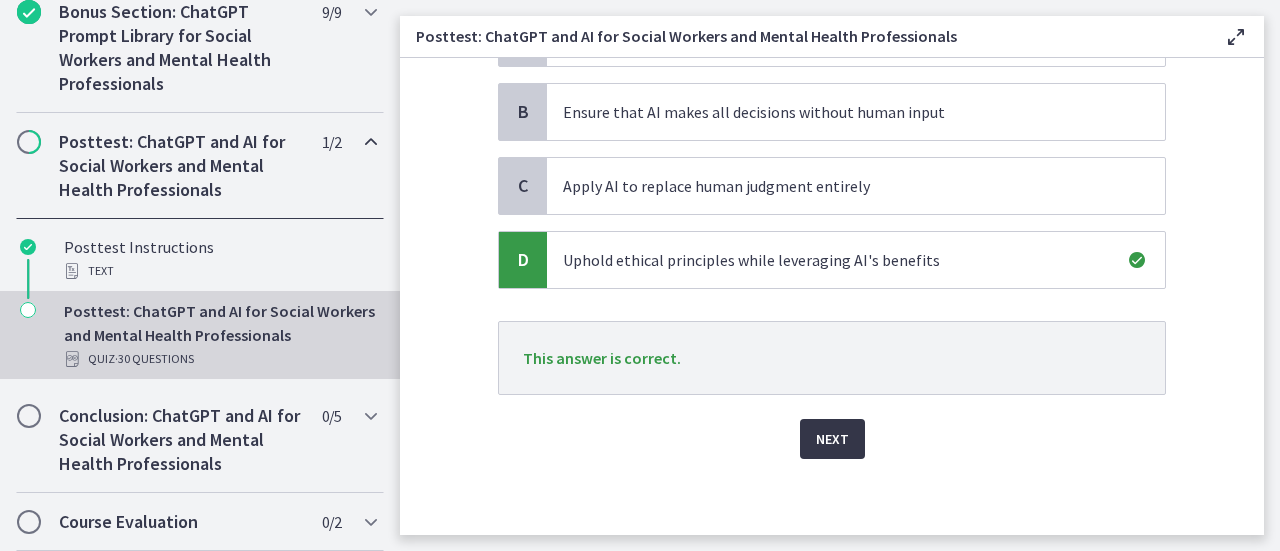 click on "Next" at bounding box center [832, 439] 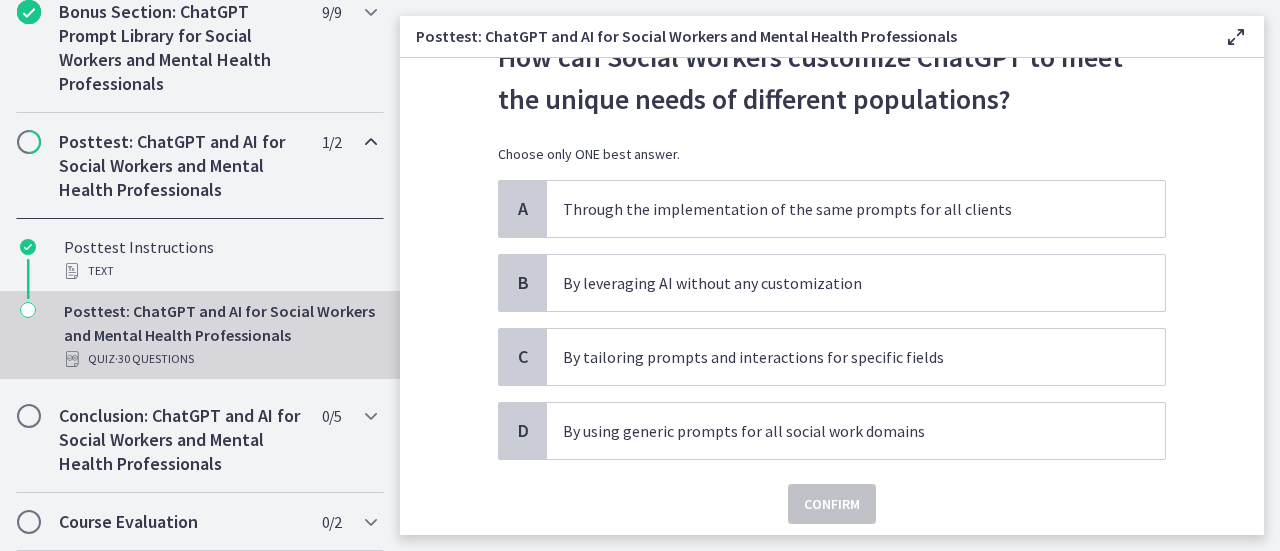 scroll, scrollTop: 88, scrollLeft: 0, axis: vertical 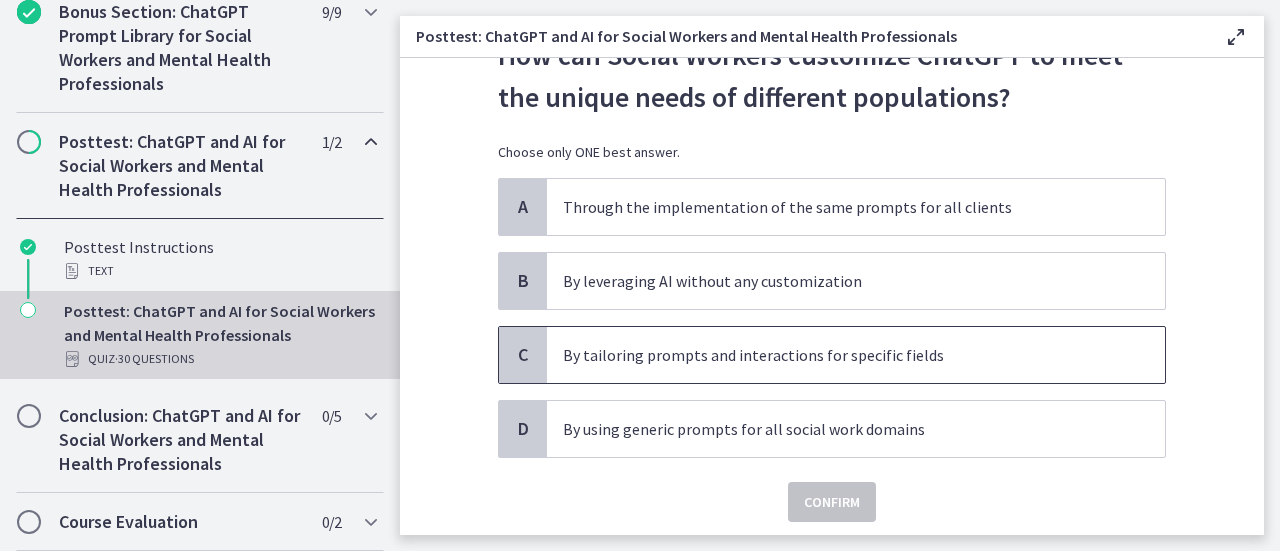 click on "By tailoring prompts and interactions for specific fields" at bounding box center [856, 355] 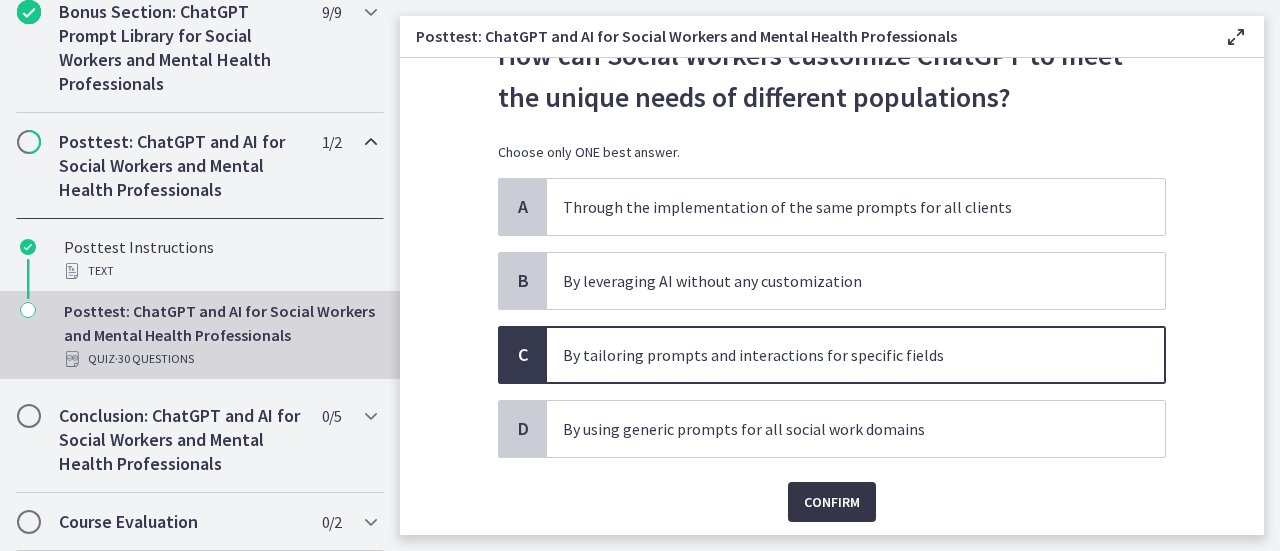 click on "Confirm" at bounding box center [832, 502] 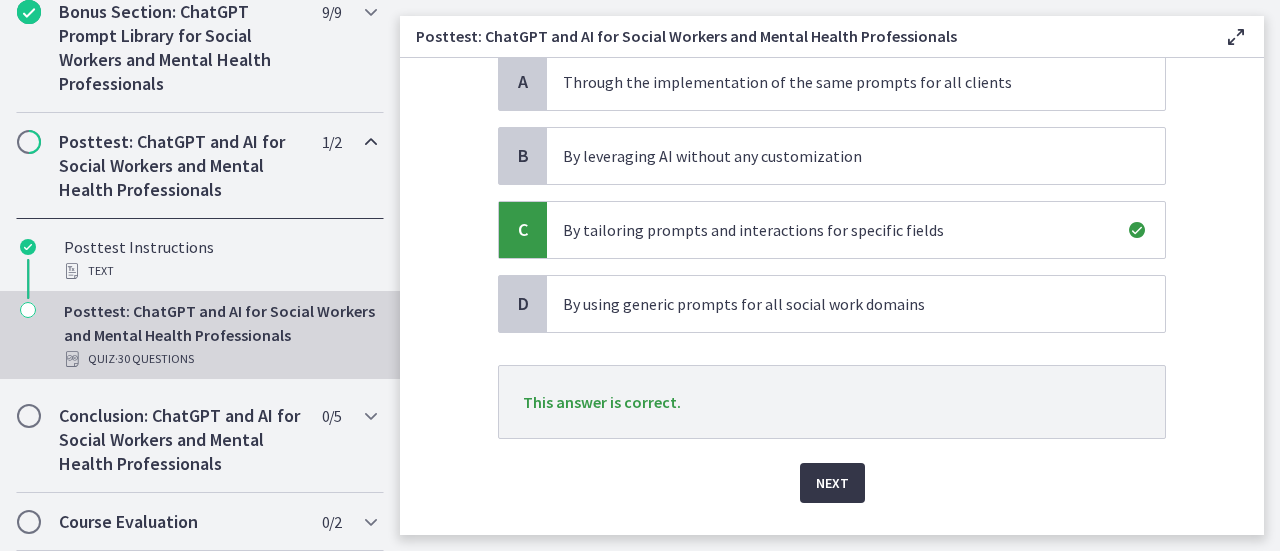 scroll, scrollTop: 217, scrollLeft: 0, axis: vertical 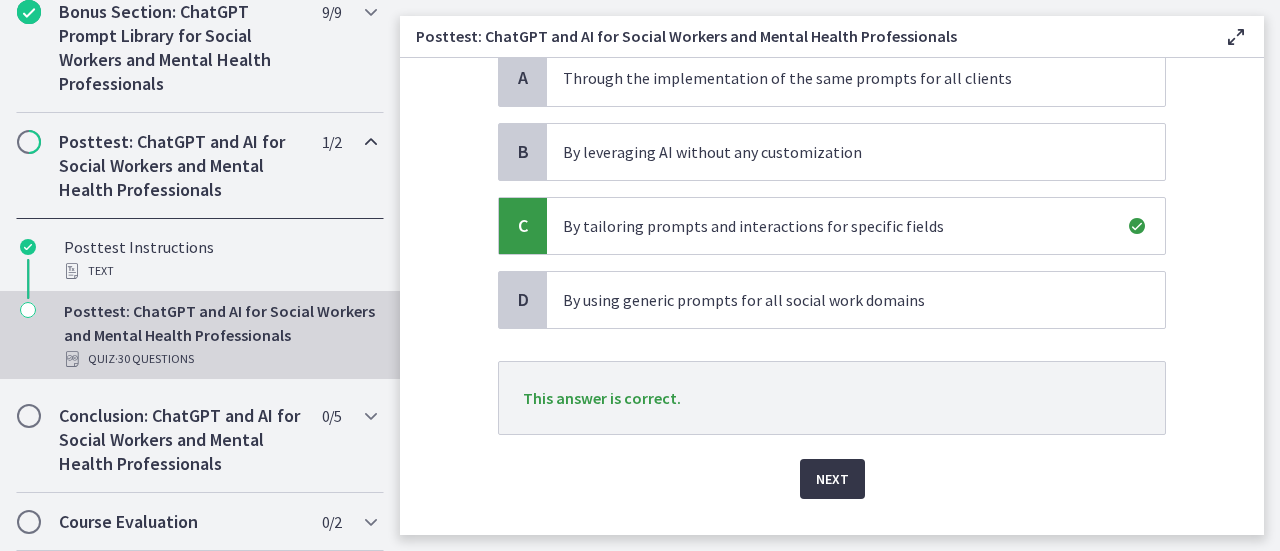 click on "Next" at bounding box center [832, 479] 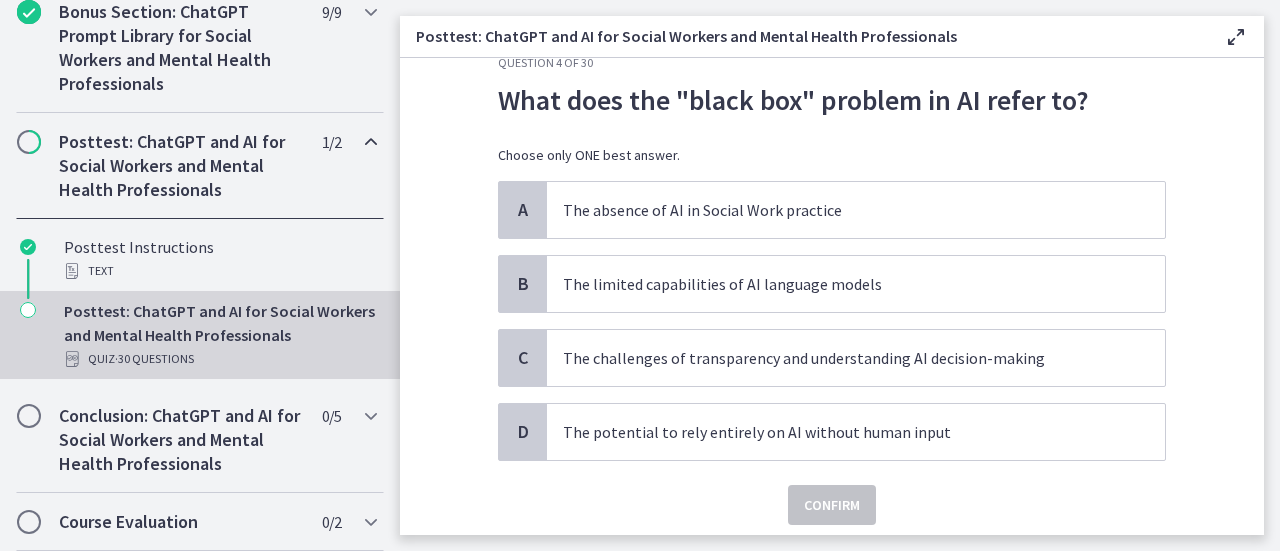 scroll, scrollTop: 44, scrollLeft: 0, axis: vertical 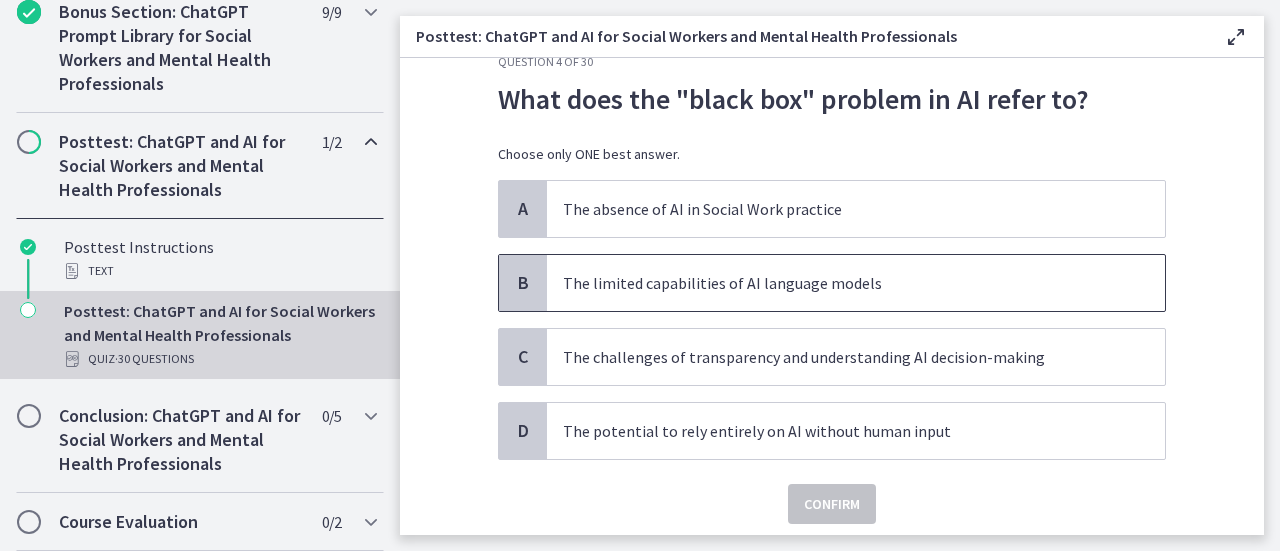 click on "The limited capabilities of AI language models" at bounding box center (836, 283) 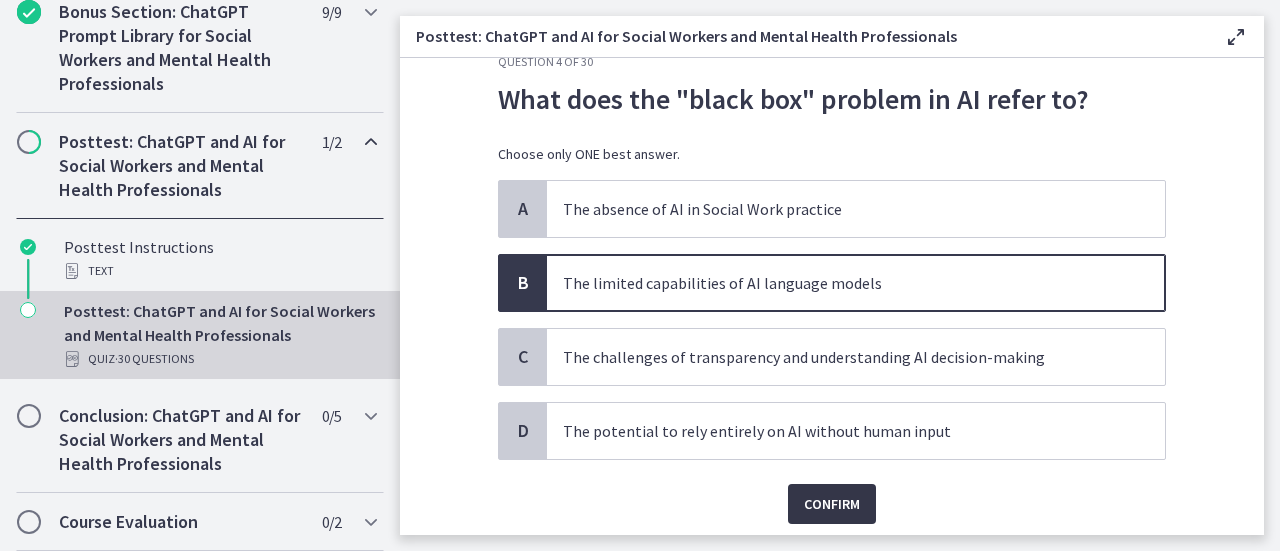 click on "Confirm" at bounding box center [832, 504] 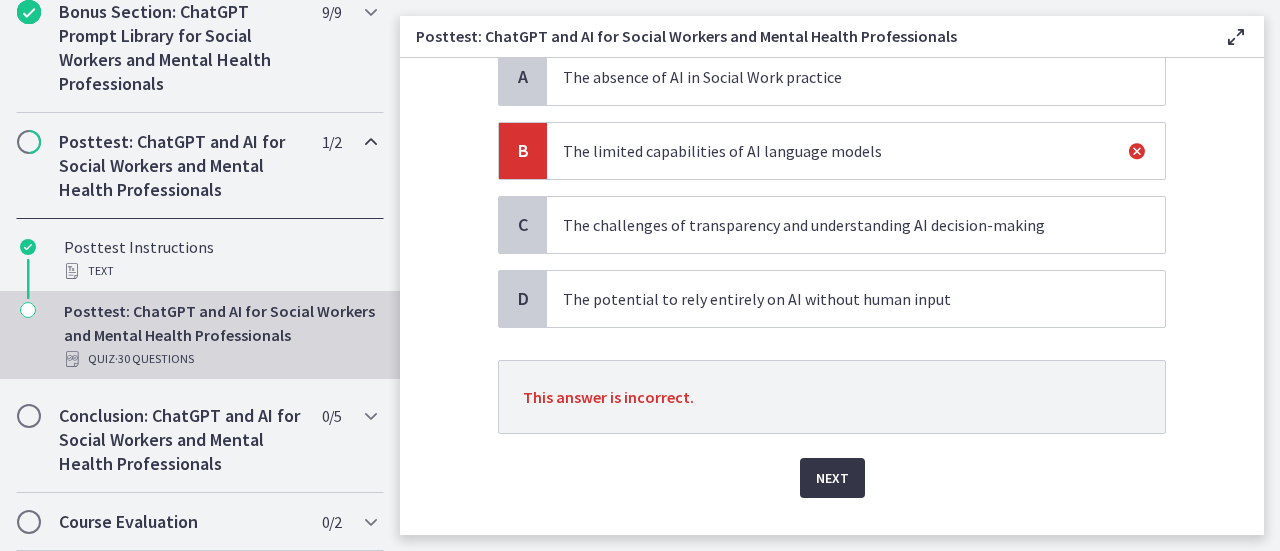scroll, scrollTop: 178, scrollLeft: 0, axis: vertical 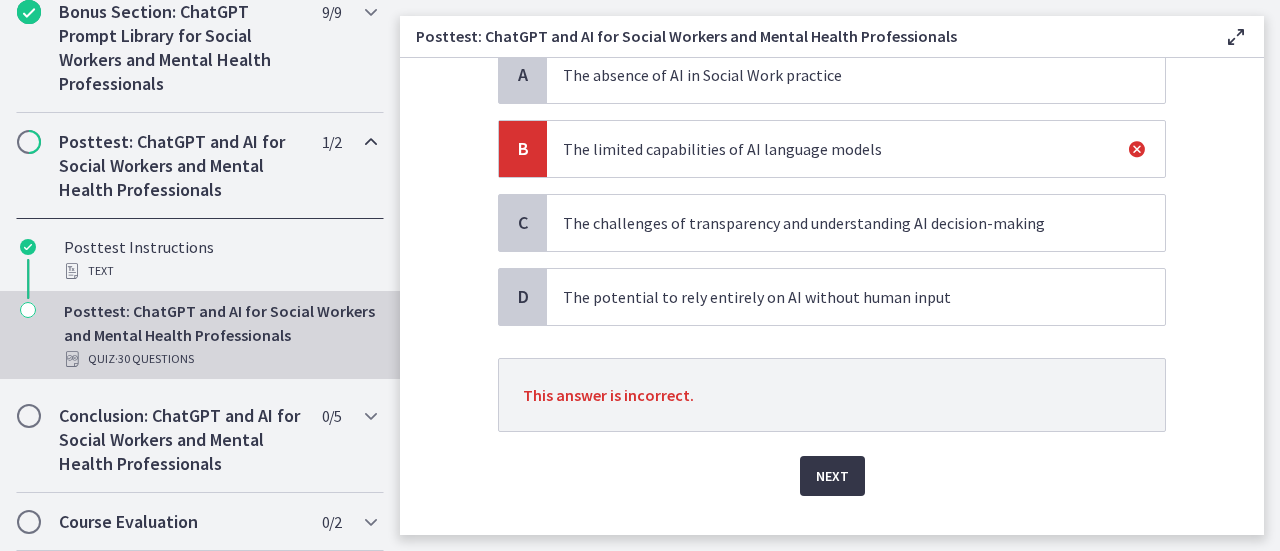 click on "Next" at bounding box center [832, 476] 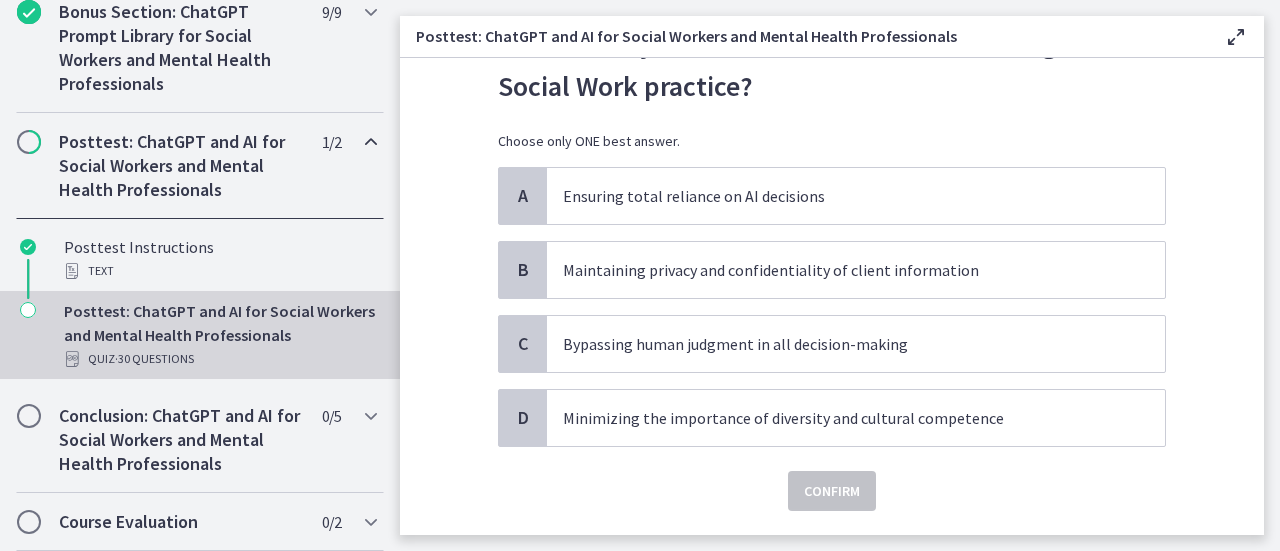 scroll, scrollTop: 100, scrollLeft: 0, axis: vertical 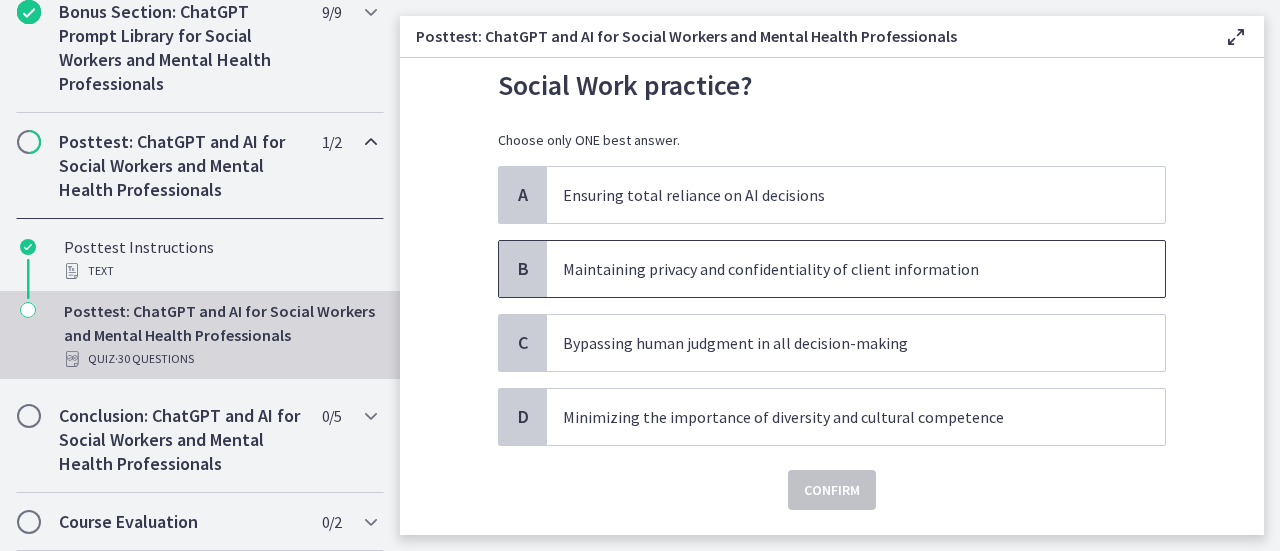 click on "Maintaining privacy and confidentiality of client information" at bounding box center (856, 269) 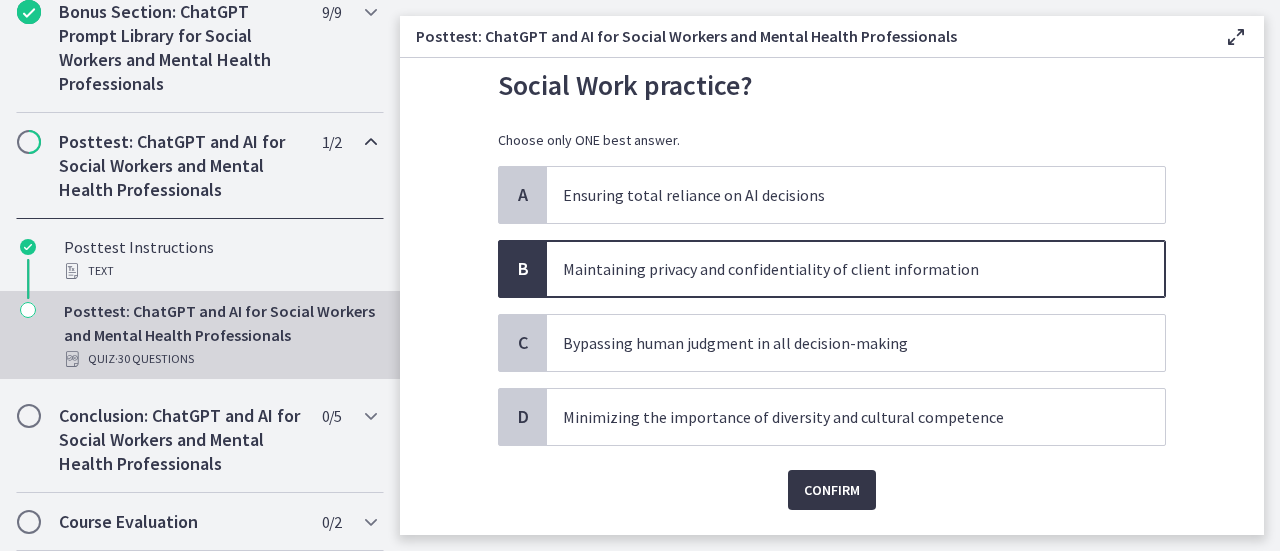 click on "Confirm" at bounding box center (832, 490) 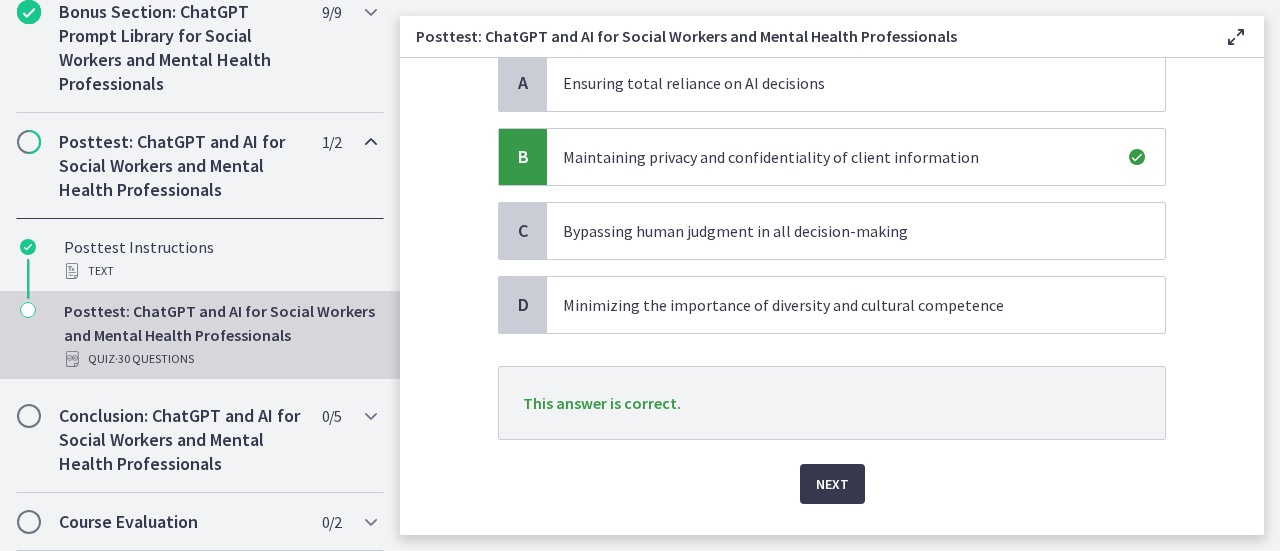 scroll, scrollTop: 230, scrollLeft: 0, axis: vertical 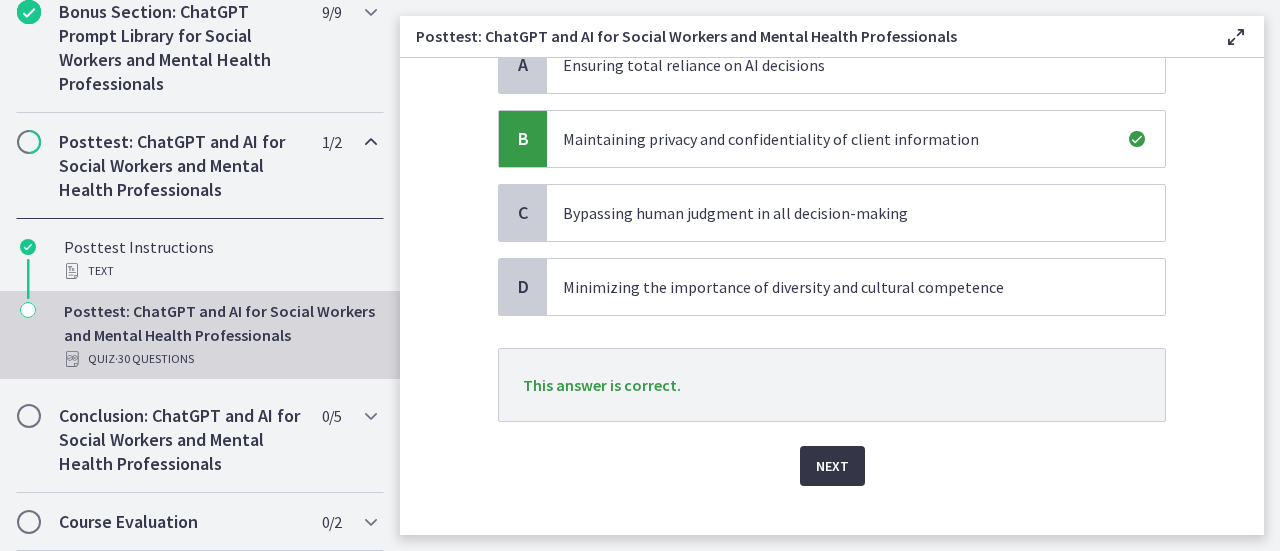 click on "Next" at bounding box center [832, 466] 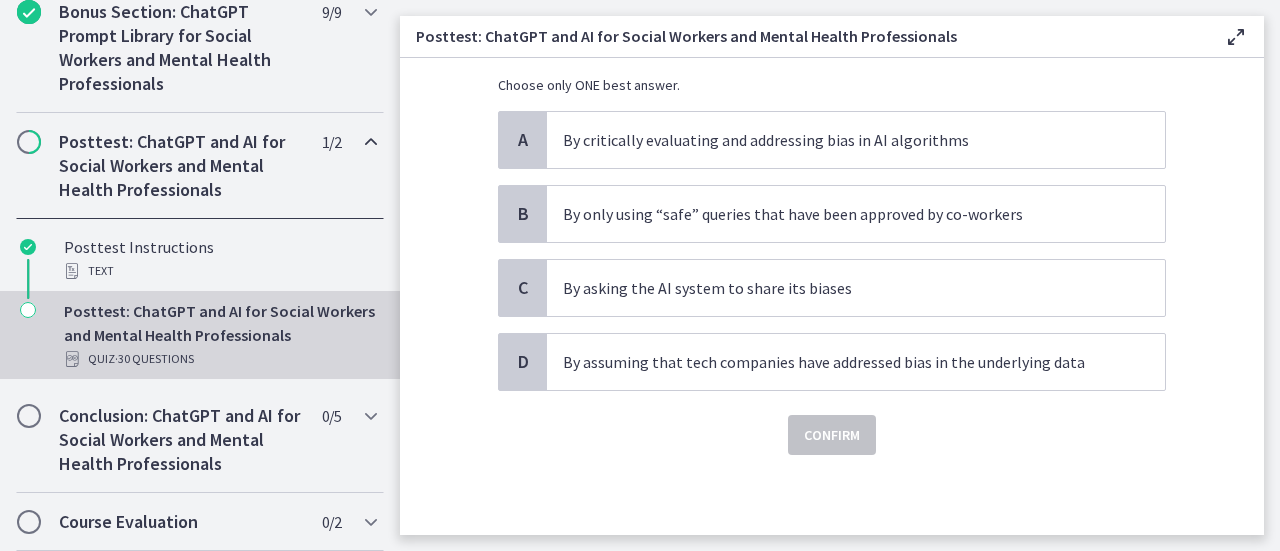 scroll, scrollTop: 0, scrollLeft: 0, axis: both 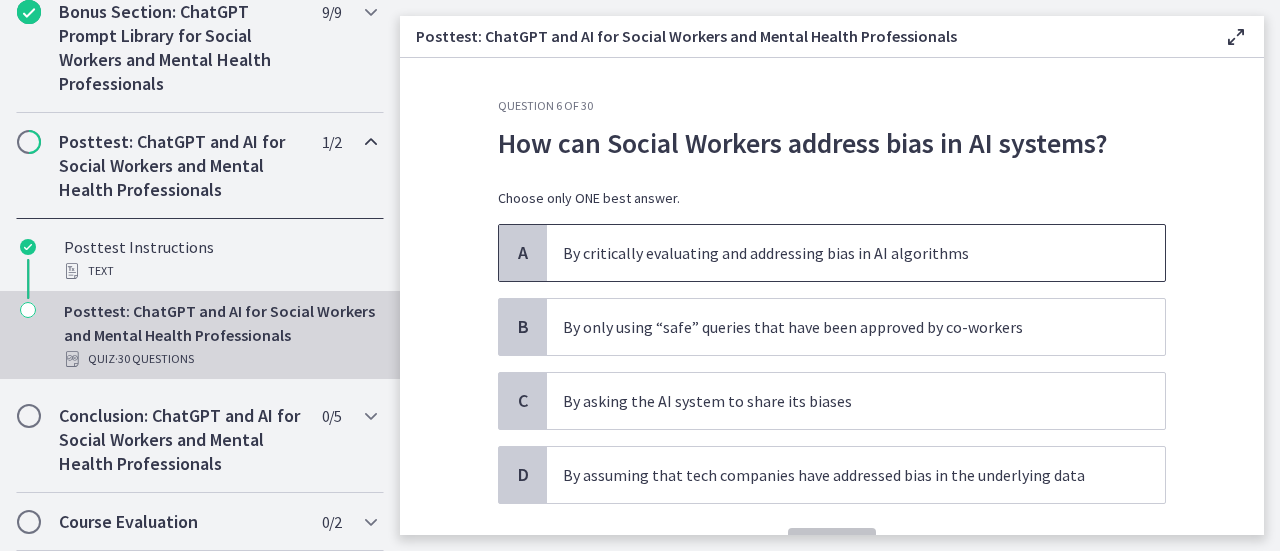 click on "By critically evaluating and addressing bias in AI algorithms" at bounding box center [836, 253] 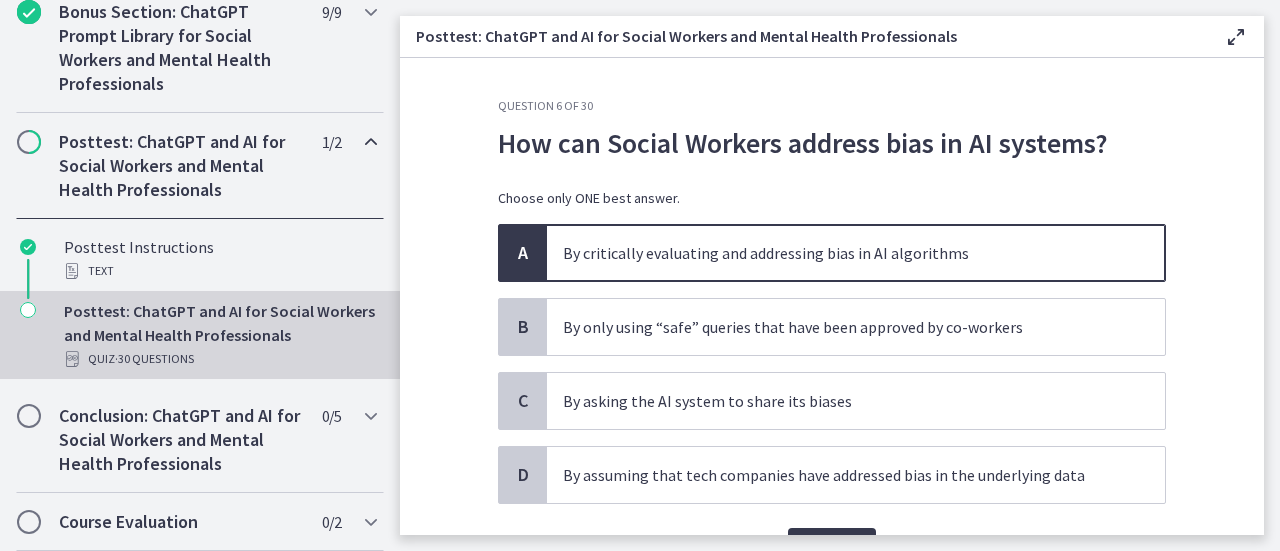 scroll, scrollTop: 110, scrollLeft: 0, axis: vertical 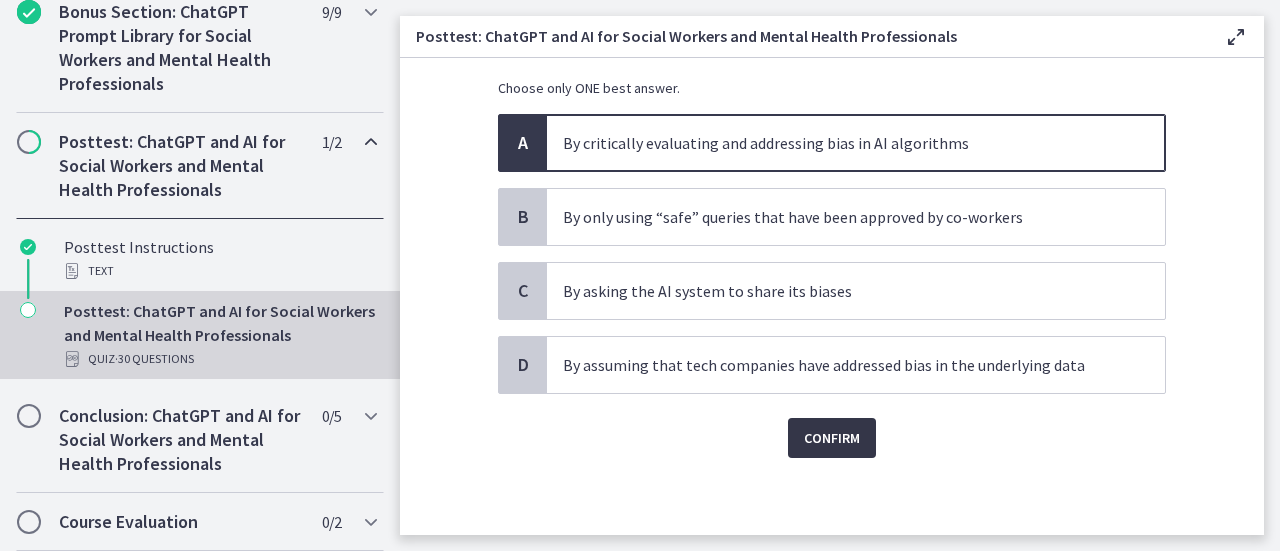 click on "Confirm" at bounding box center (832, 438) 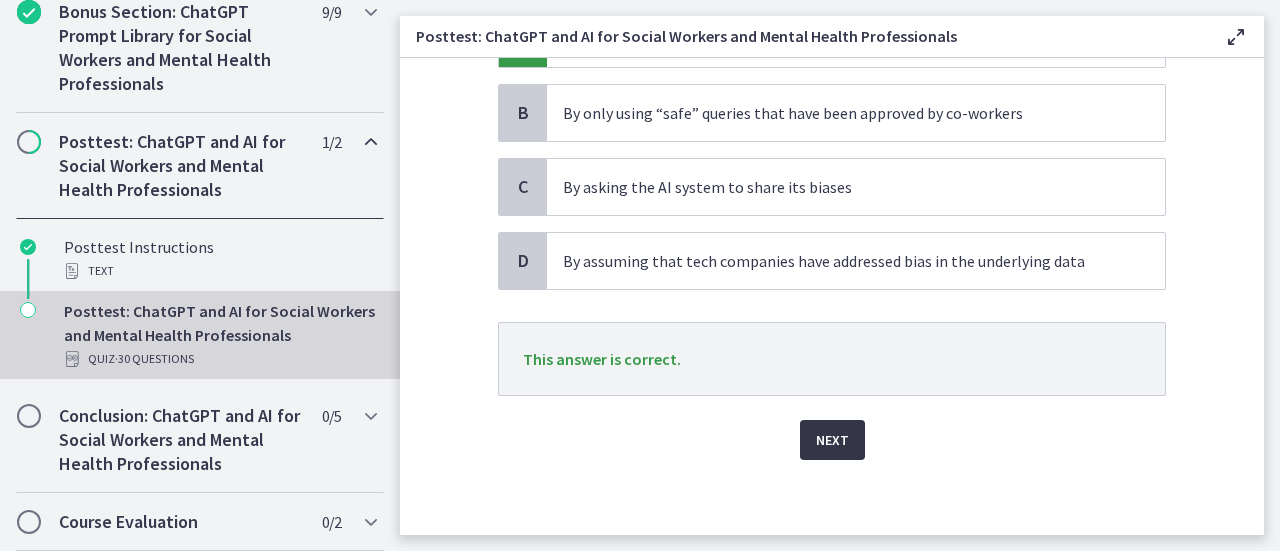 scroll, scrollTop: 215, scrollLeft: 0, axis: vertical 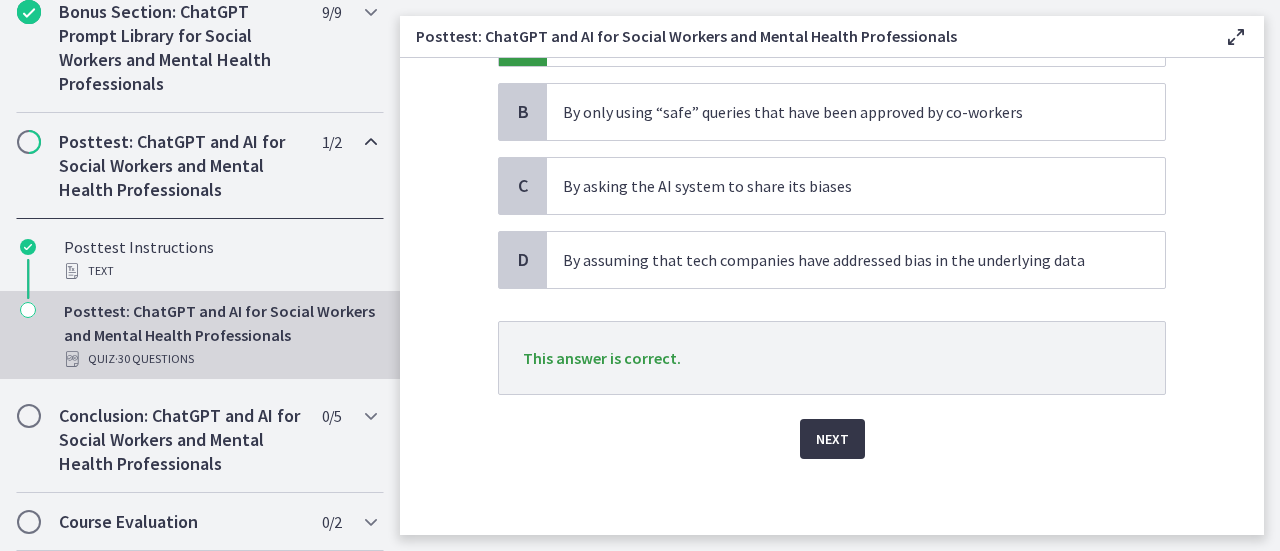 click on "Next" at bounding box center (832, 439) 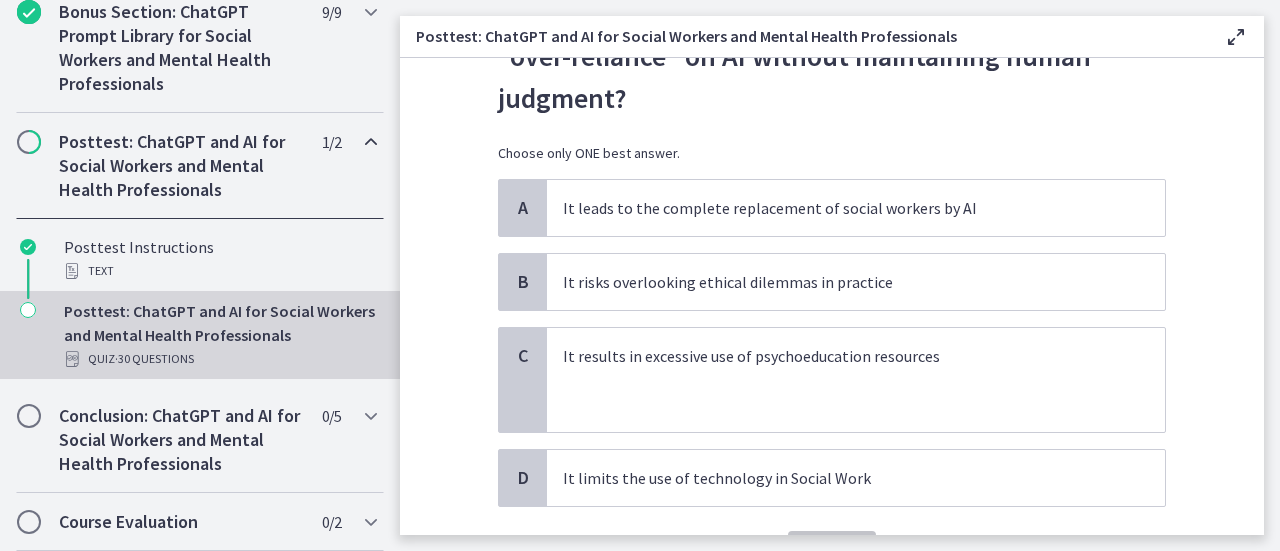 scroll, scrollTop: 130, scrollLeft: 0, axis: vertical 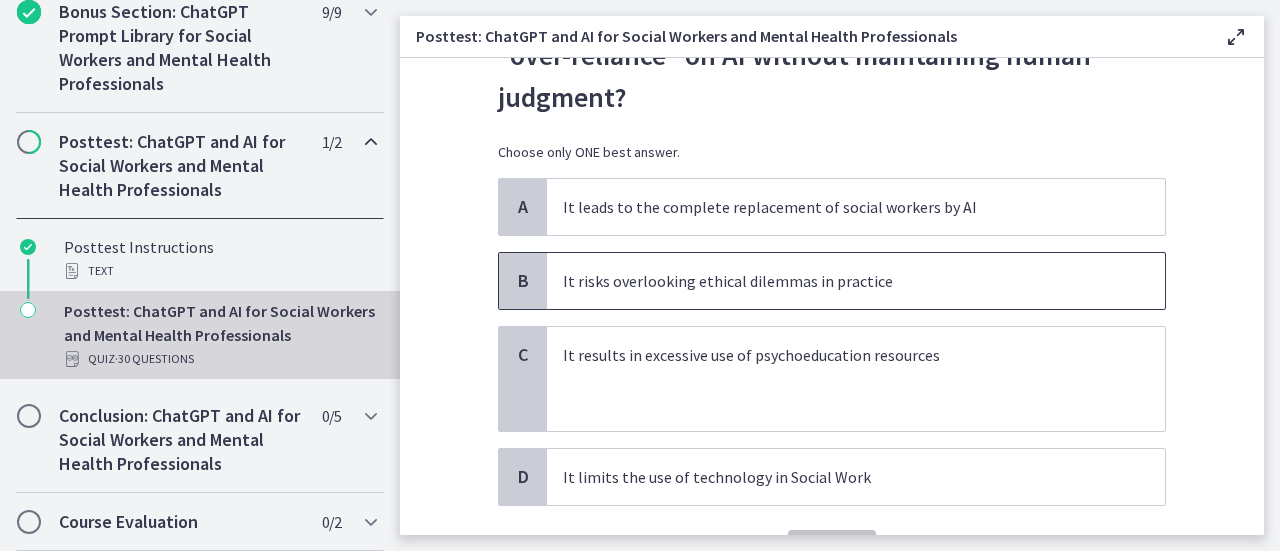 click on "It risks overlooking ethical dilemmas in practice" at bounding box center (856, 281) 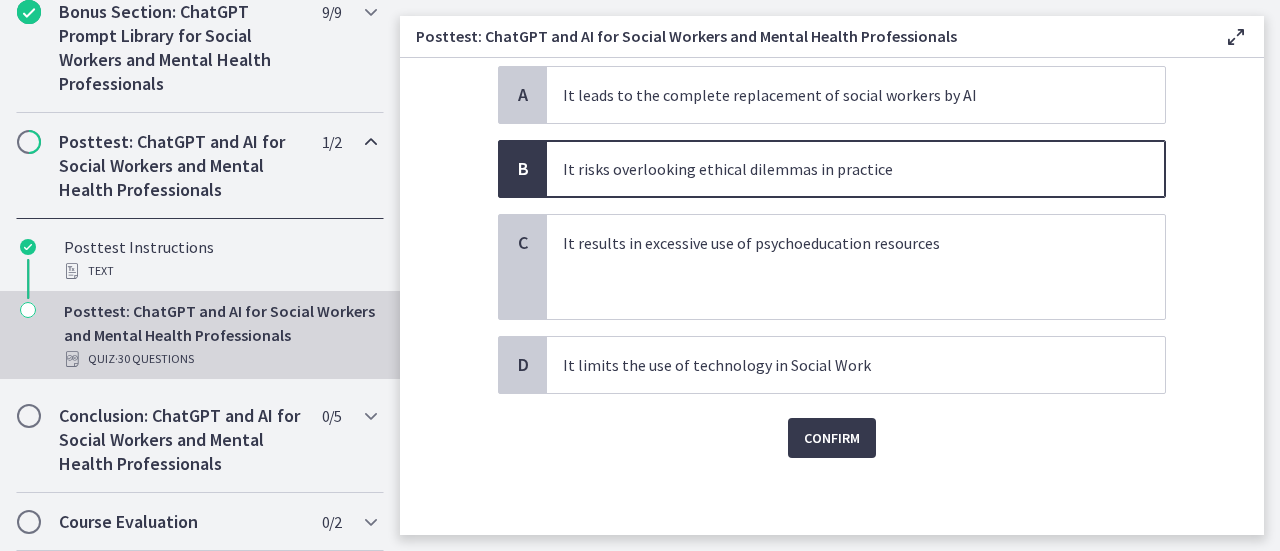 scroll, scrollTop: 240, scrollLeft: 0, axis: vertical 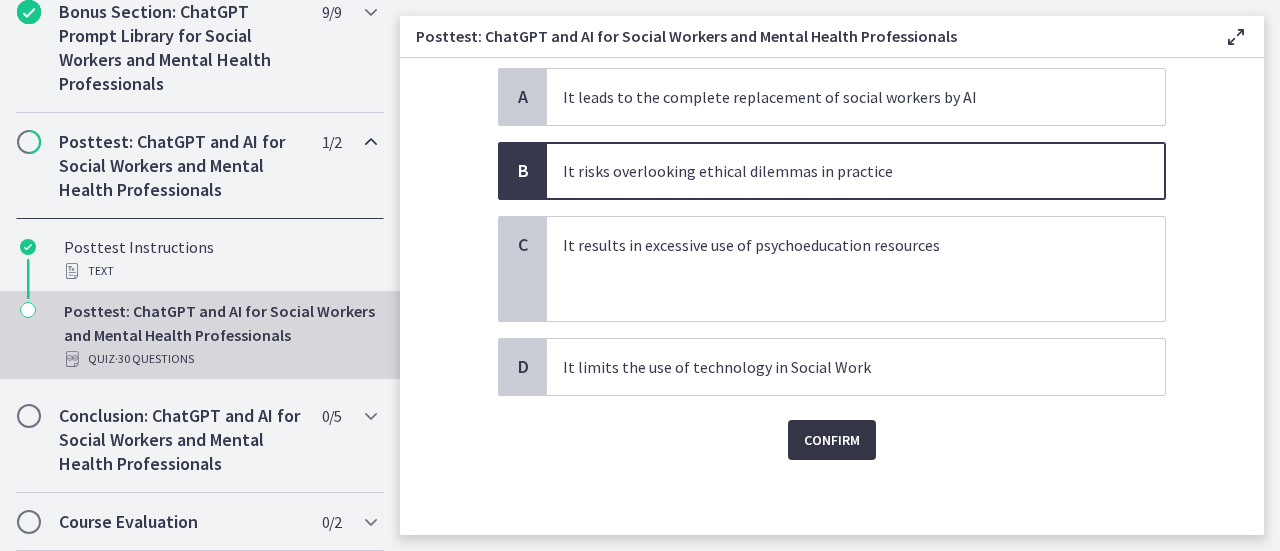 click on "Confirm" at bounding box center (832, 440) 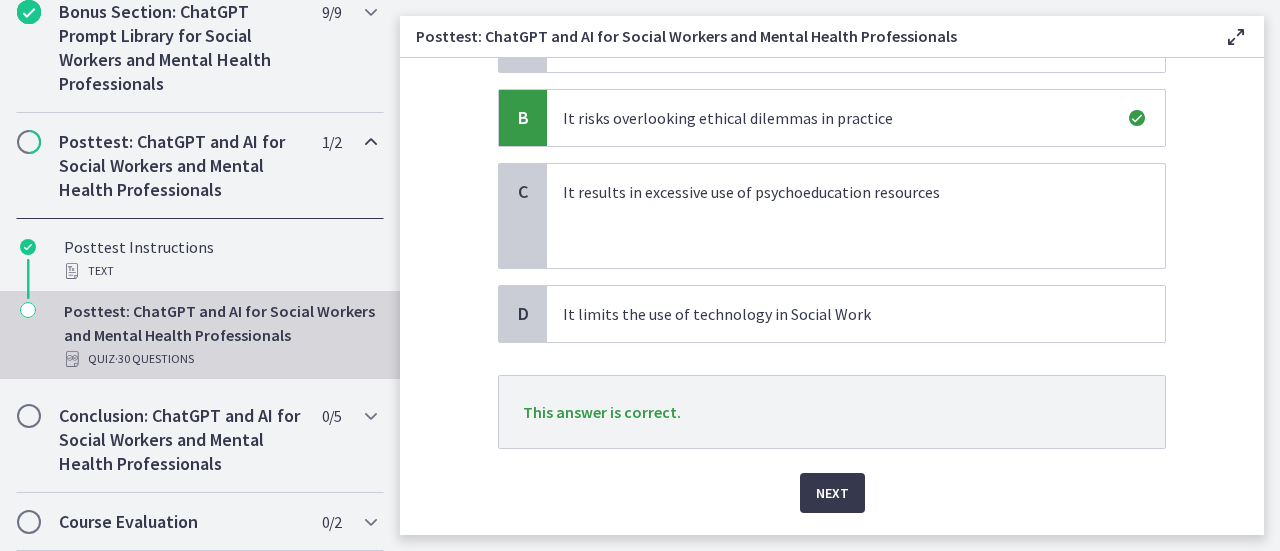 scroll, scrollTop: 294, scrollLeft: 0, axis: vertical 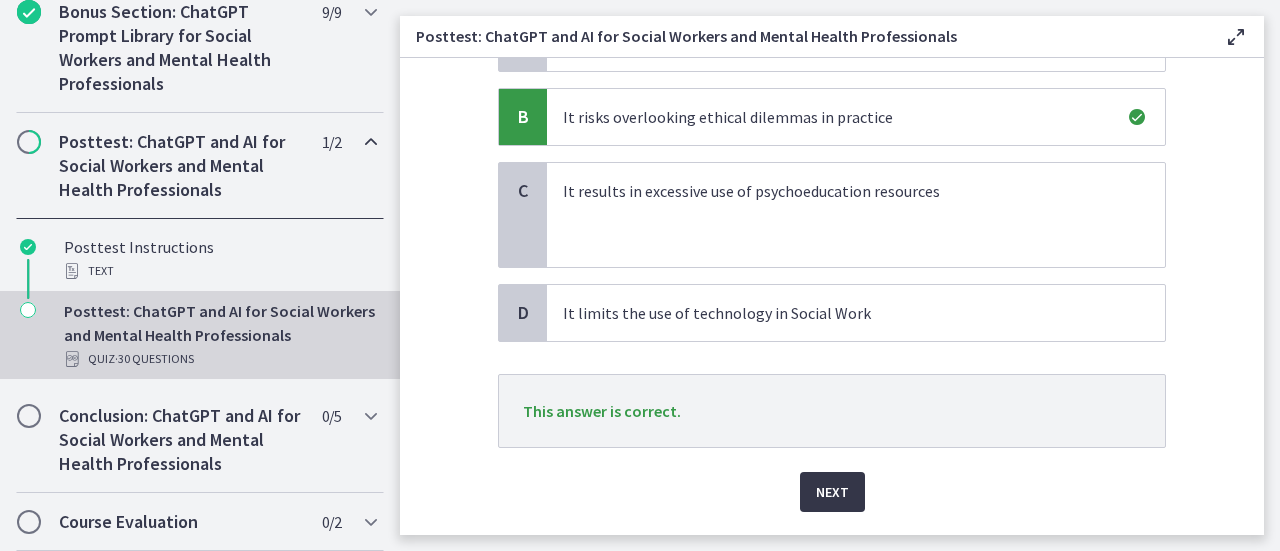 click on "Next" at bounding box center (832, 492) 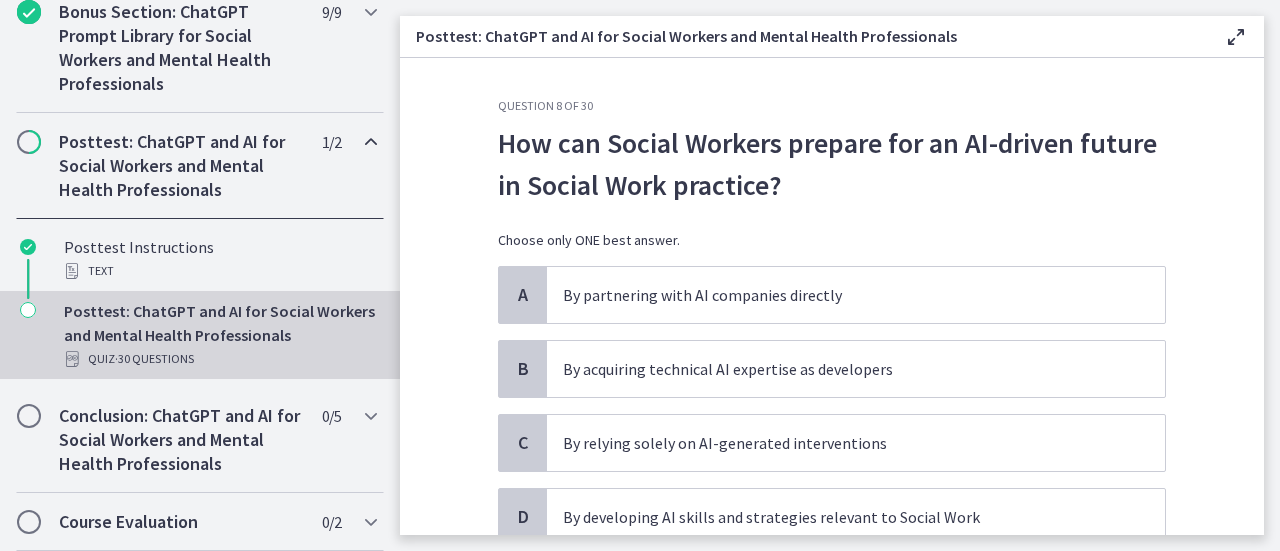 scroll, scrollTop: 117, scrollLeft: 0, axis: vertical 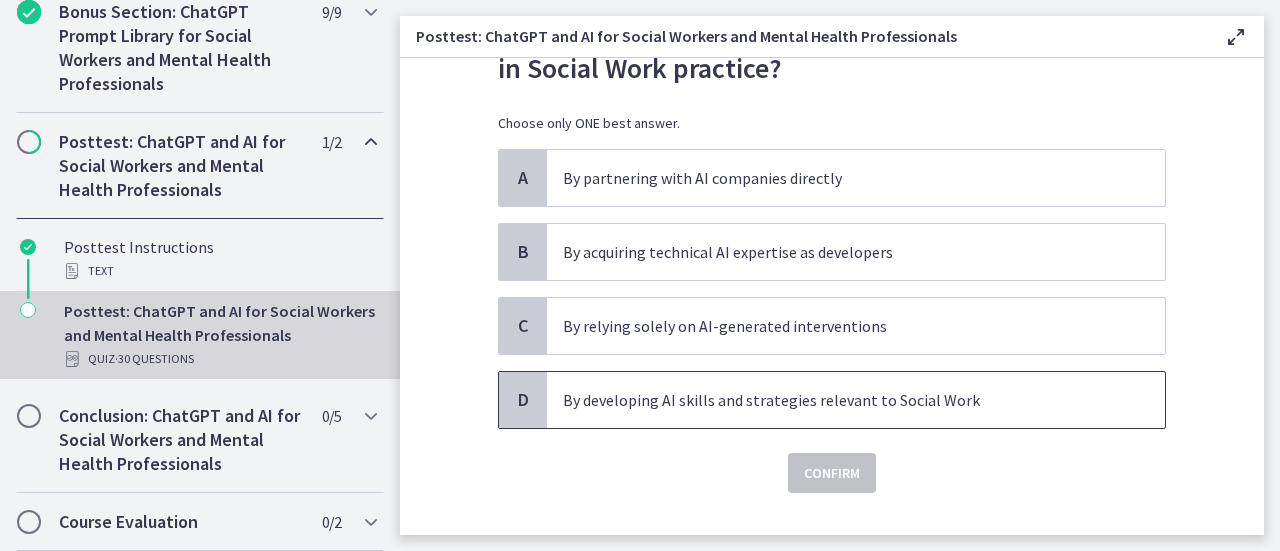 click on "By developing AI skills and strategies relevant to Social Work" at bounding box center [856, 400] 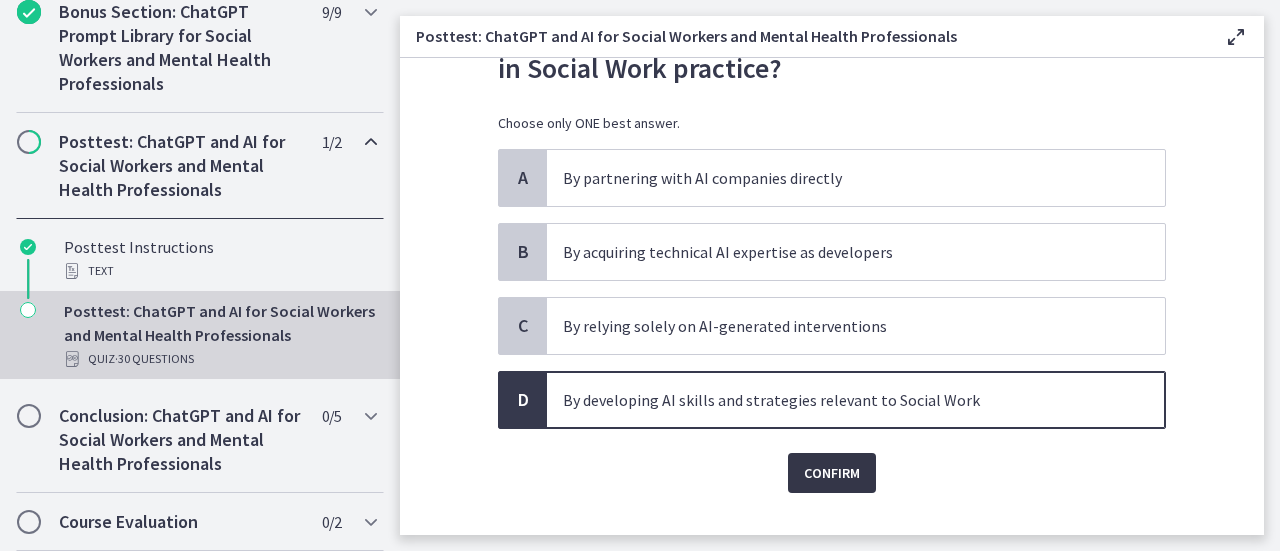 click on "Confirm" at bounding box center (832, 473) 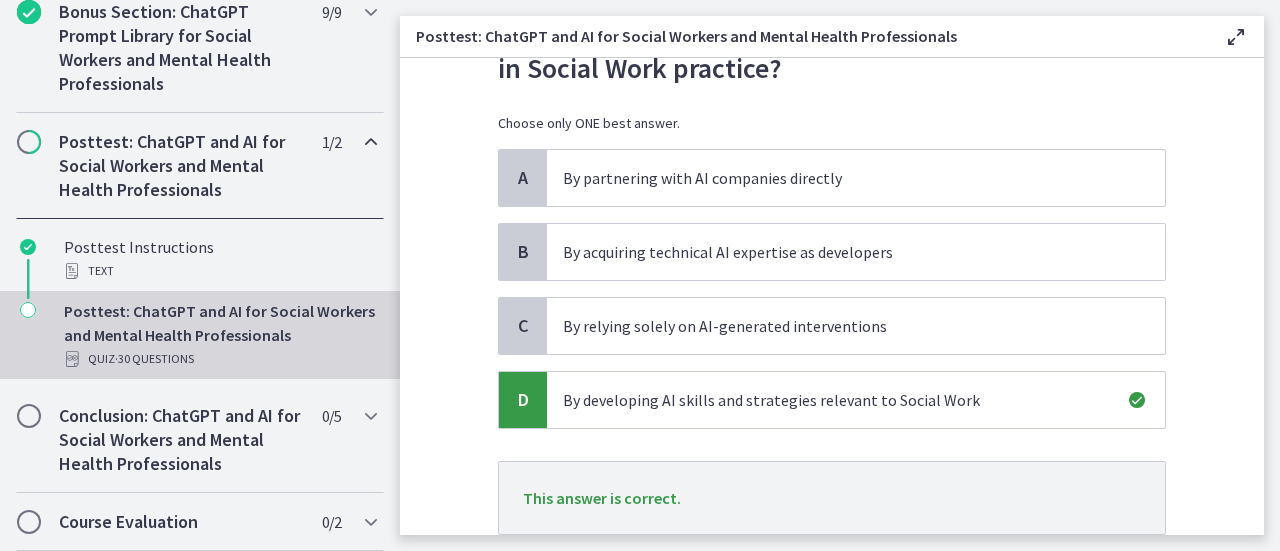 scroll, scrollTop: 257, scrollLeft: 0, axis: vertical 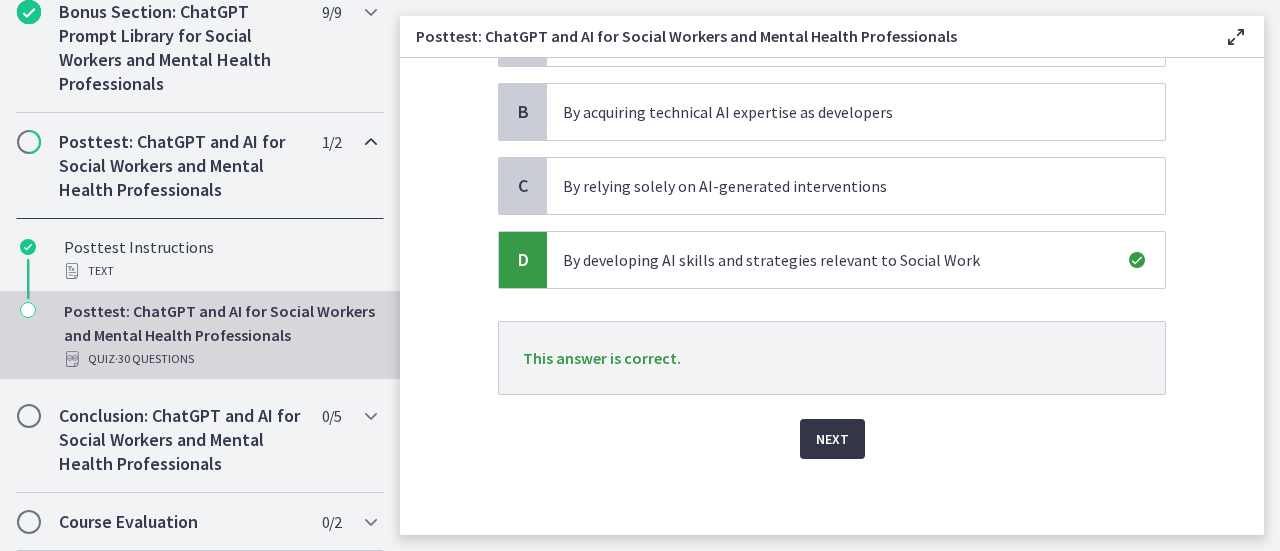 click on "Next" at bounding box center [832, 439] 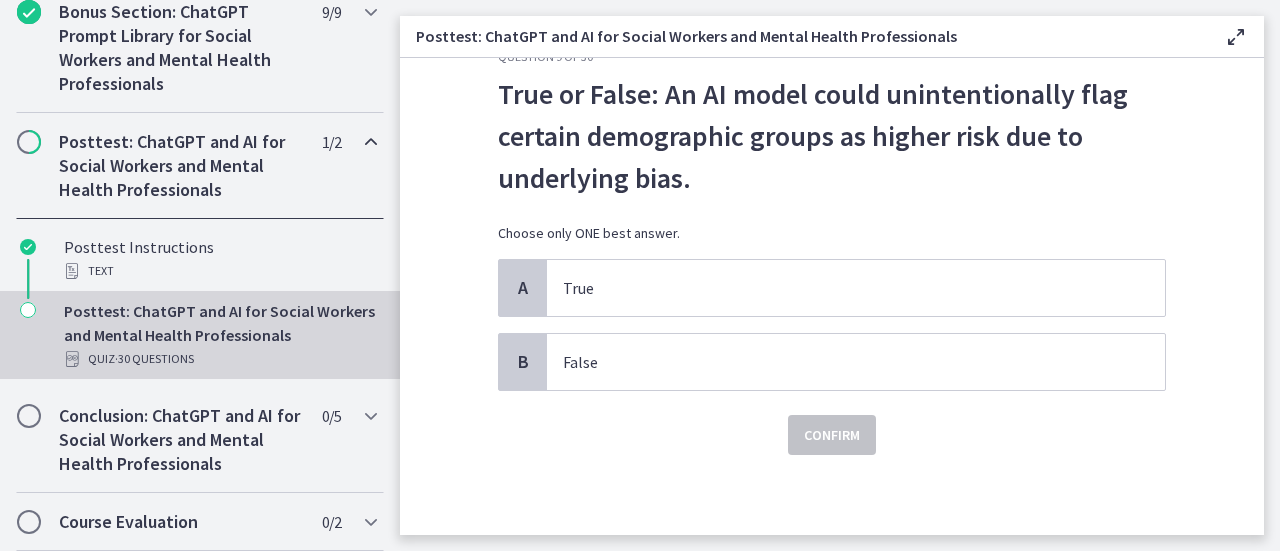 scroll, scrollTop: 0, scrollLeft: 0, axis: both 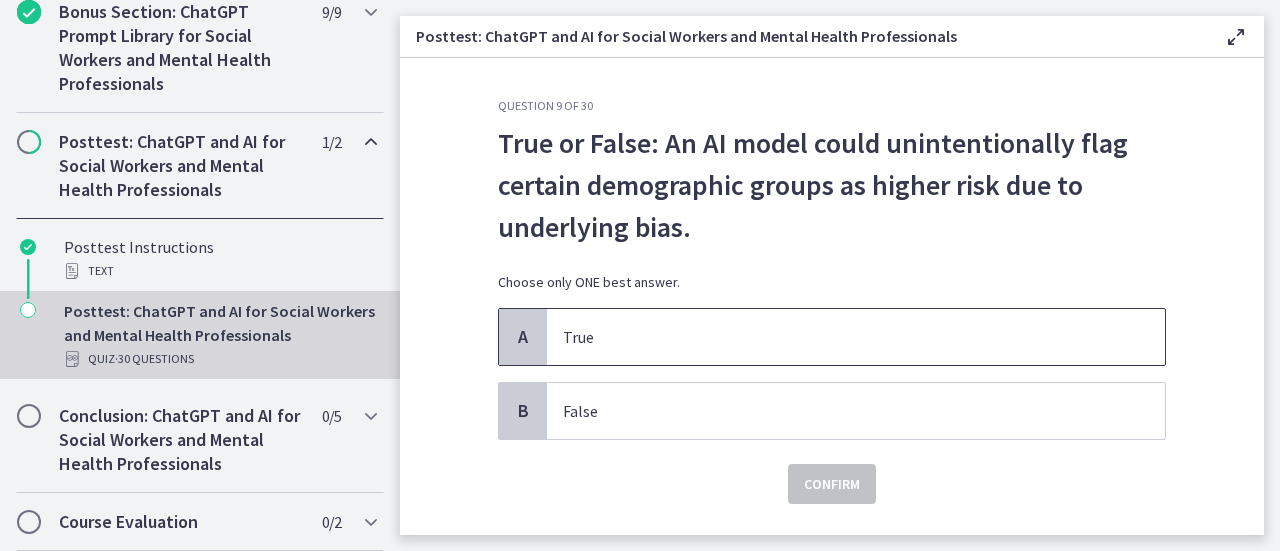 click on "True" at bounding box center (836, 337) 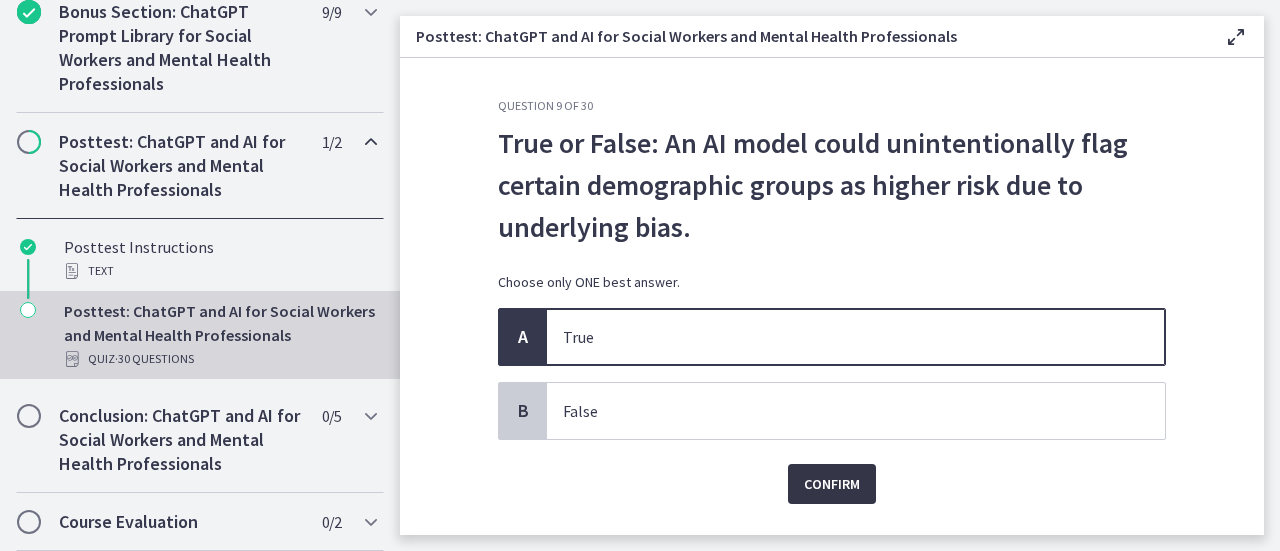 click on "Confirm" at bounding box center [832, 484] 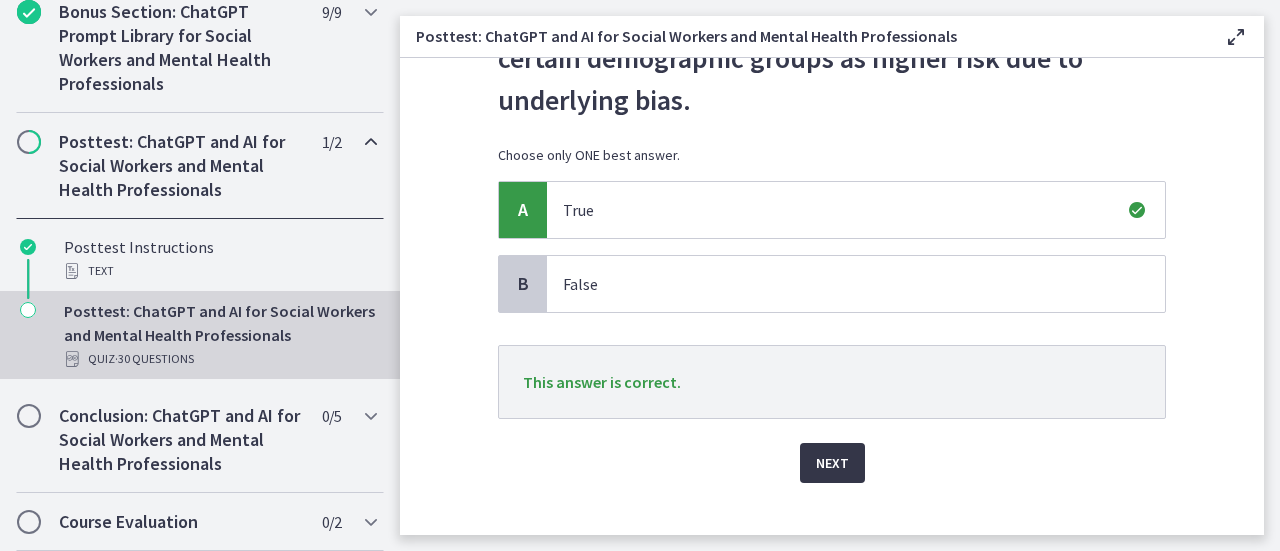 scroll, scrollTop: 128, scrollLeft: 0, axis: vertical 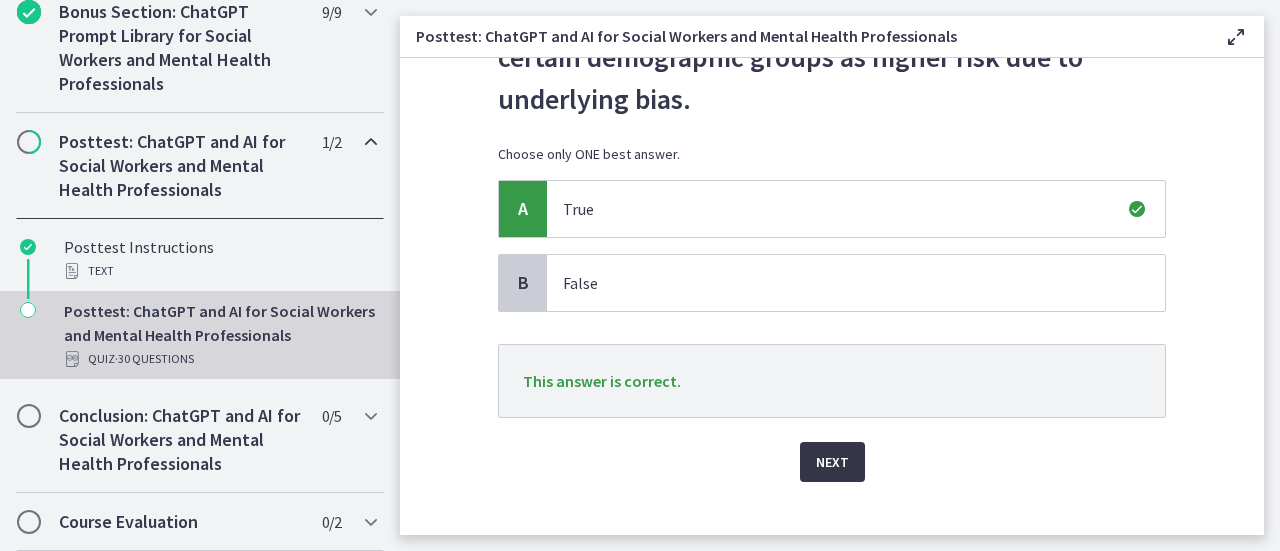 click on "Next" at bounding box center [832, 462] 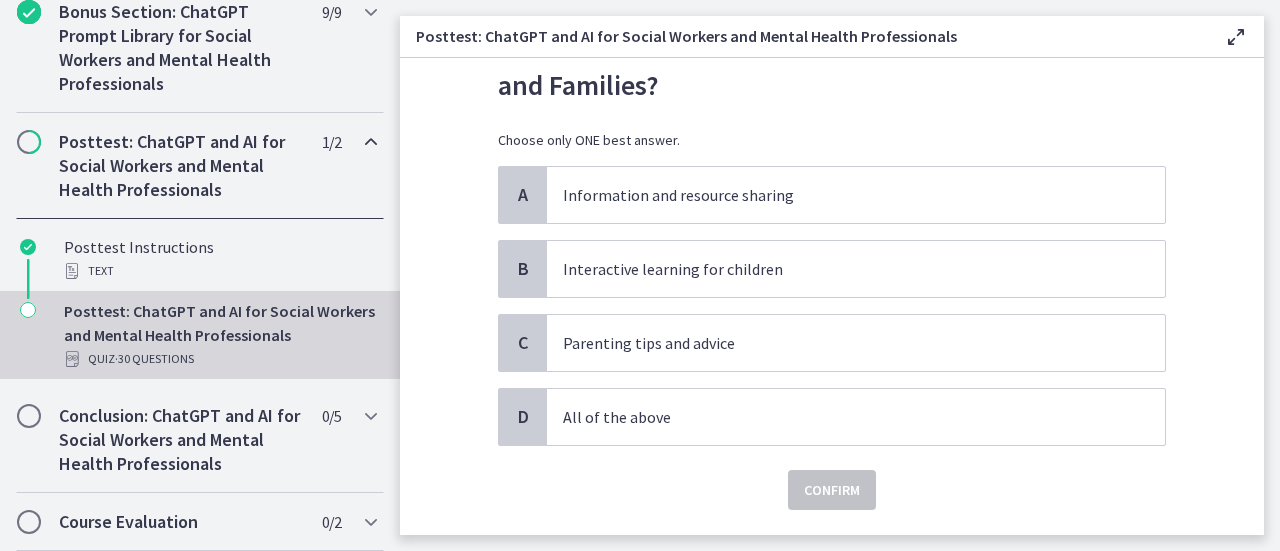 scroll, scrollTop: 104, scrollLeft: 0, axis: vertical 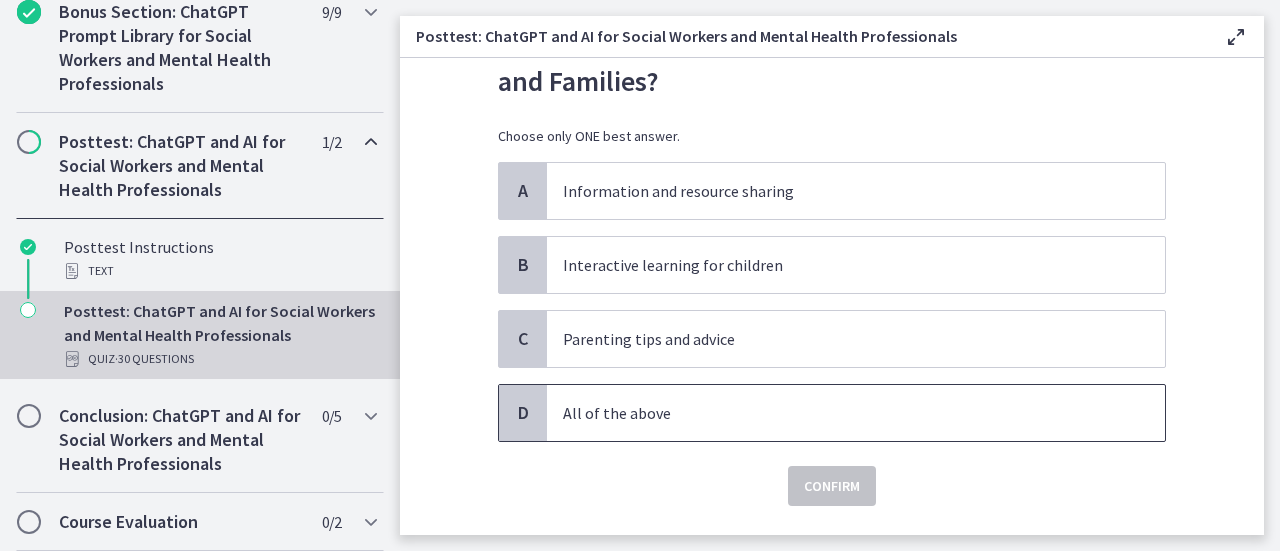 click on "All of the above" at bounding box center (836, 413) 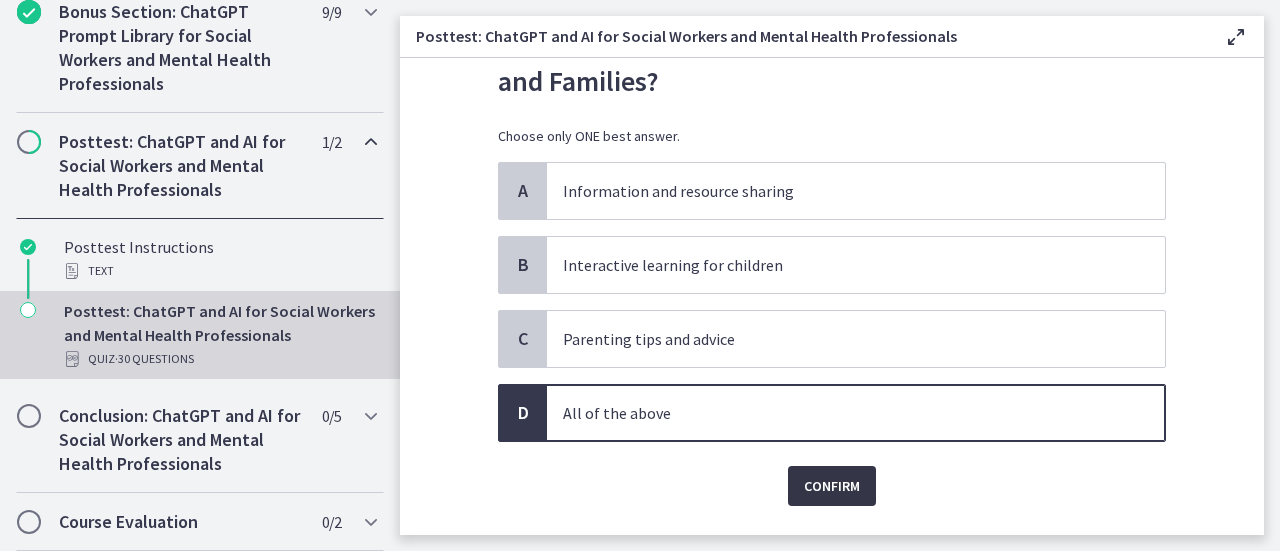 click on "Confirm" at bounding box center (832, 486) 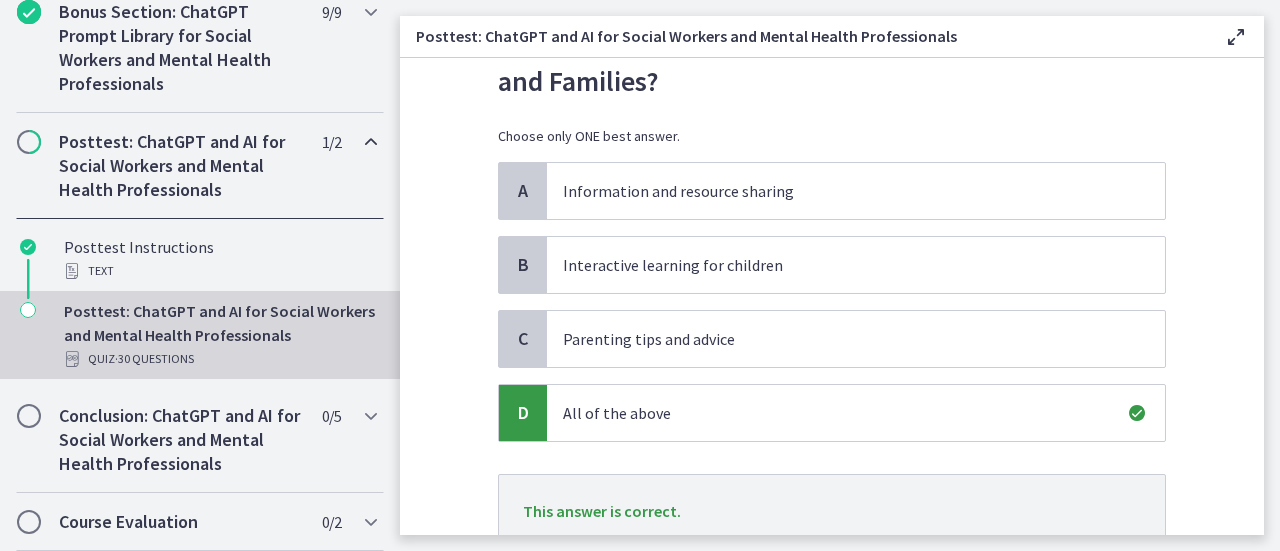 scroll, scrollTop: 257, scrollLeft: 0, axis: vertical 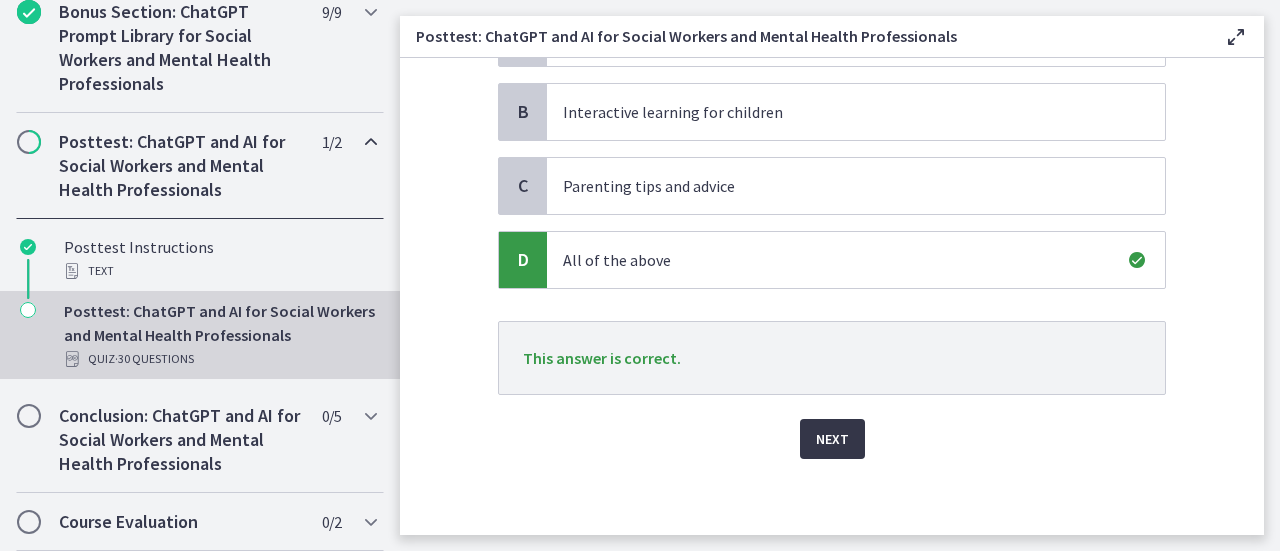 click on "Next" at bounding box center (832, 439) 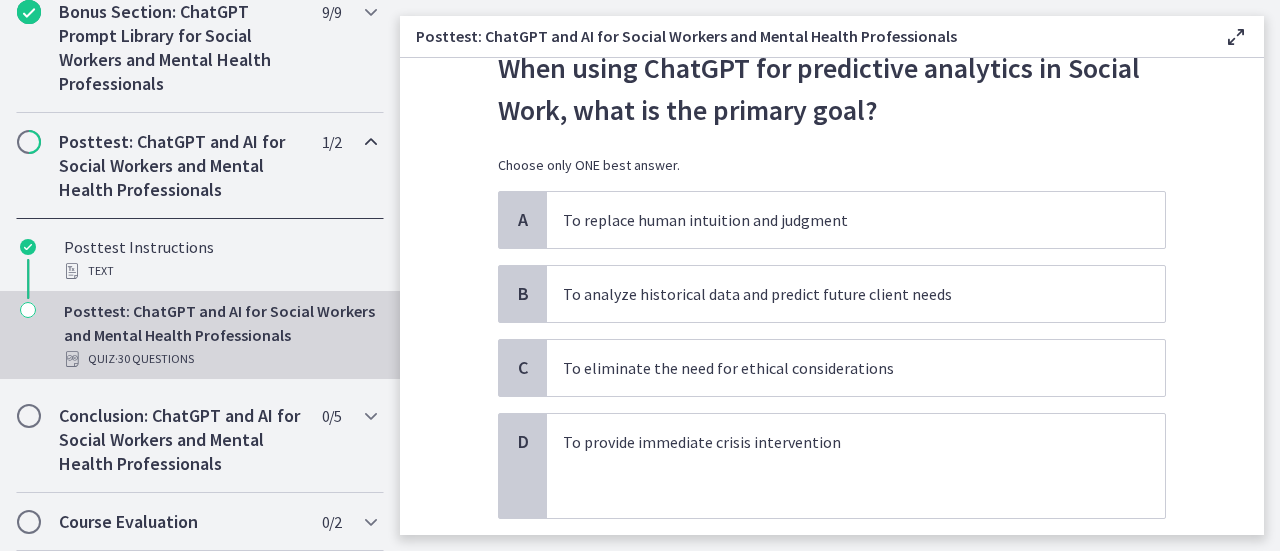 scroll, scrollTop: 76, scrollLeft: 0, axis: vertical 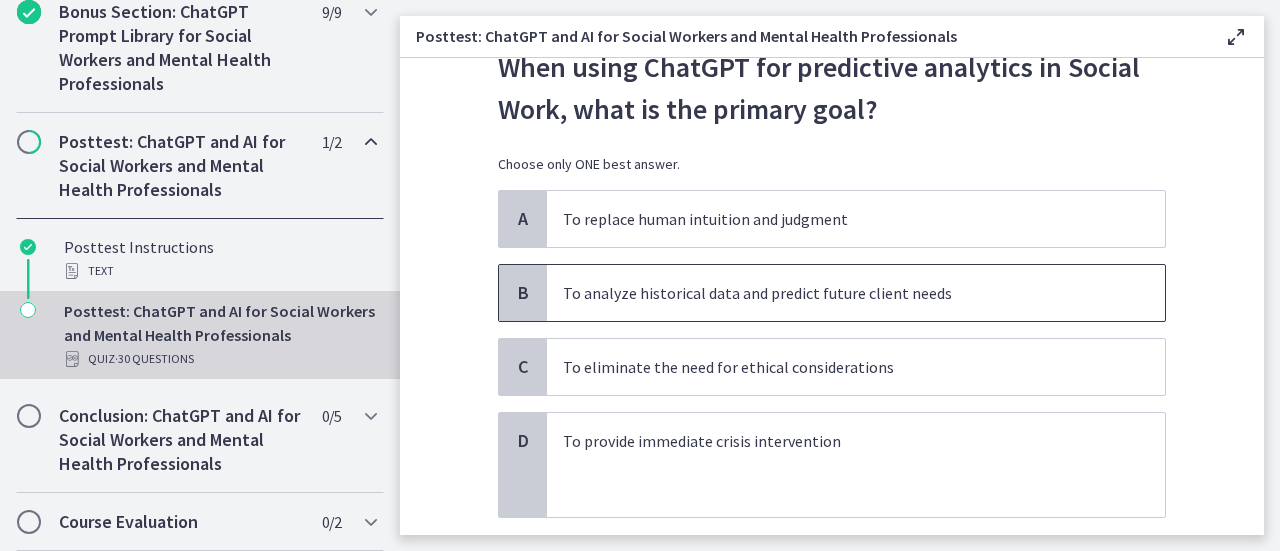 click on "To analyze historical data and predict future client needs" at bounding box center [856, 293] 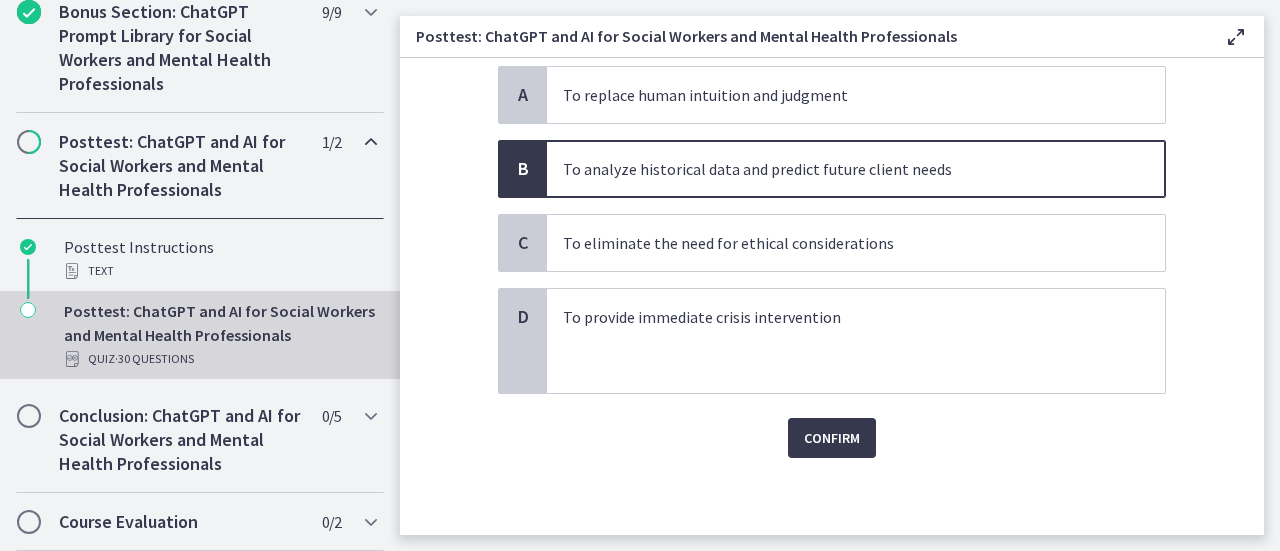 scroll, scrollTop: 193, scrollLeft: 0, axis: vertical 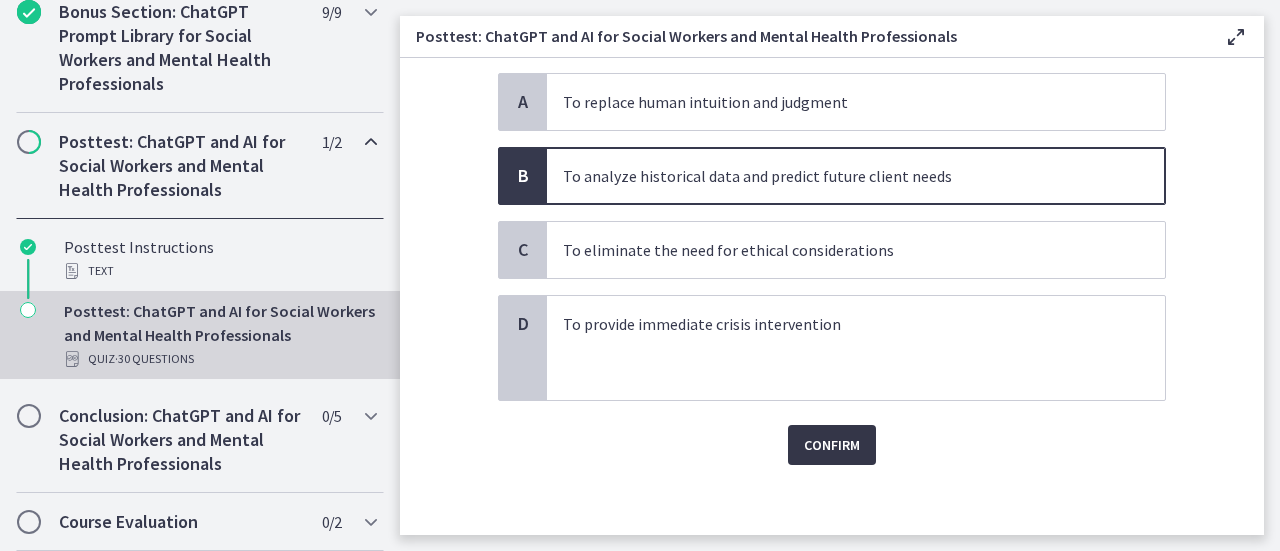click on "Confirm" at bounding box center [832, 445] 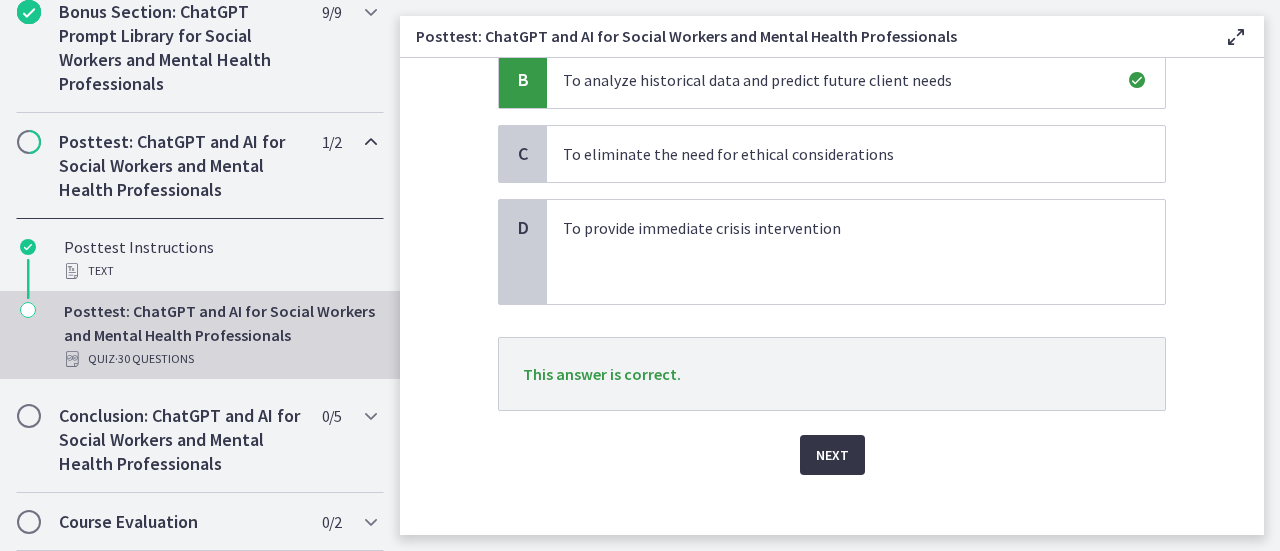 scroll, scrollTop: 288, scrollLeft: 0, axis: vertical 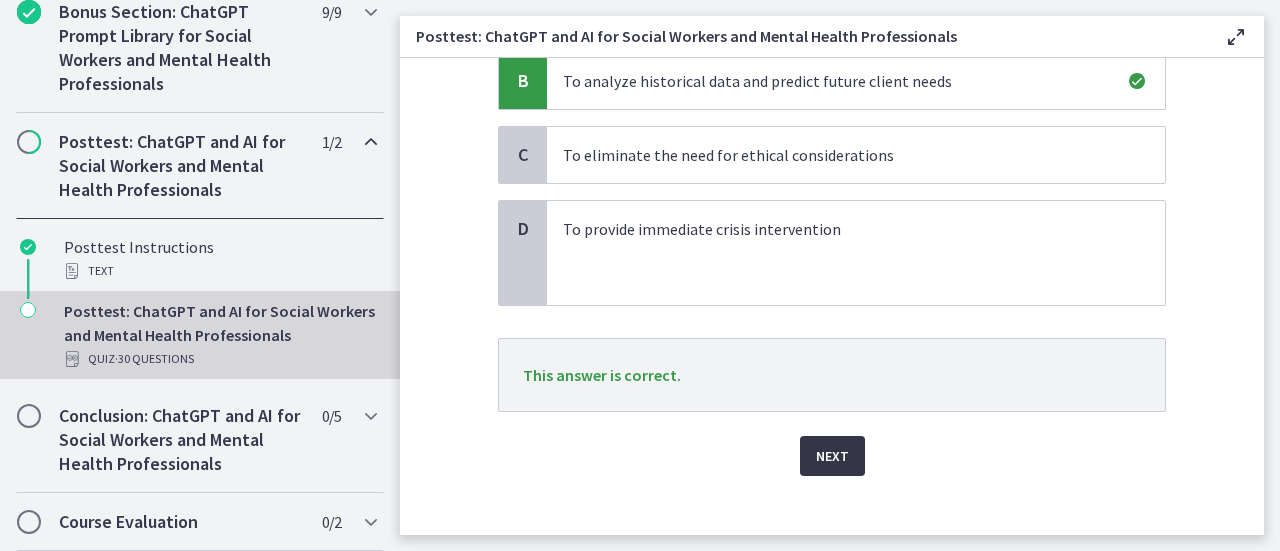 click on "Next" at bounding box center (832, 456) 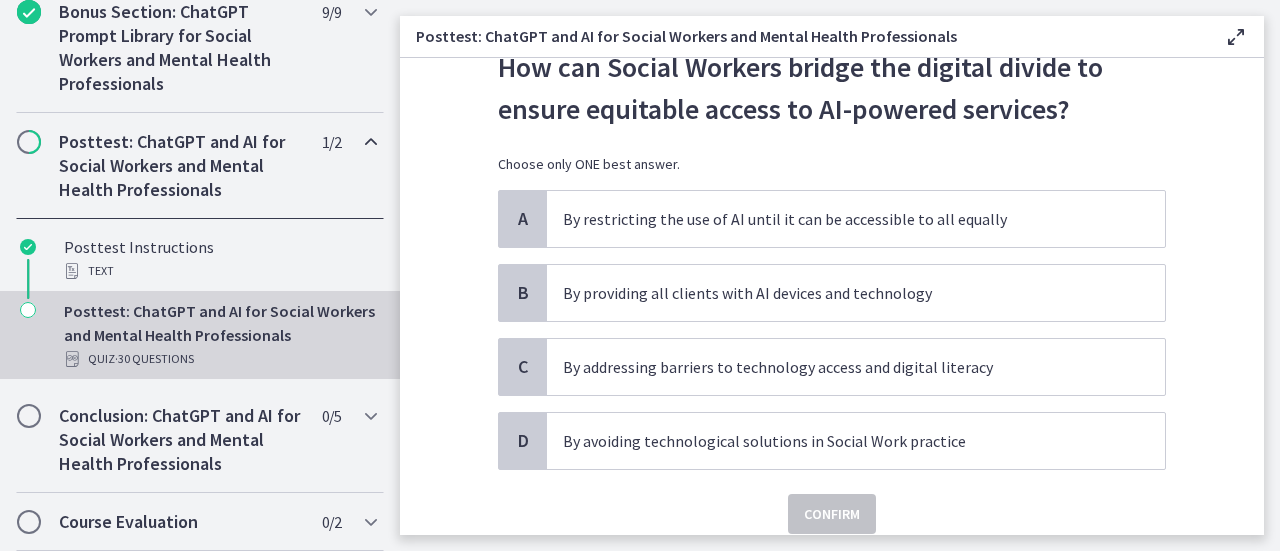 scroll, scrollTop: 77, scrollLeft: 0, axis: vertical 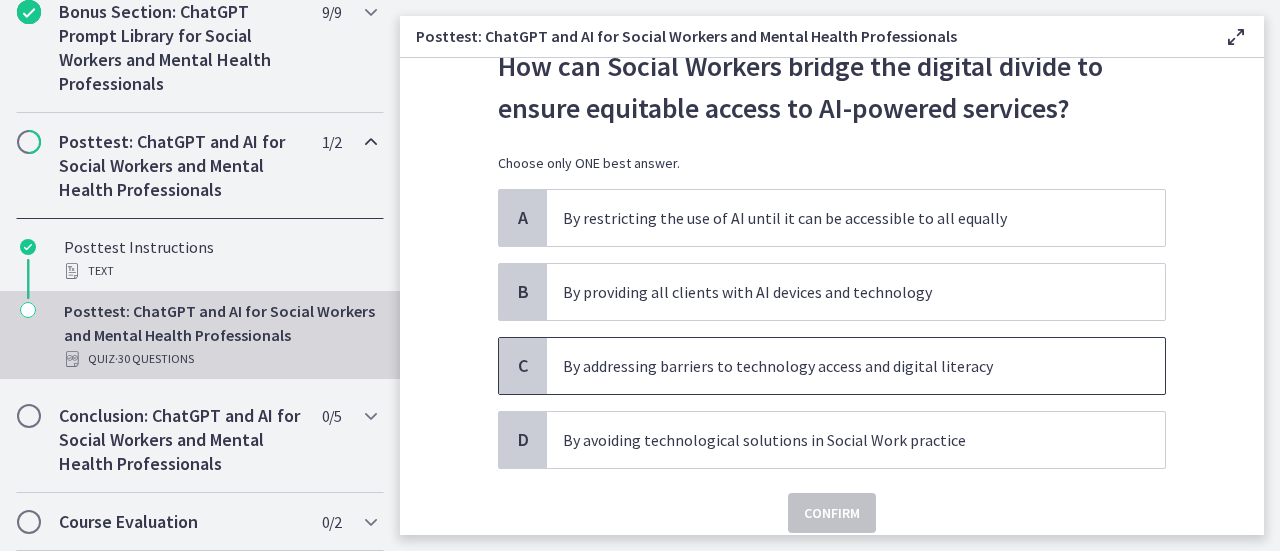 click on "By addressing barriers to technology access and digital literacy" at bounding box center [856, 366] 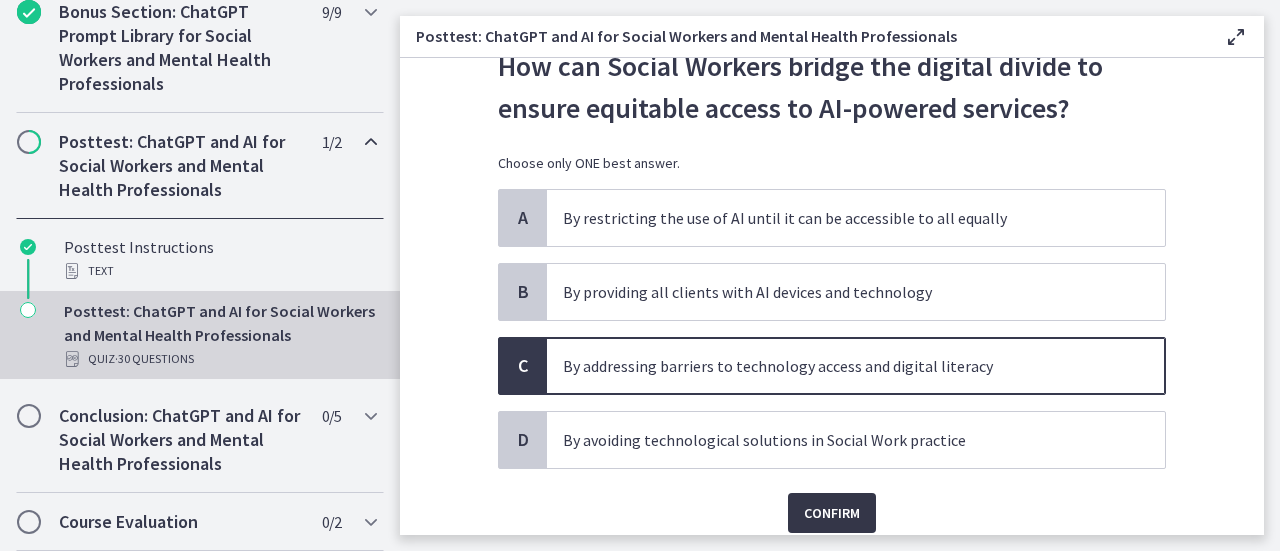 click on "Confirm" at bounding box center [832, 513] 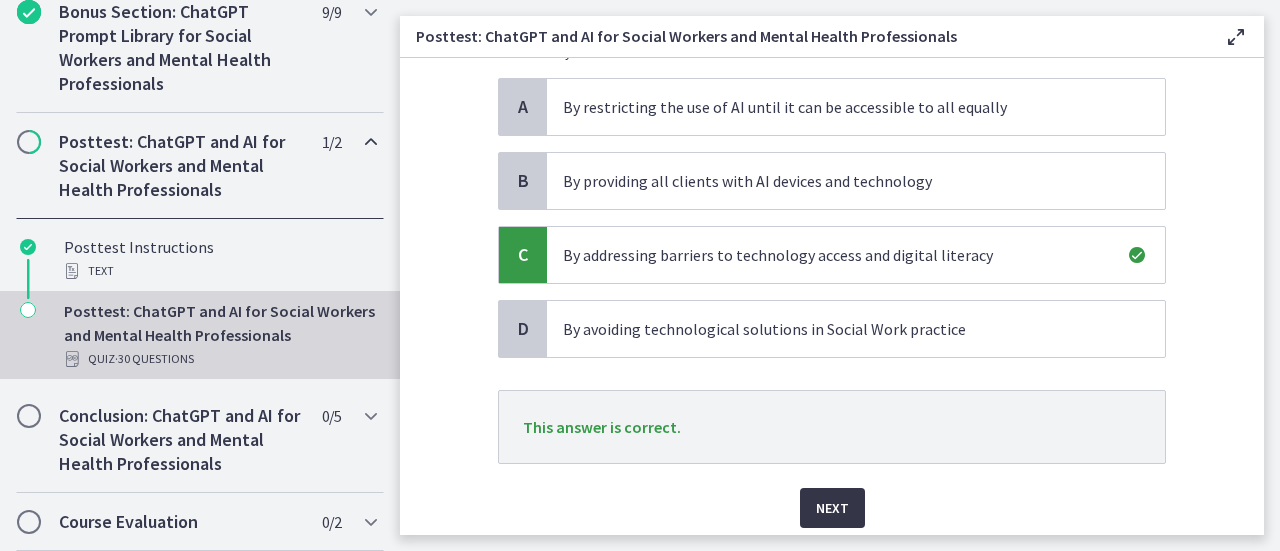 scroll, scrollTop: 189, scrollLeft: 0, axis: vertical 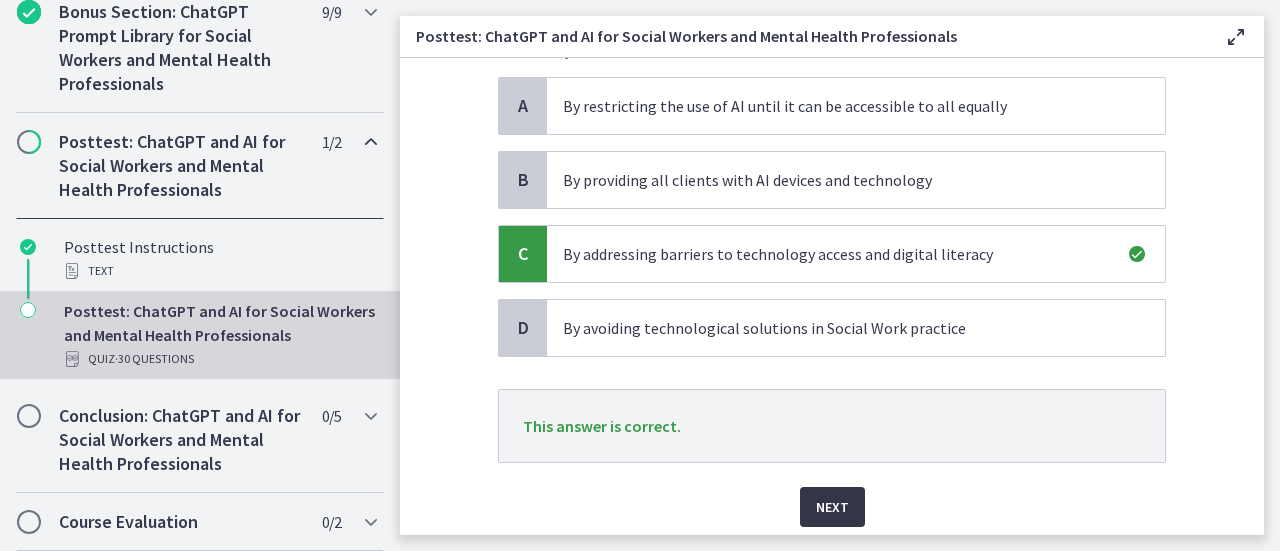 click on "Next" at bounding box center [832, 507] 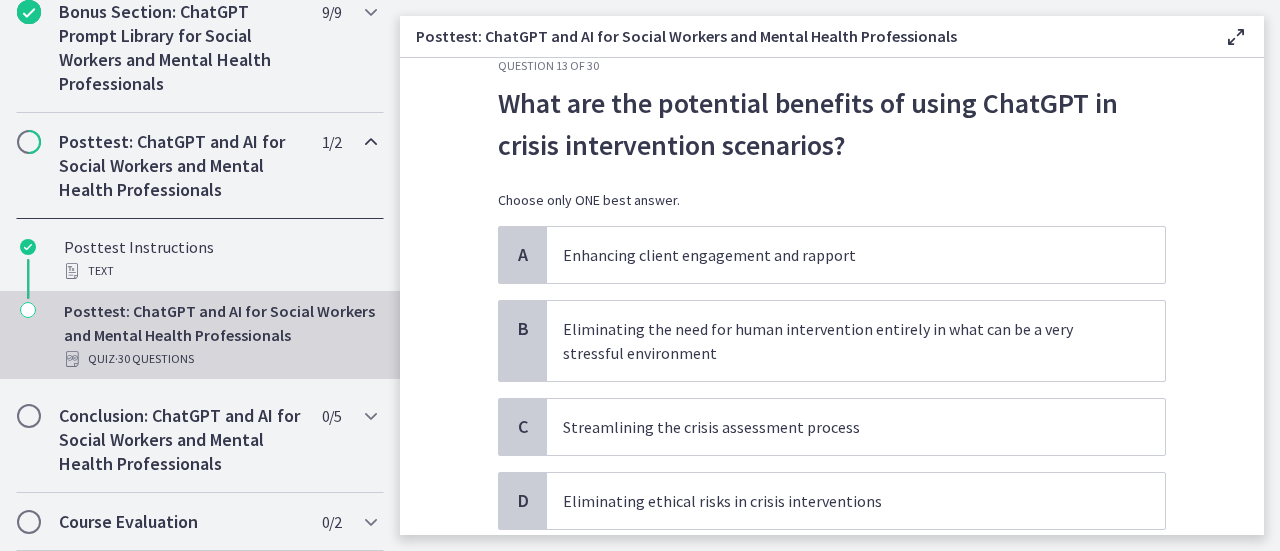 scroll, scrollTop: 32, scrollLeft: 0, axis: vertical 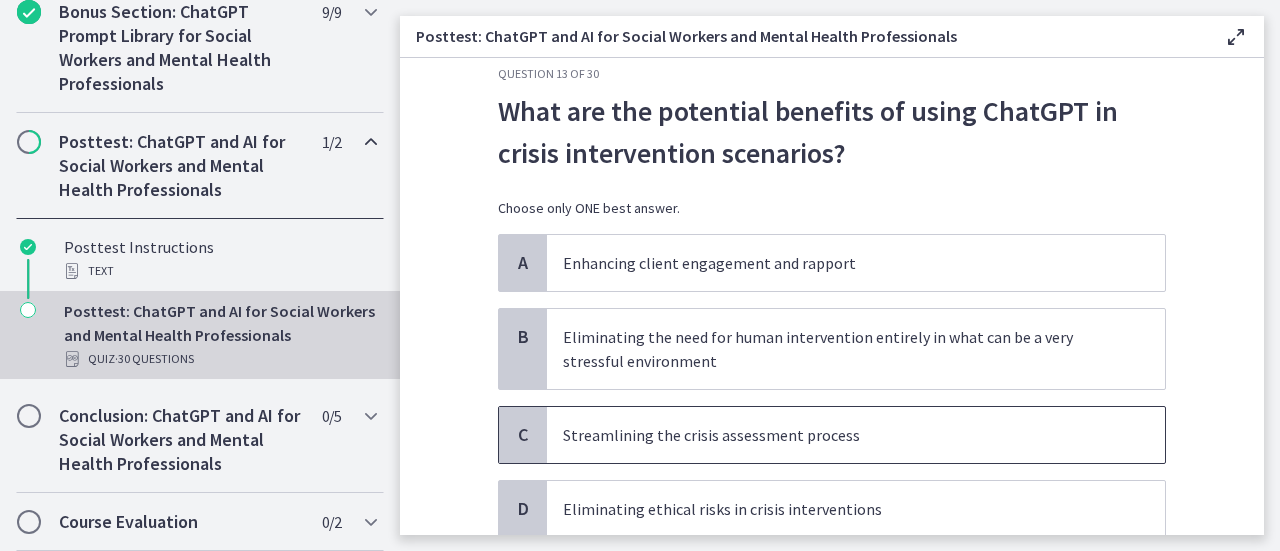 click on "Streamlining the crisis assessment process" at bounding box center (836, 435) 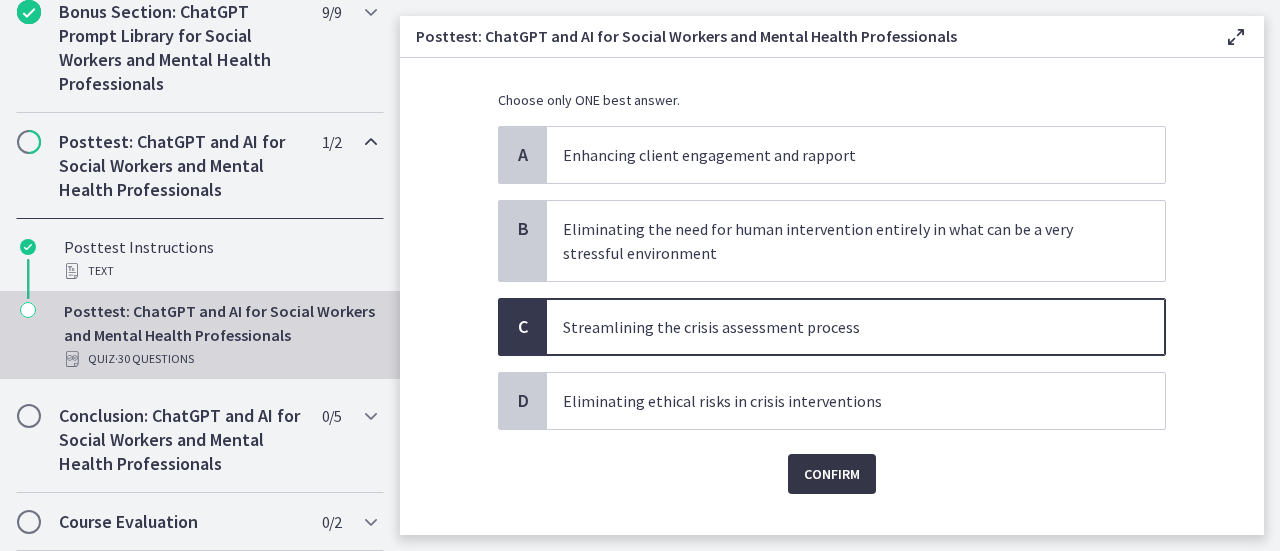 scroll, scrollTop: 138, scrollLeft: 0, axis: vertical 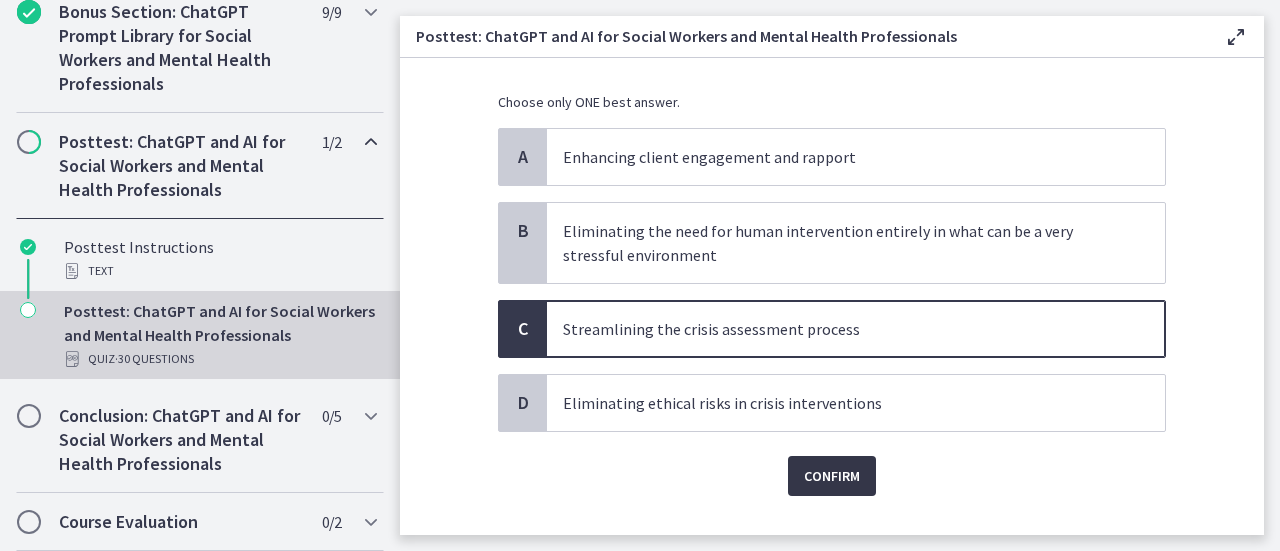 click on "Confirm" at bounding box center (832, 476) 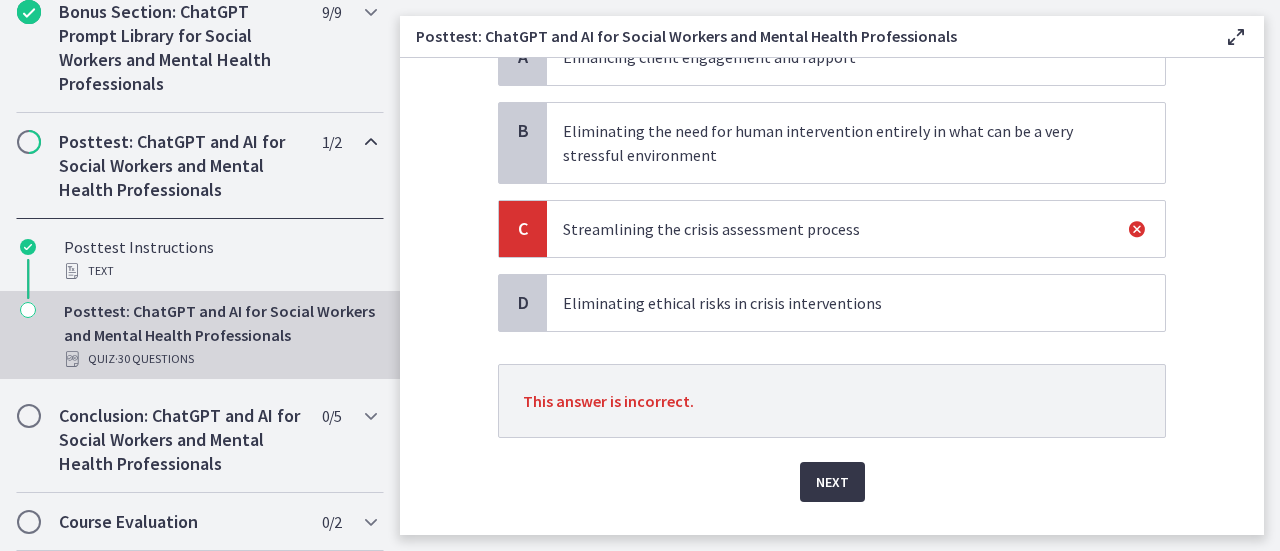 scroll, scrollTop: 240, scrollLeft: 0, axis: vertical 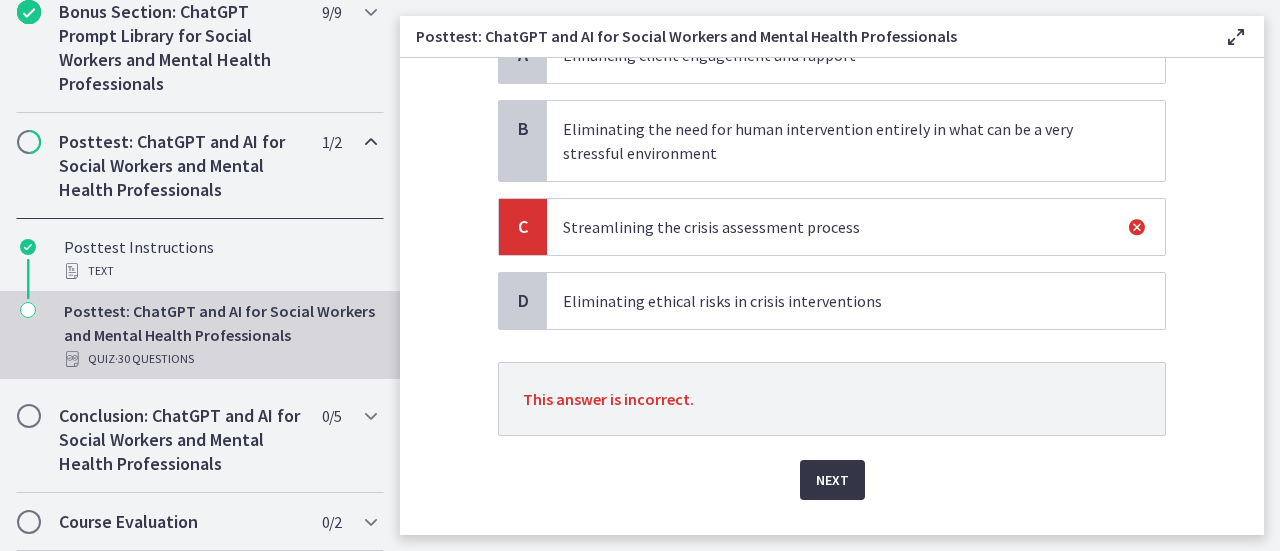 click on "Next" at bounding box center [832, 480] 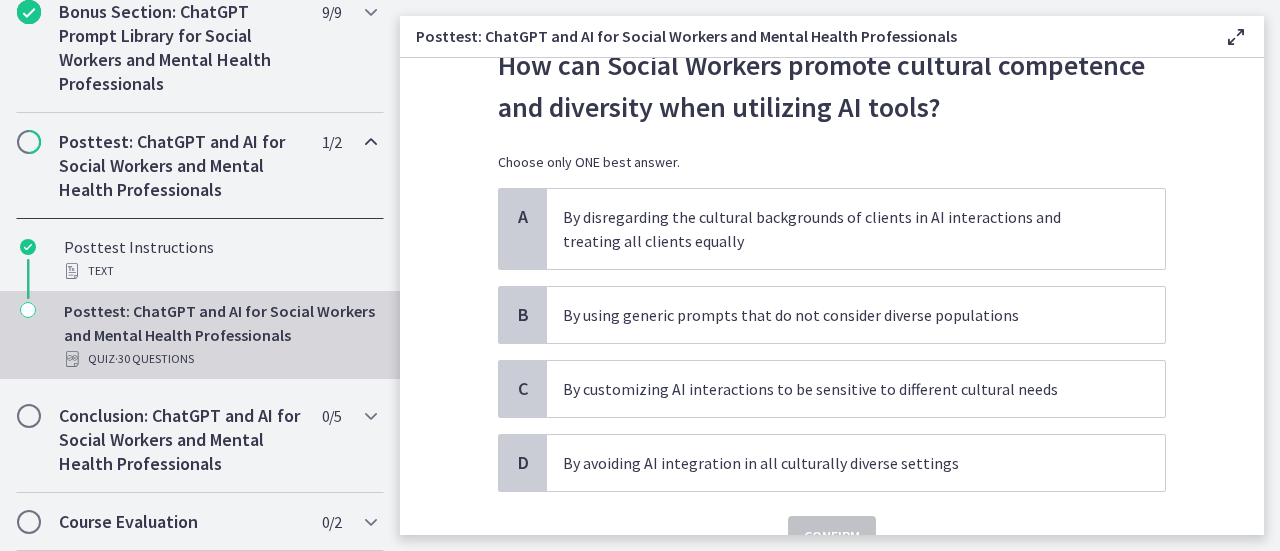 scroll, scrollTop: 138, scrollLeft: 0, axis: vertical 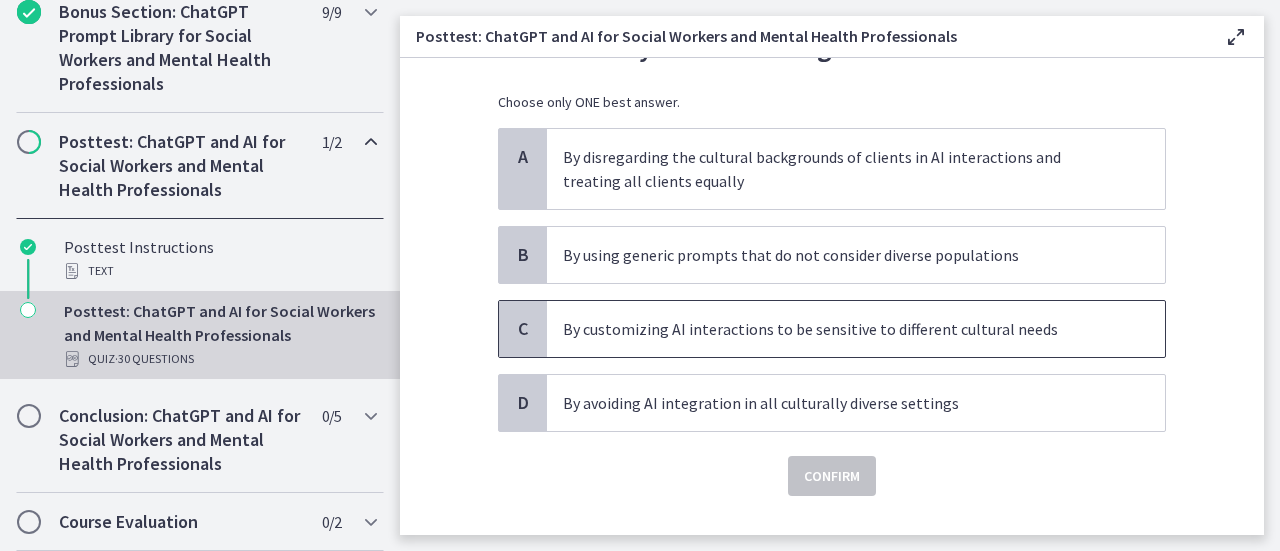click on "By customizing AI interactions to be sensitive to different cultural needs" at bounding box center (856, 329) 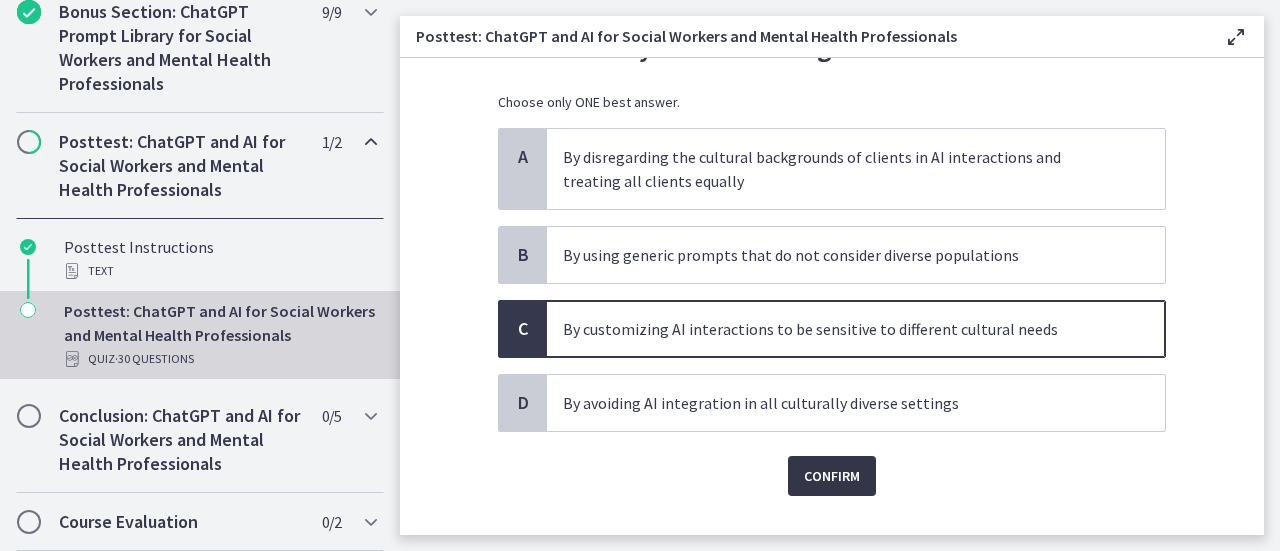 click on "Confirm" at bounding box center [832, 476] 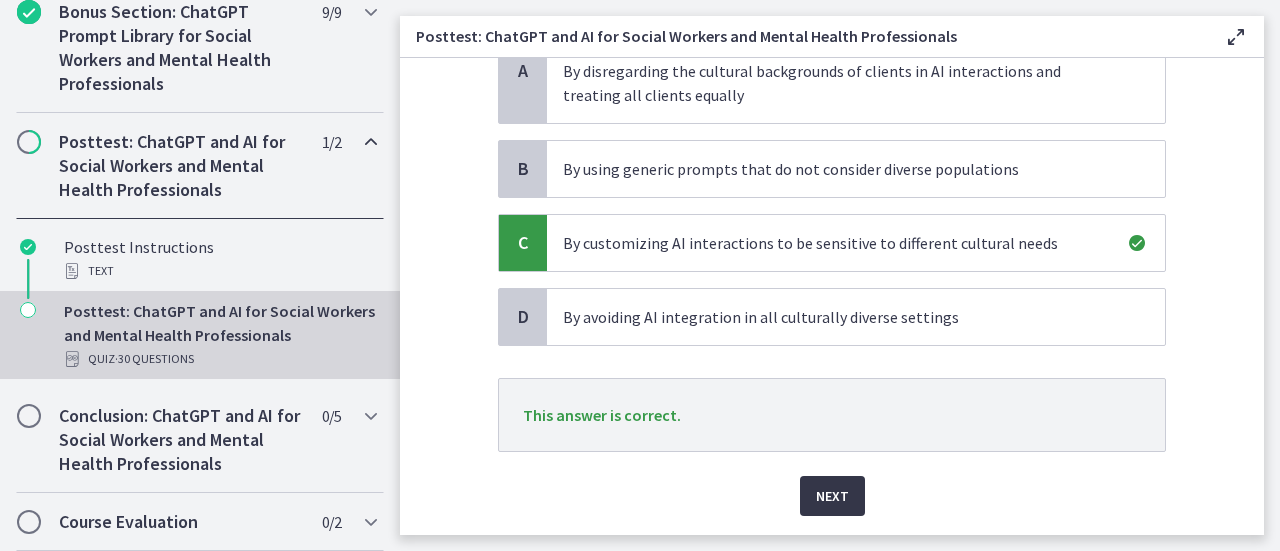 scroll, scrollTop: 280, scrollLeft: 0, axis: vertical 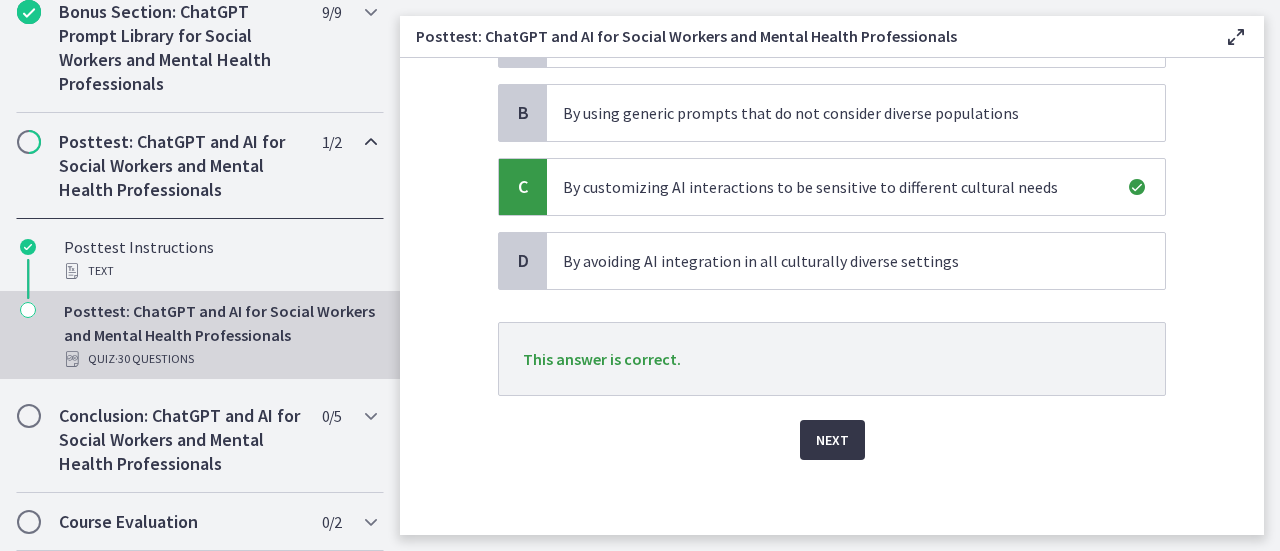 click on "Next" at bounding box center (832, 440) 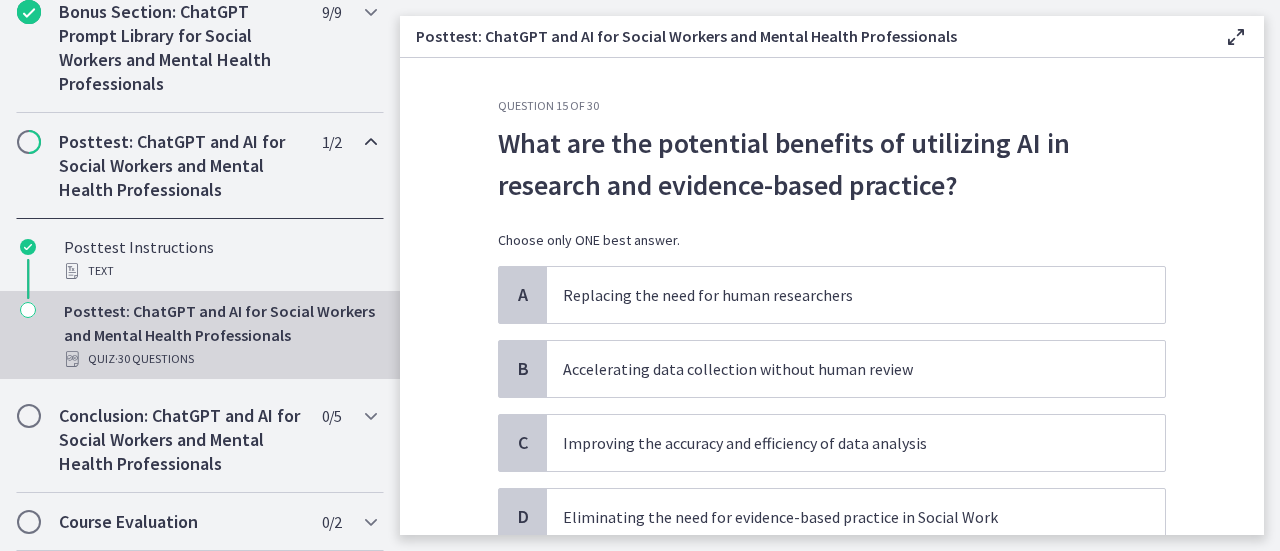 scroll, scrollTop: 86, scrollLeft: 0, axis: vertical 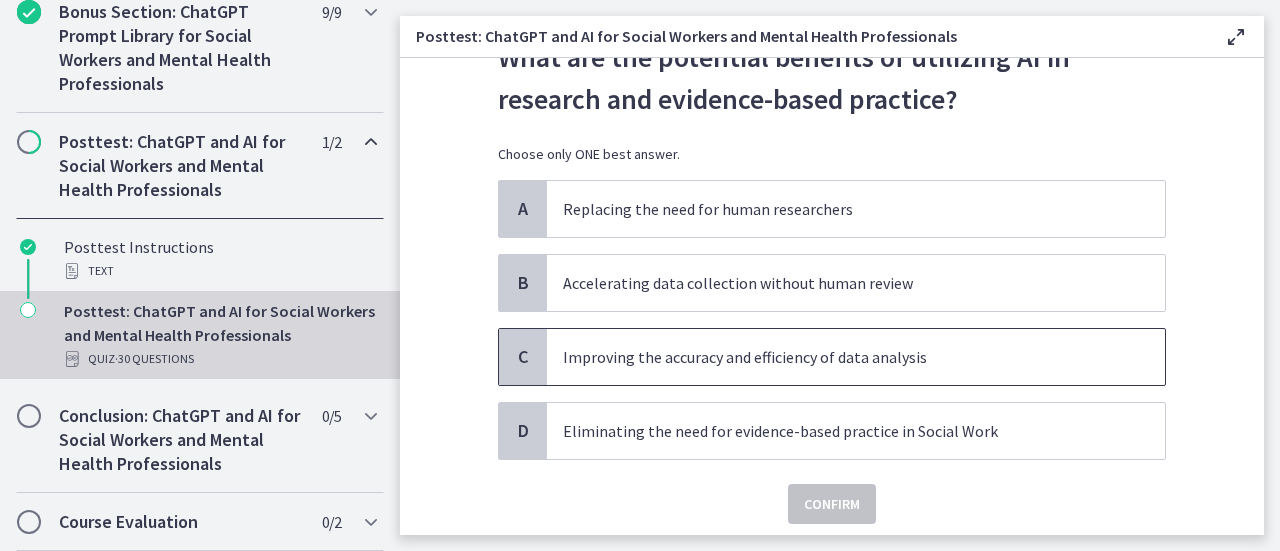 click on "Improving the accuracy and efficiency of data analysis" at bounding box center (836, 357) 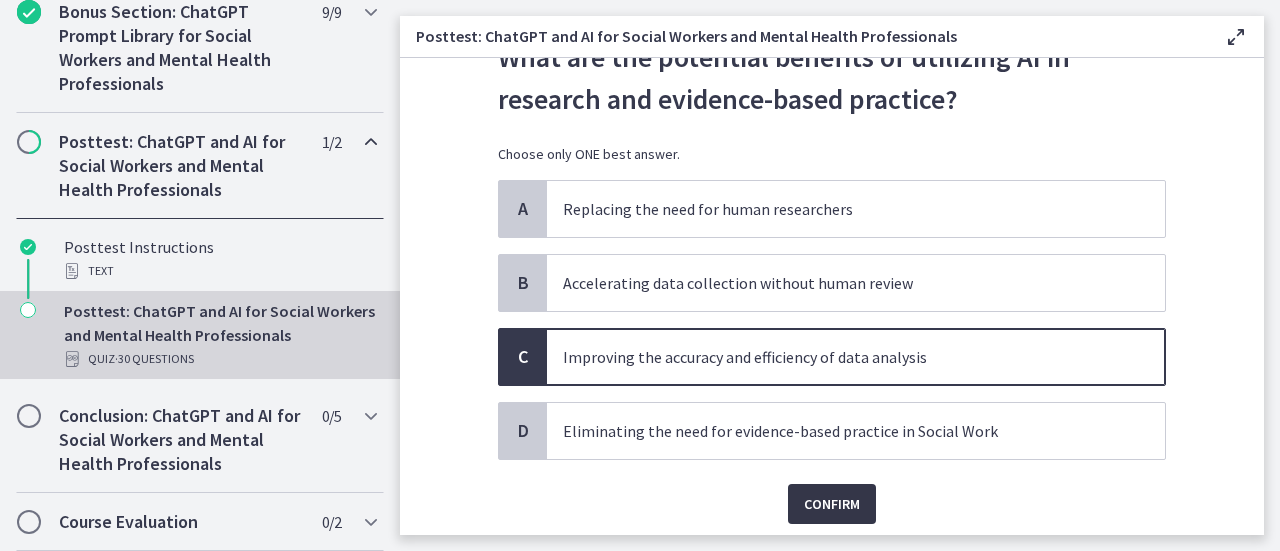 click on "Confirm" at bounding box center [832, 504] 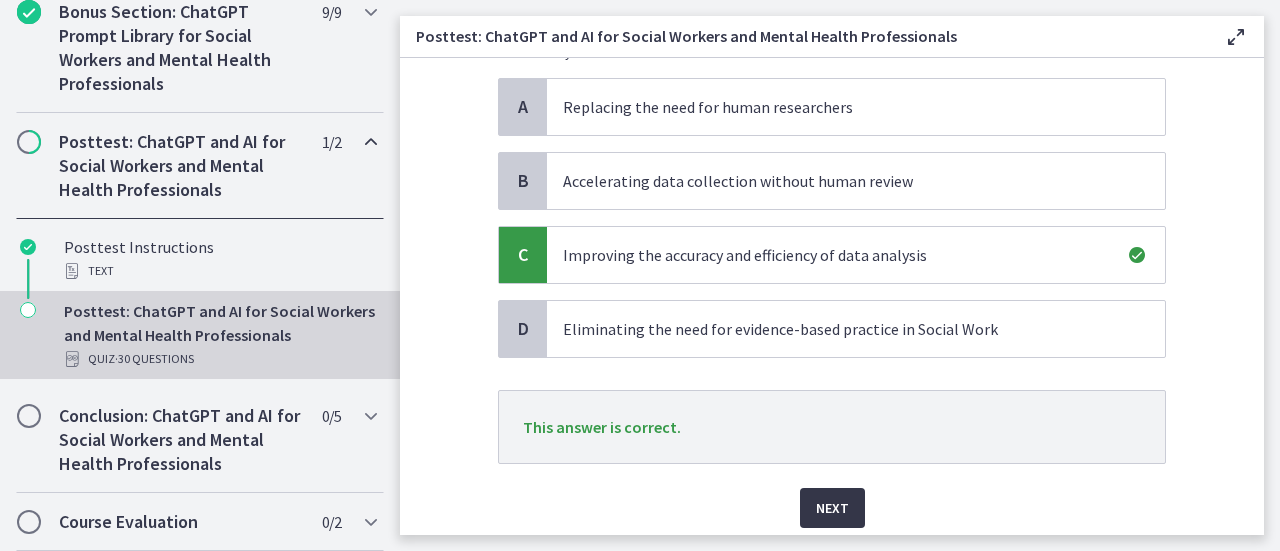 scroll, scrollTop: 190, scrollLeft: 0, axis: vertical 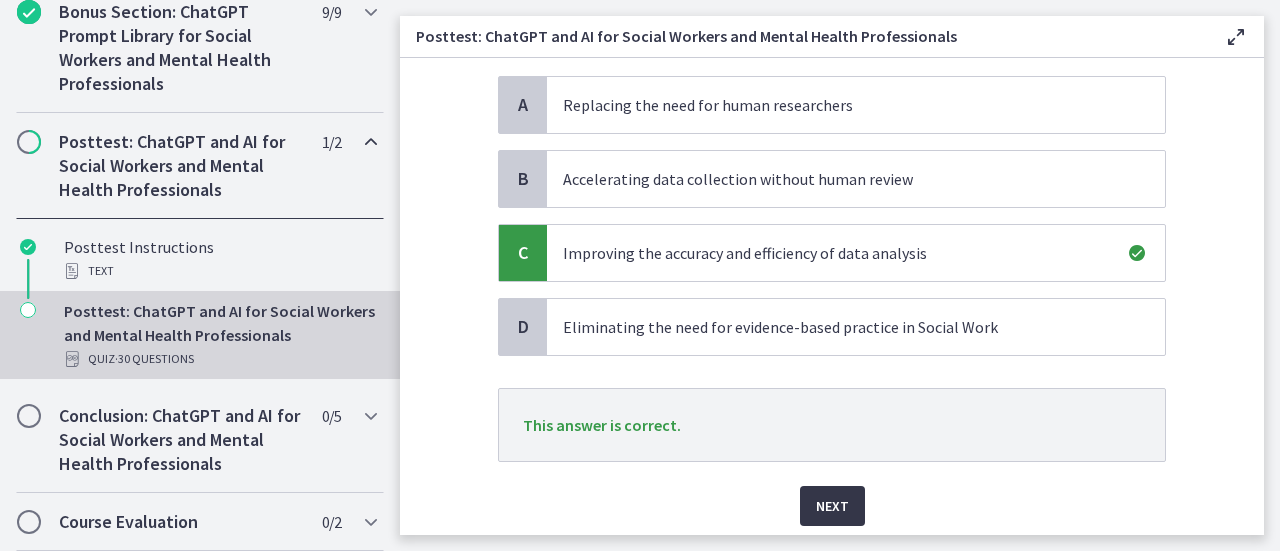 click on "Next" at bounding box center (832, 506) 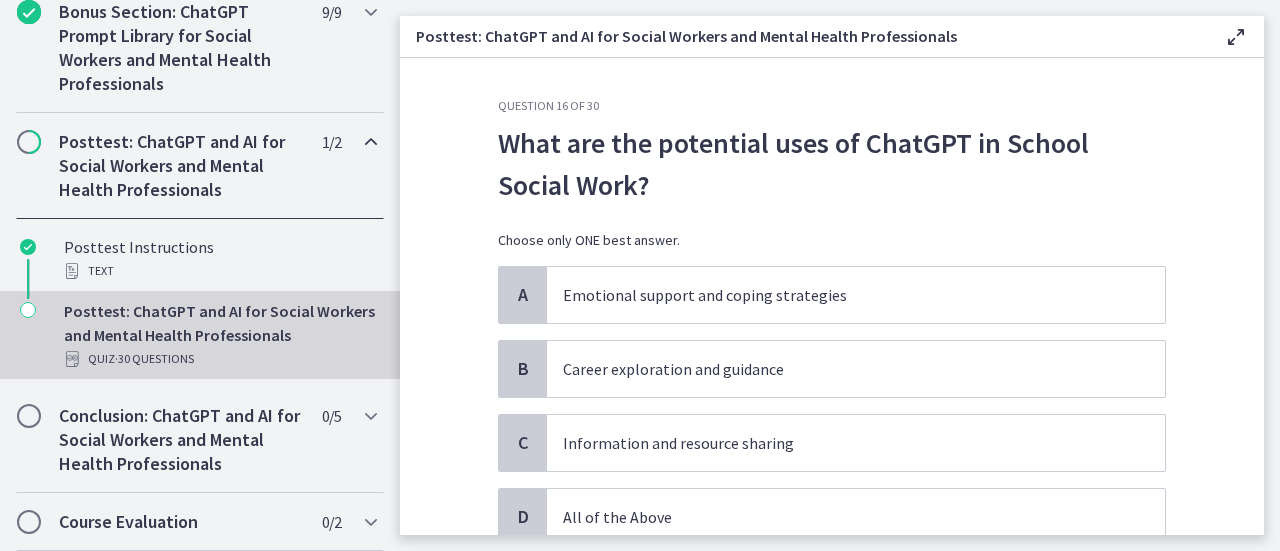 scroll, scrollTop: 72, scrollLeft: 0, axis: vertical 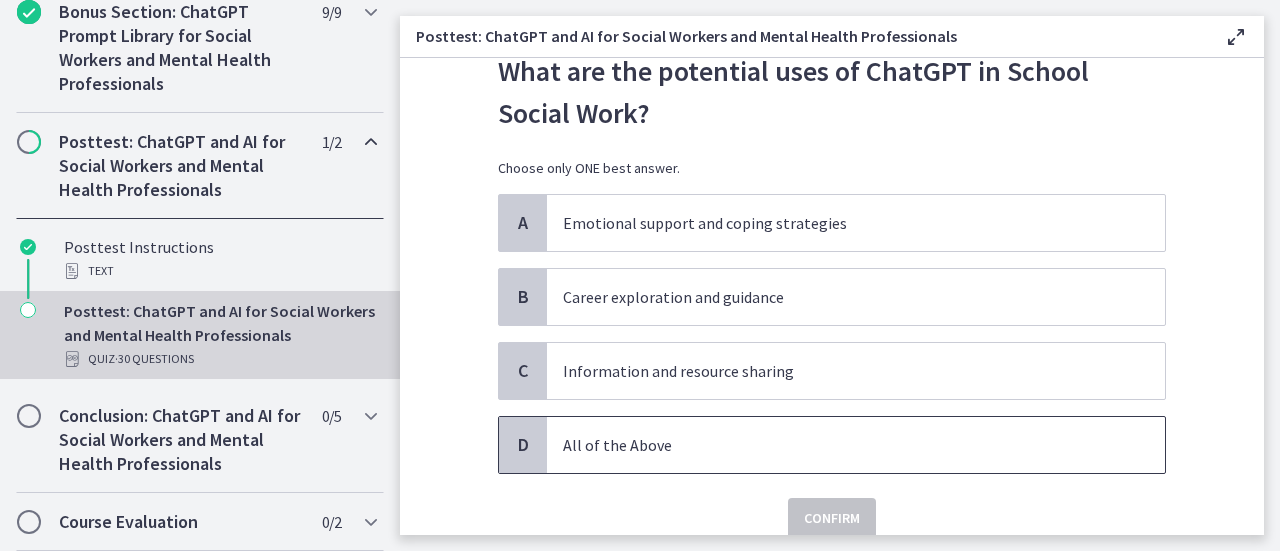 click on "All of the Above" at bounding box center (836, 445) 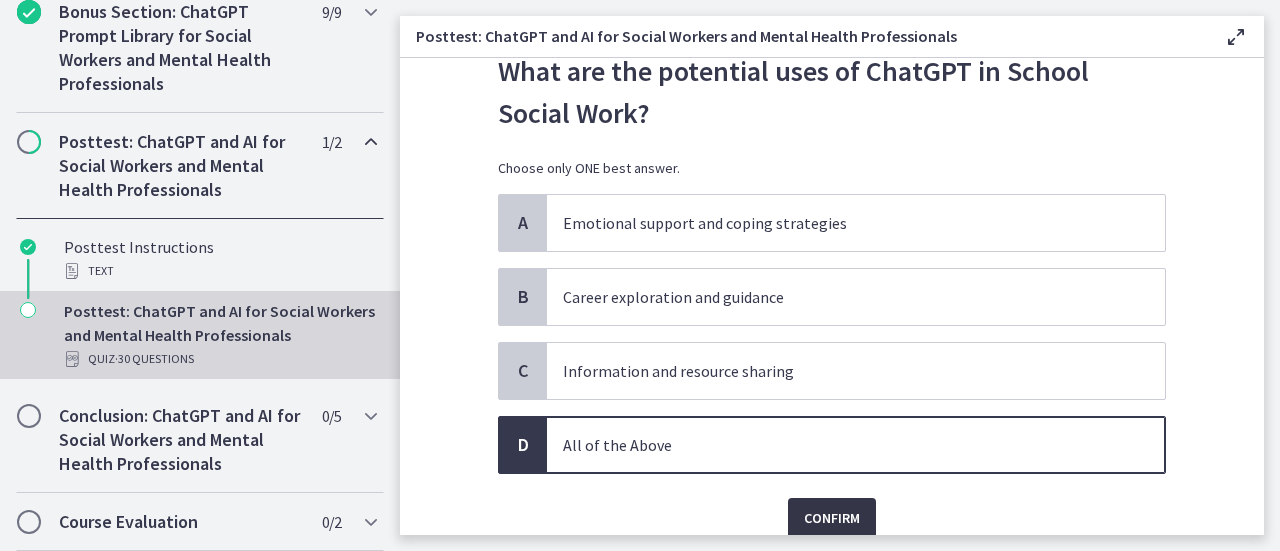 click on "Confirm" at bounding box center [832, 518] 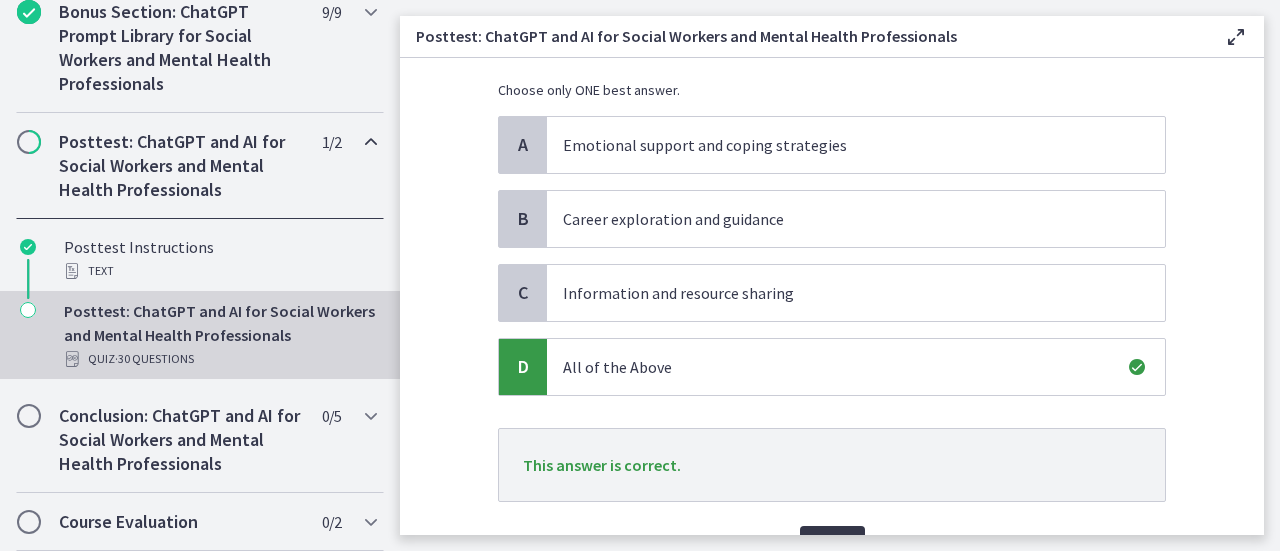 scroll, scrollTop: 152, scrollLeft: 0, axis: vertical 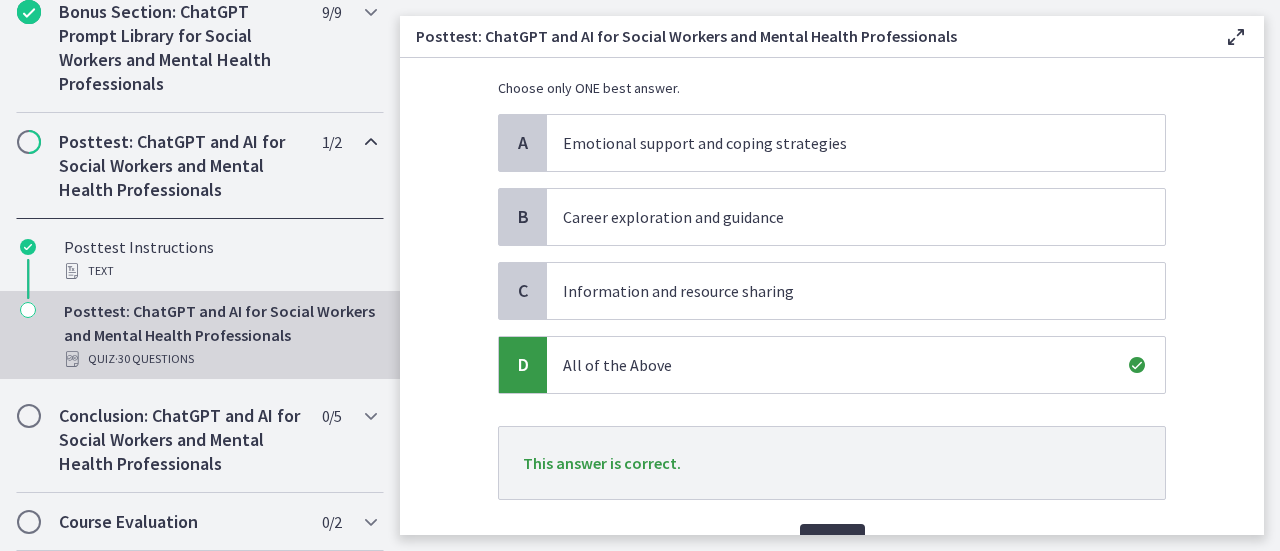 click on "Next" at bounding box center (832, 544) 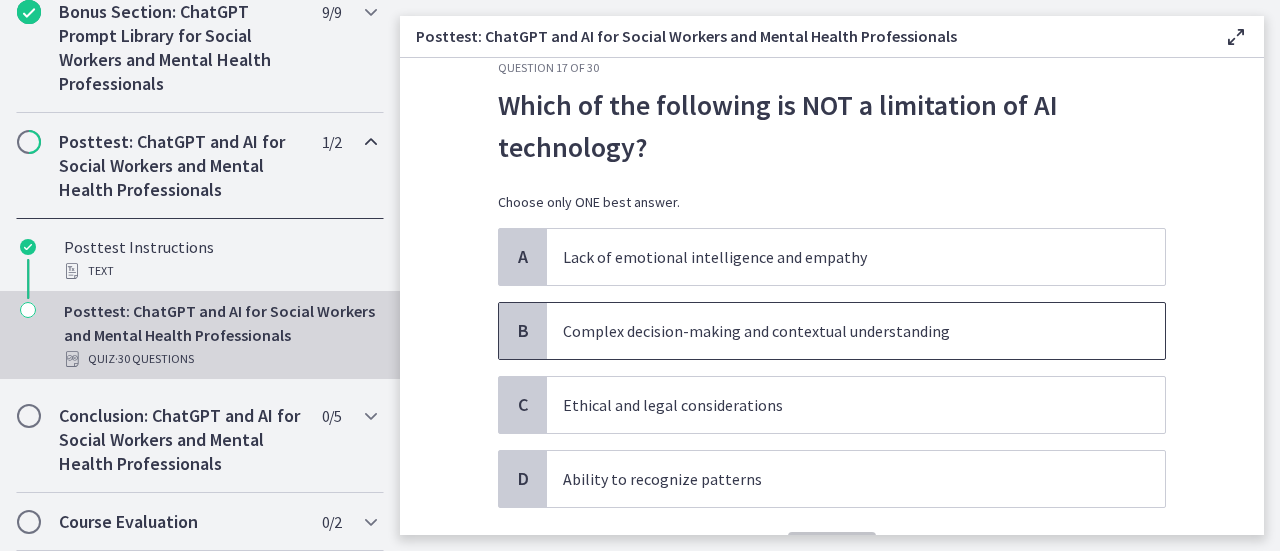 scroll, scrollTop: 38, scrollLeft: 0, axis: vertical 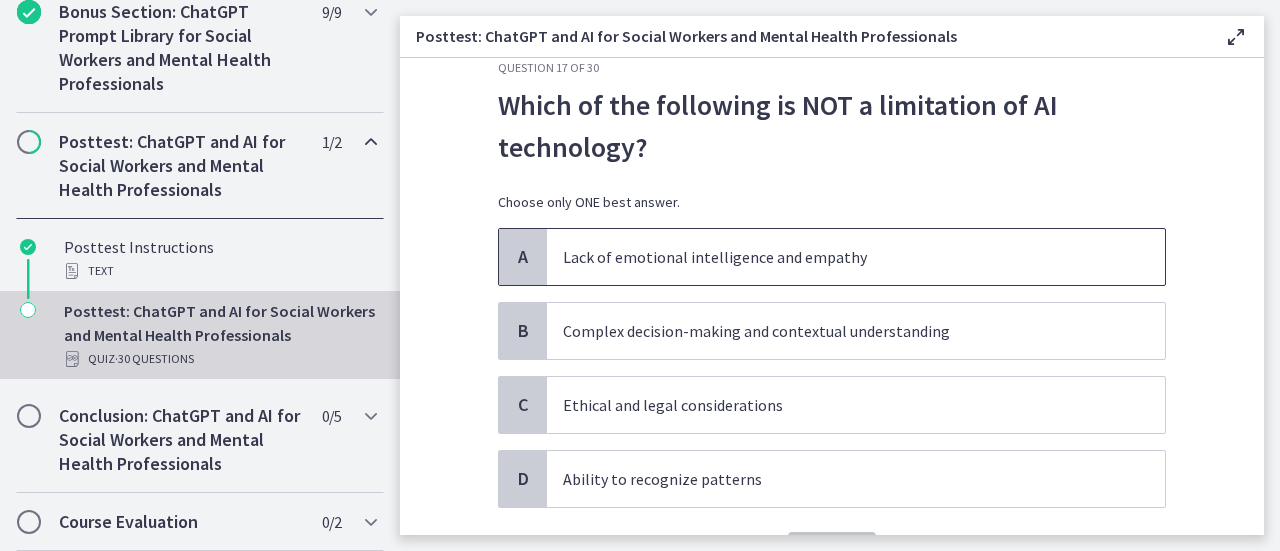 click on "Lack of emotional intelligence and empathy" at bounding box center [836, 257] 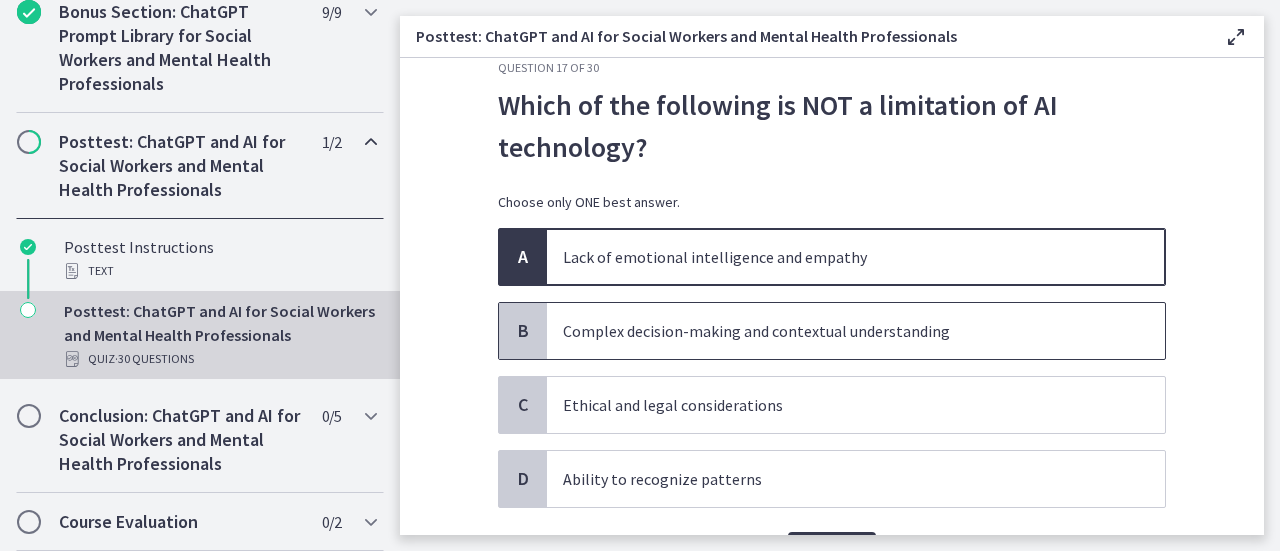 click on "Complex decision-making and contextual understanding" at bounding box center (836, 331) 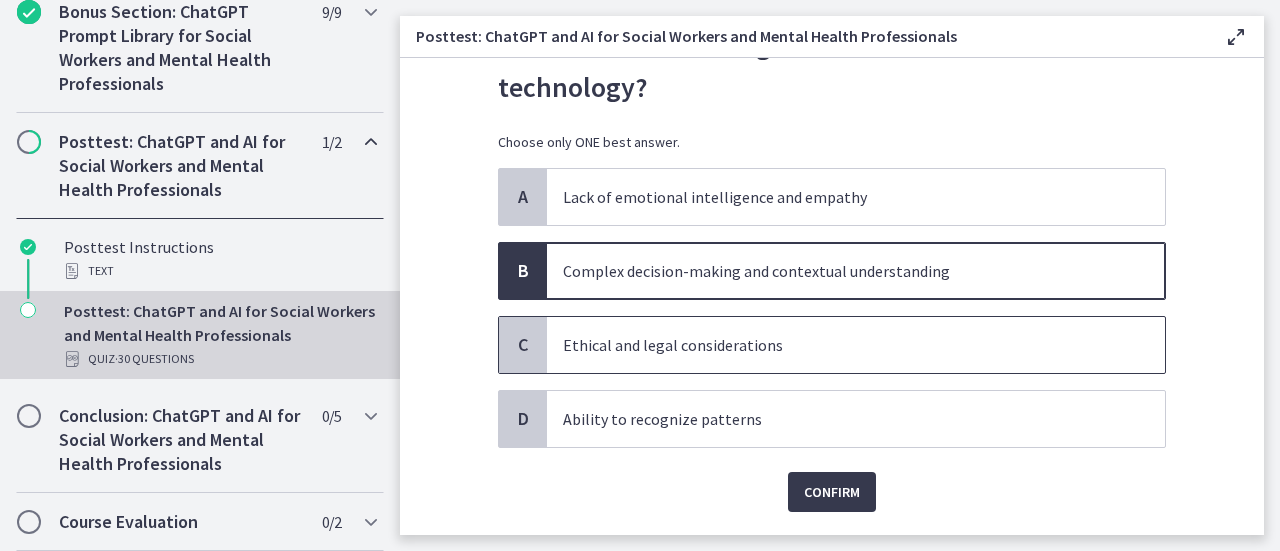 scroll, scrollTop: 98, scrollLeft: 0, axis: vertical 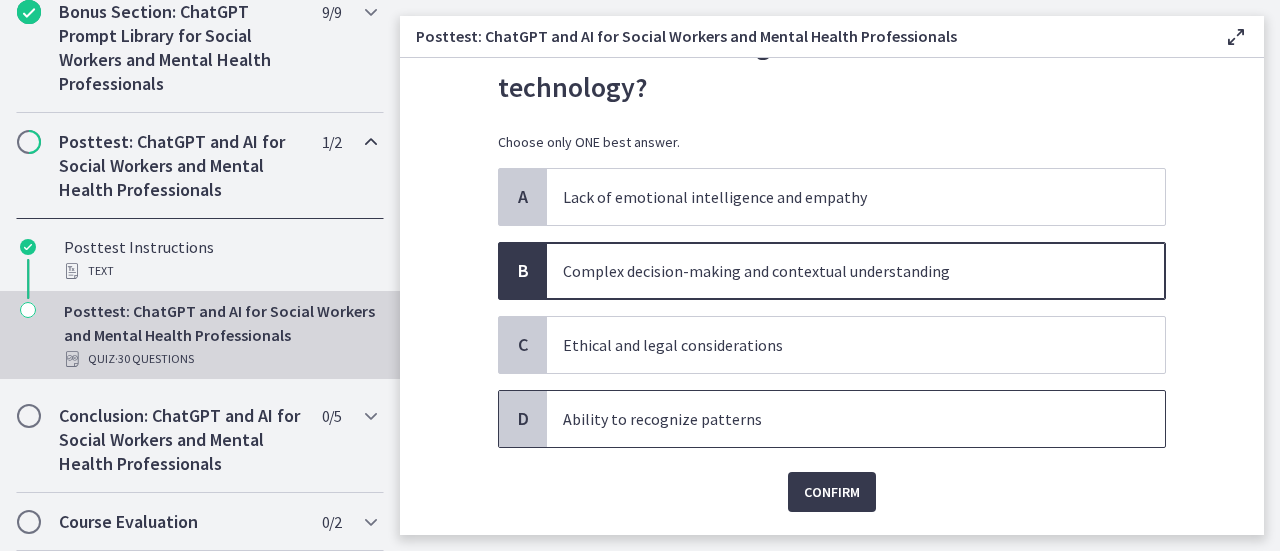 click on "Ability to recognize patterns" at bounding box center [856, 419] 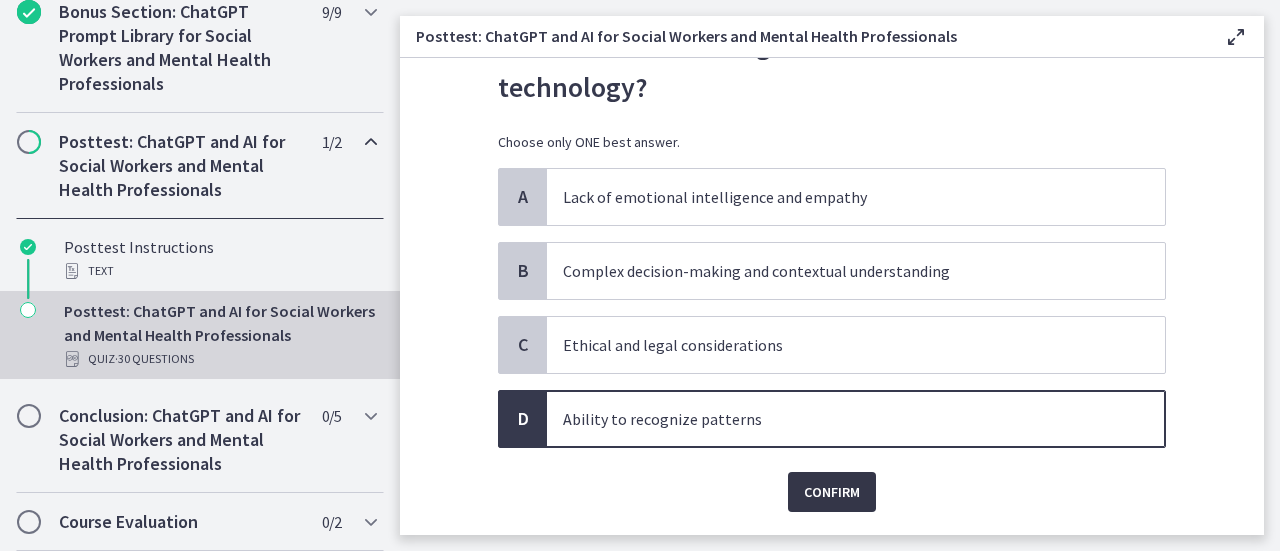click on "Confirm" at bounding box center [832, 492] 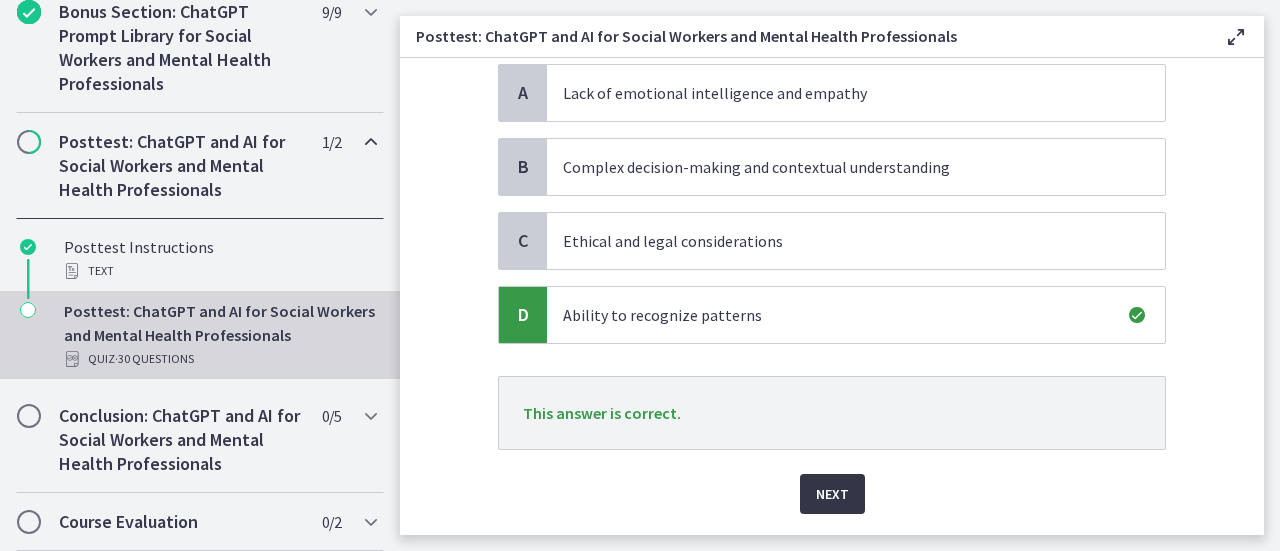 scroll, scrollTop: 202, scrollLeft: 0, axis: vertical 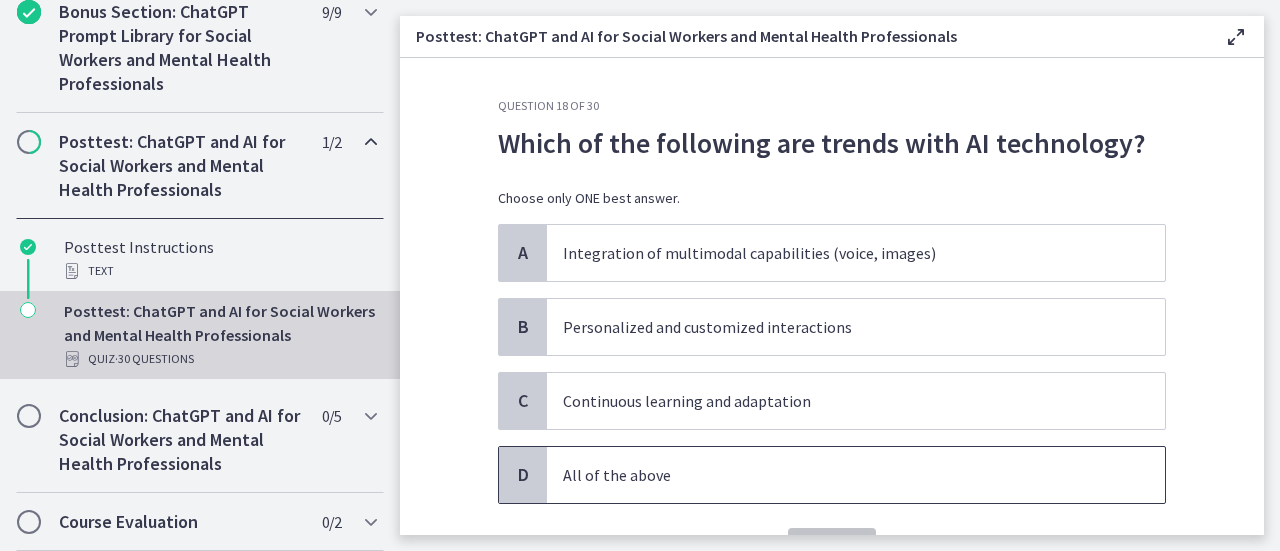 click on "All of the above" at bounding box center [856, 475] 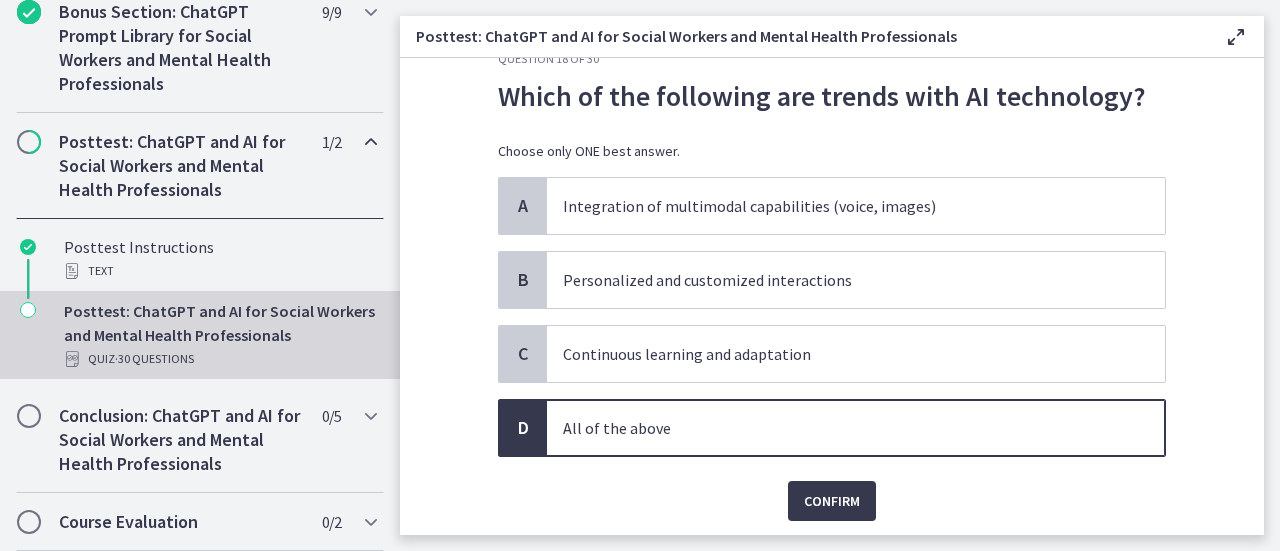 scroll, scrollTop: 48, scrollLeft: 0, axis: vertical 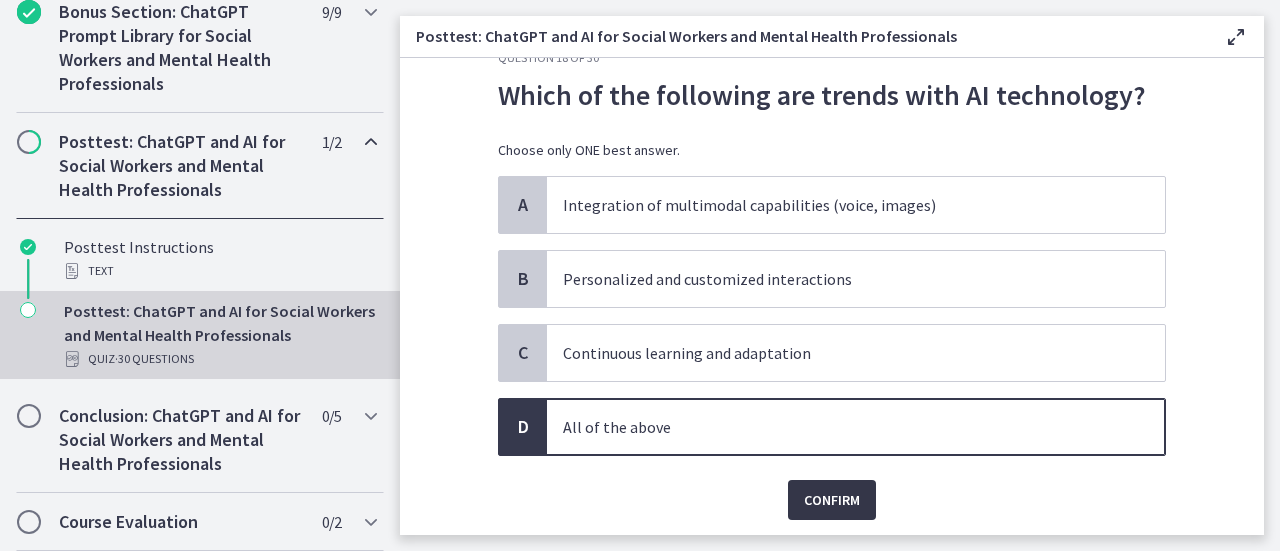 click on "Confirm" at bounding box center (832, 500) 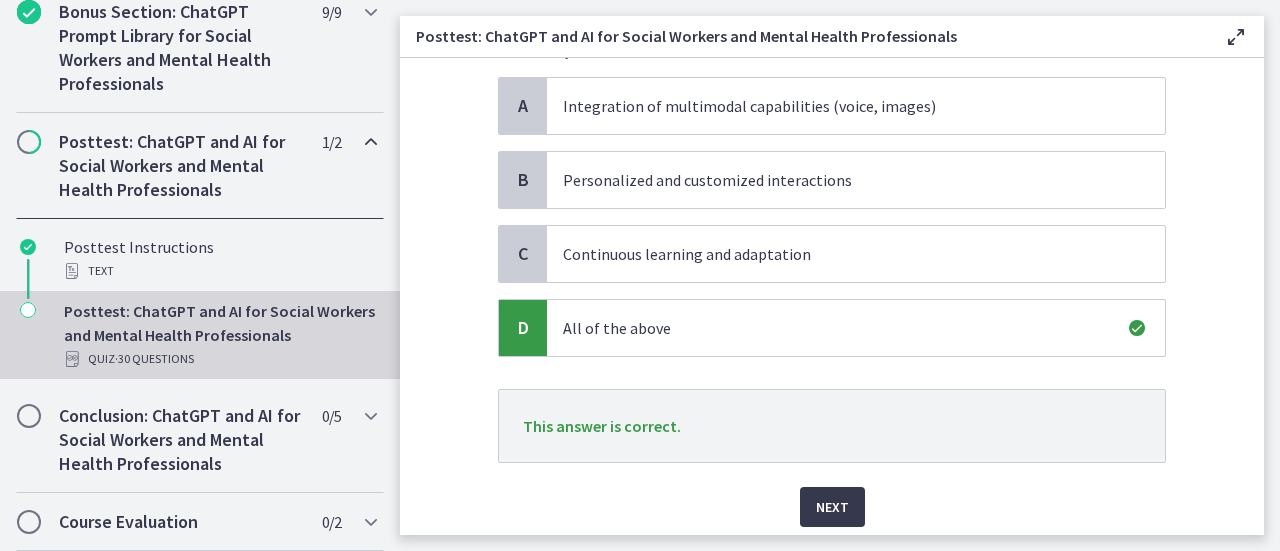 scroll, scrollTop: 146, scrollLeft: 0, axis: vertical 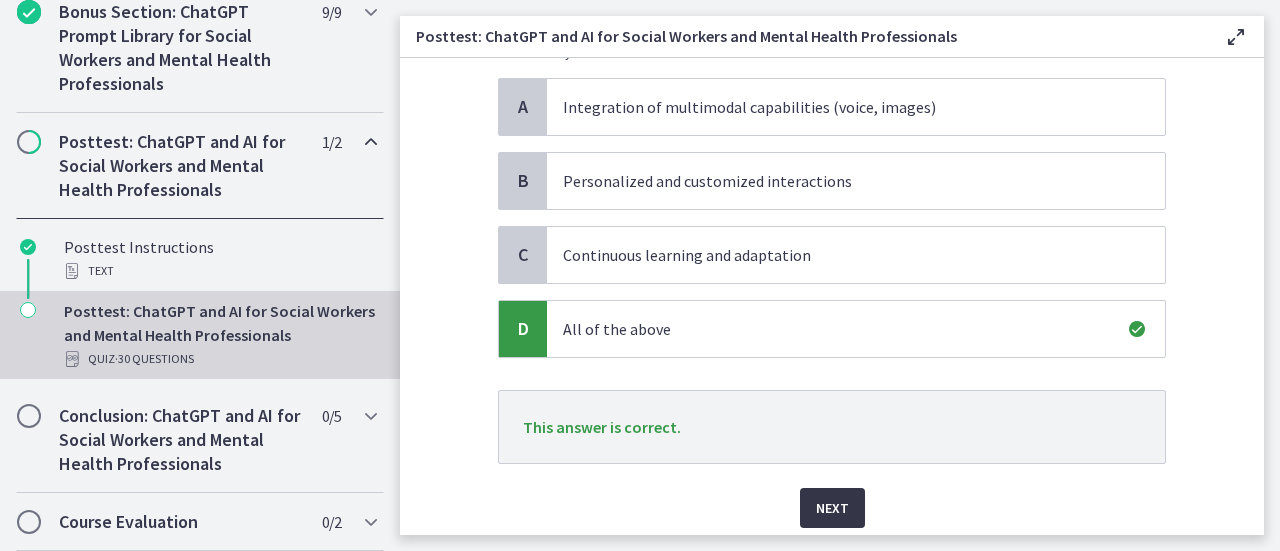 click on "Next" at bounding box center (832, 508) 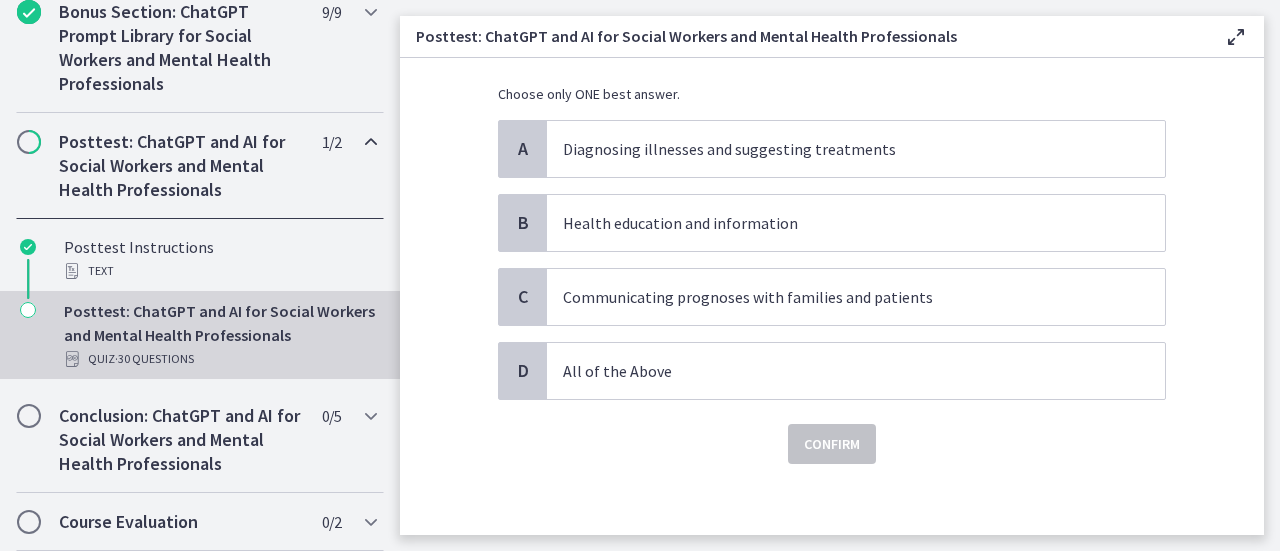 scroll, scrollTop: 0, scrollLeft: 0, axis: both 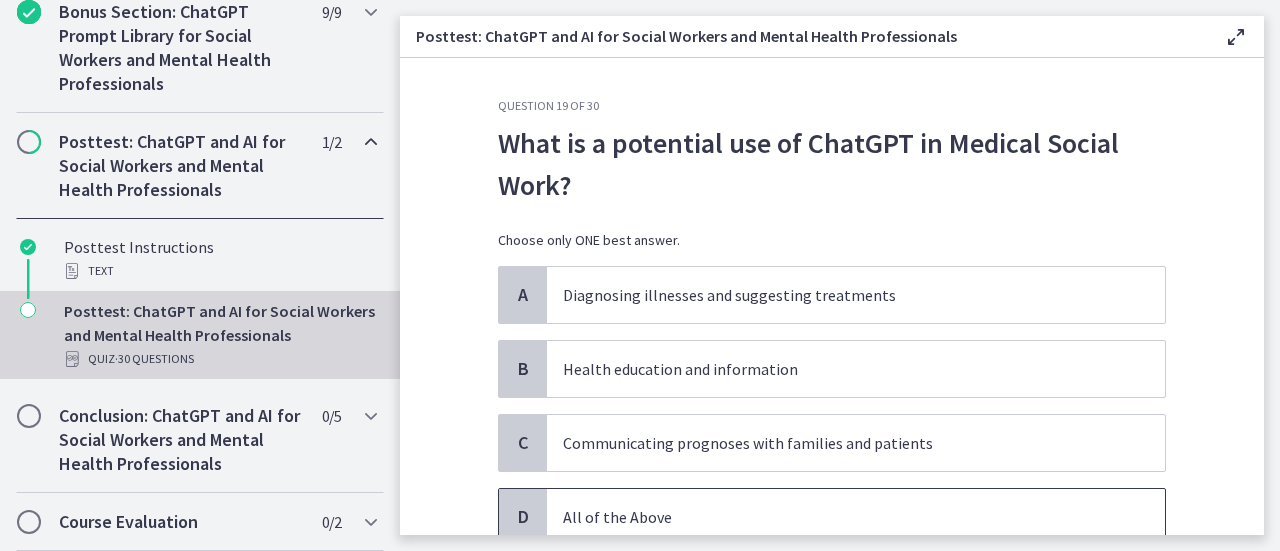click on "All of the Above" at bounding box center (856, 517) 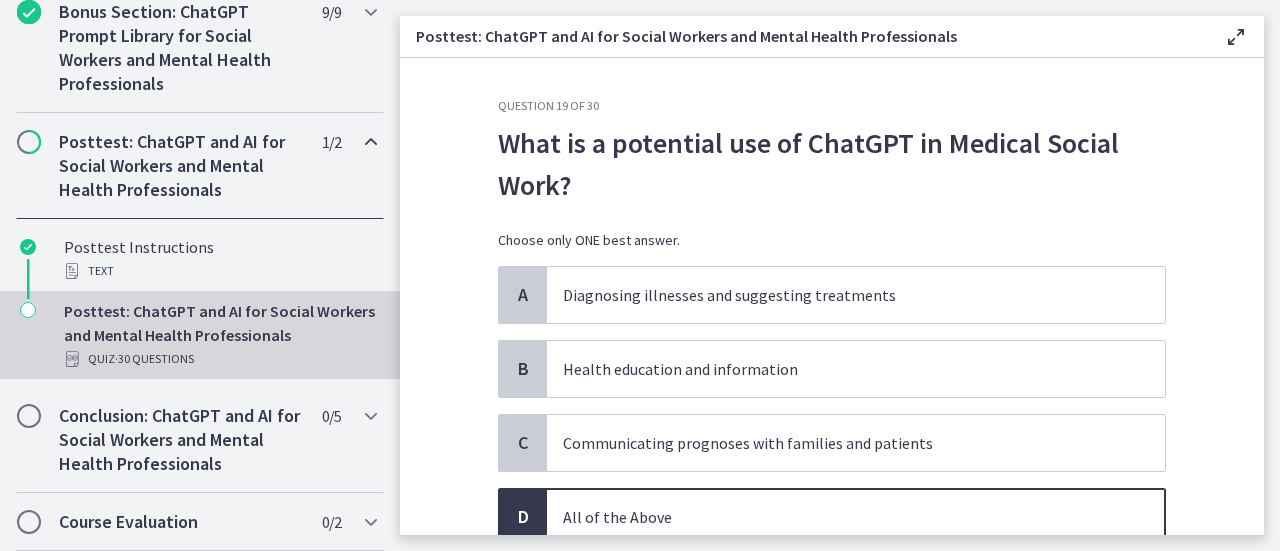 scroll, scrollTop: 119, scrollLeft: 0, axis: vertical 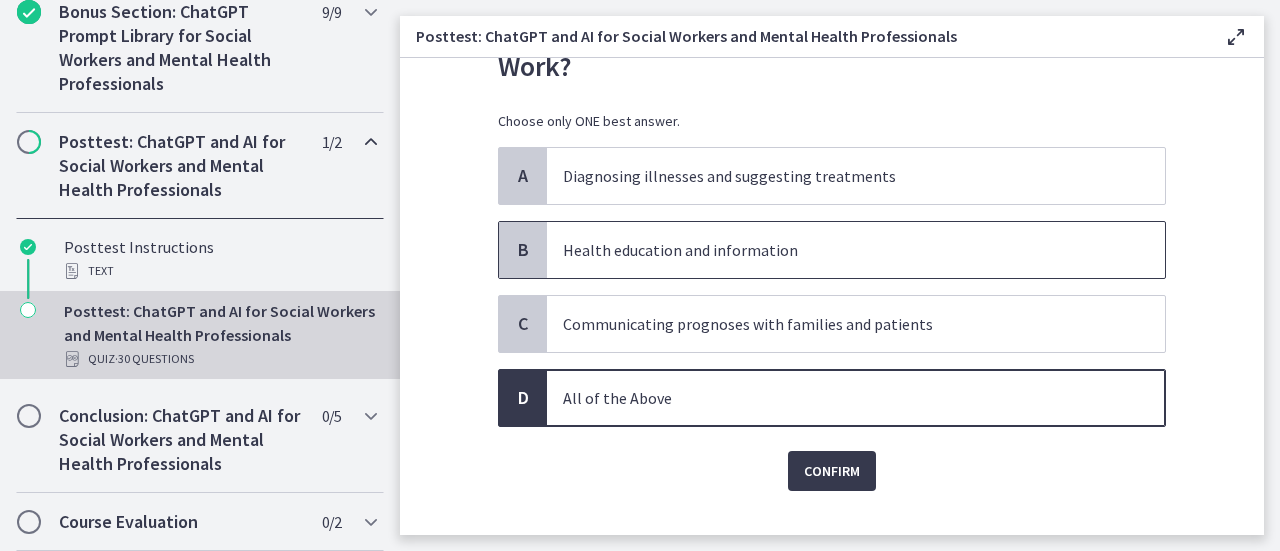 click on "Health education and information" at bounding box center [856, 250] 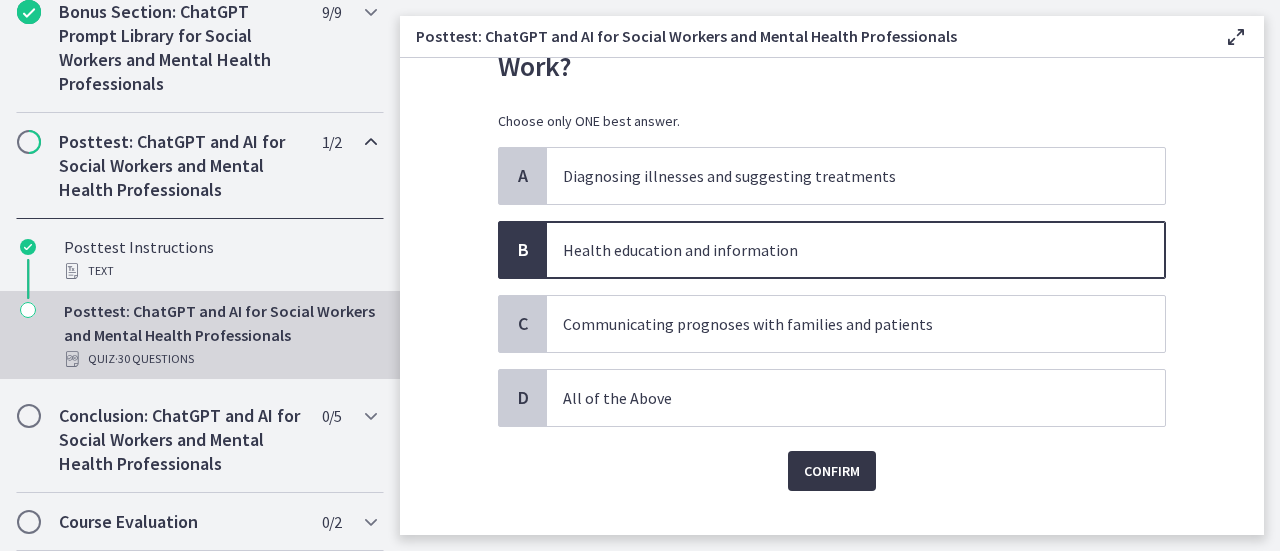 click on "Confirm" at bounding box center (832, 471) 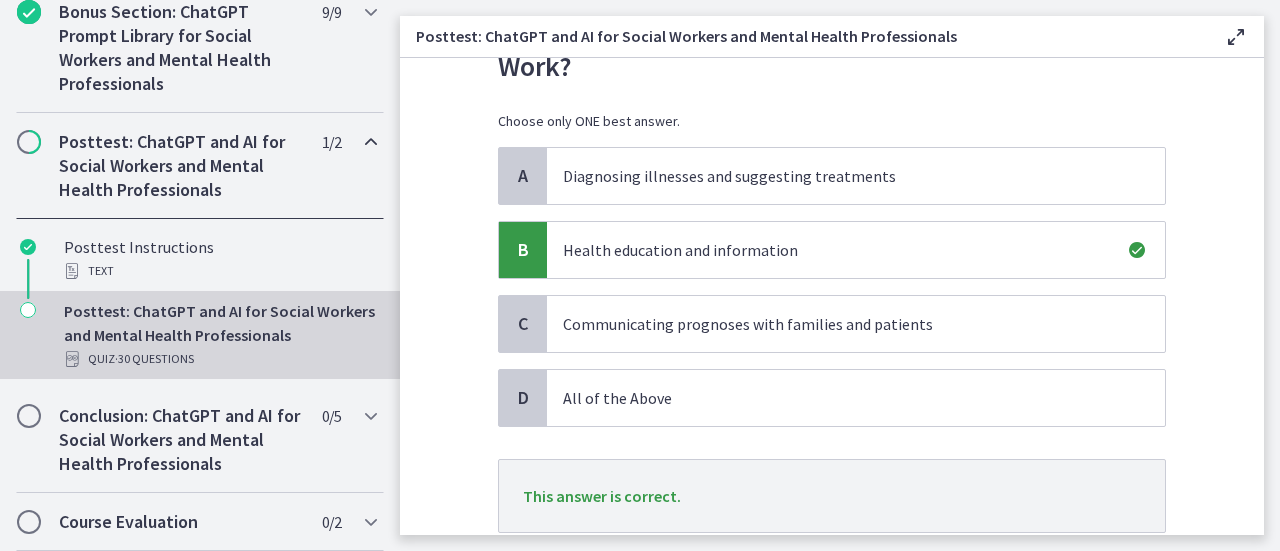 scroll, scrollTop: 201, scrollLeft: 0, axis: vertical 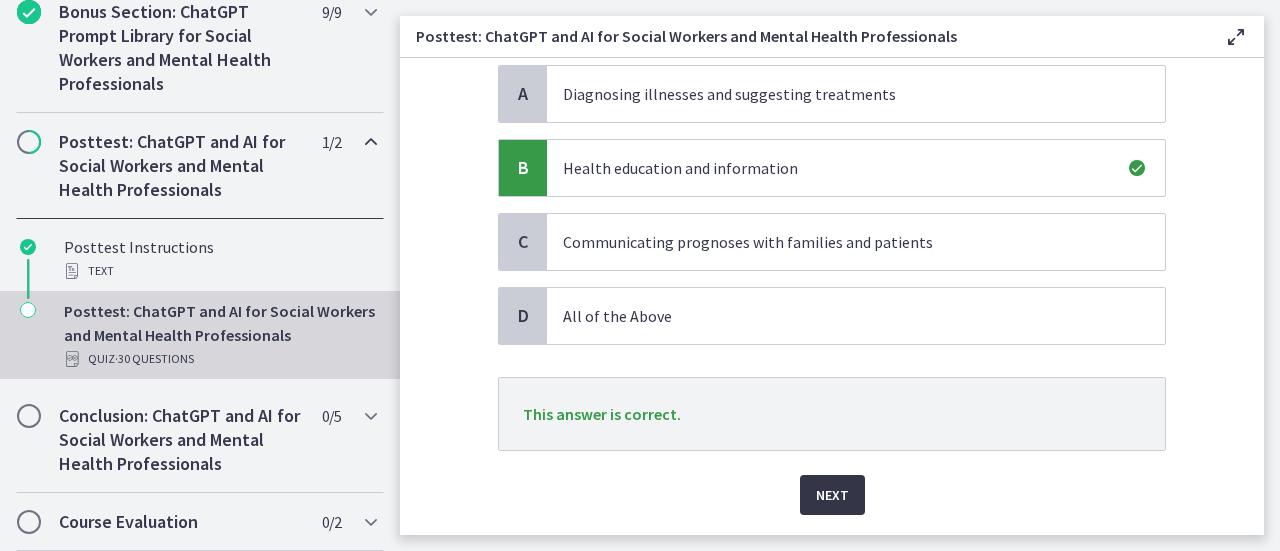 click on "Next" at bounding box center [832, 495] 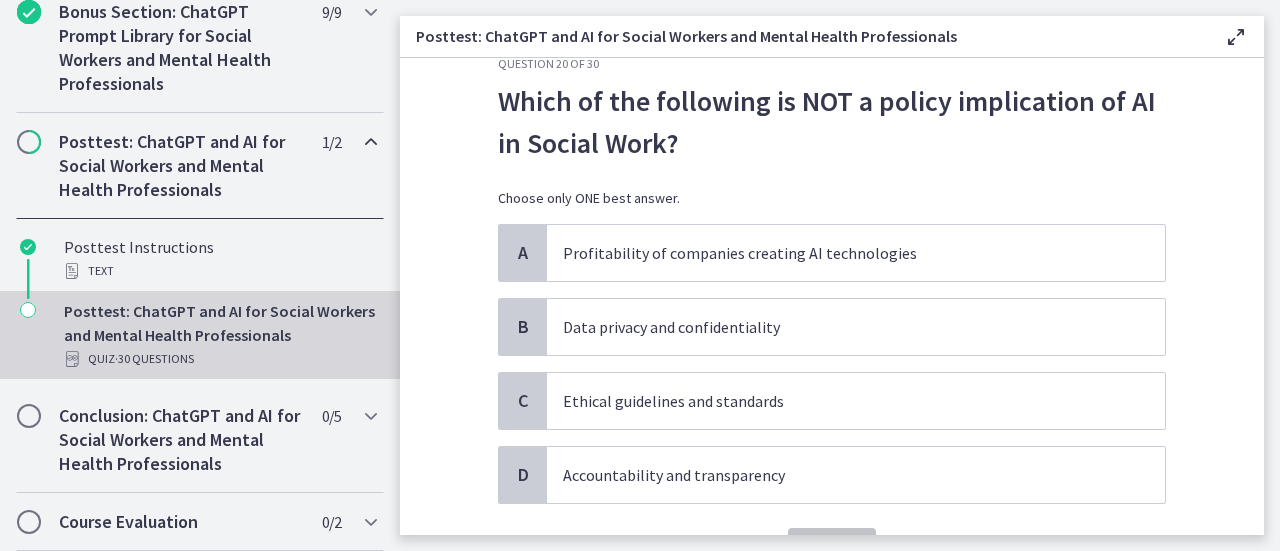 scroll, scrollTop: 44, scrollLeft: 0, axis: vertical 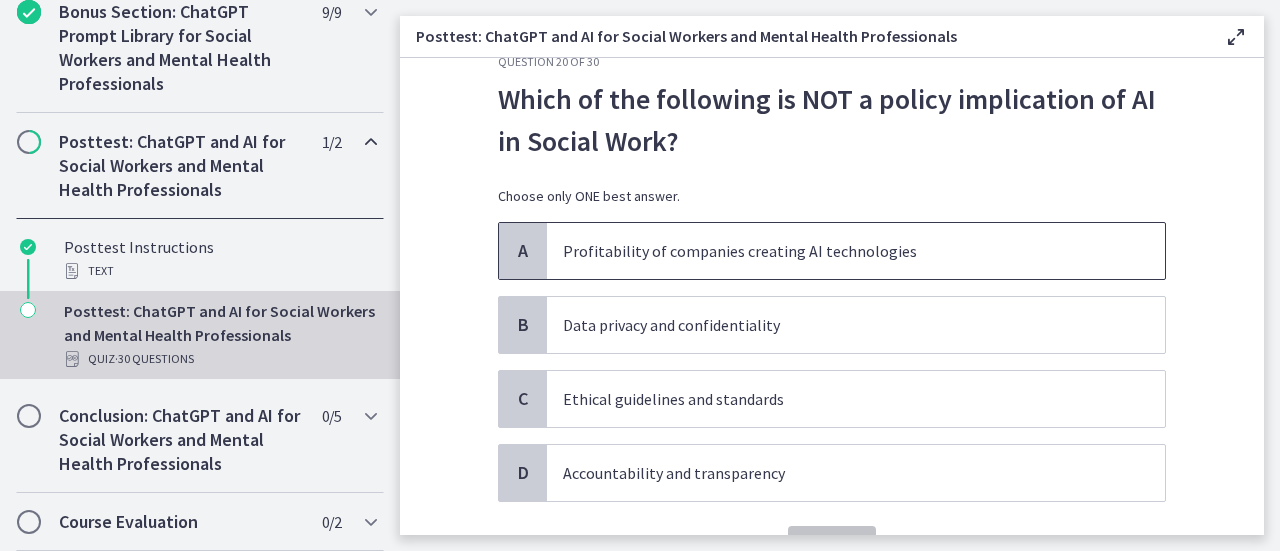 click on "Profitability of companies creating AI technologies" at bounding box center (856, 251) 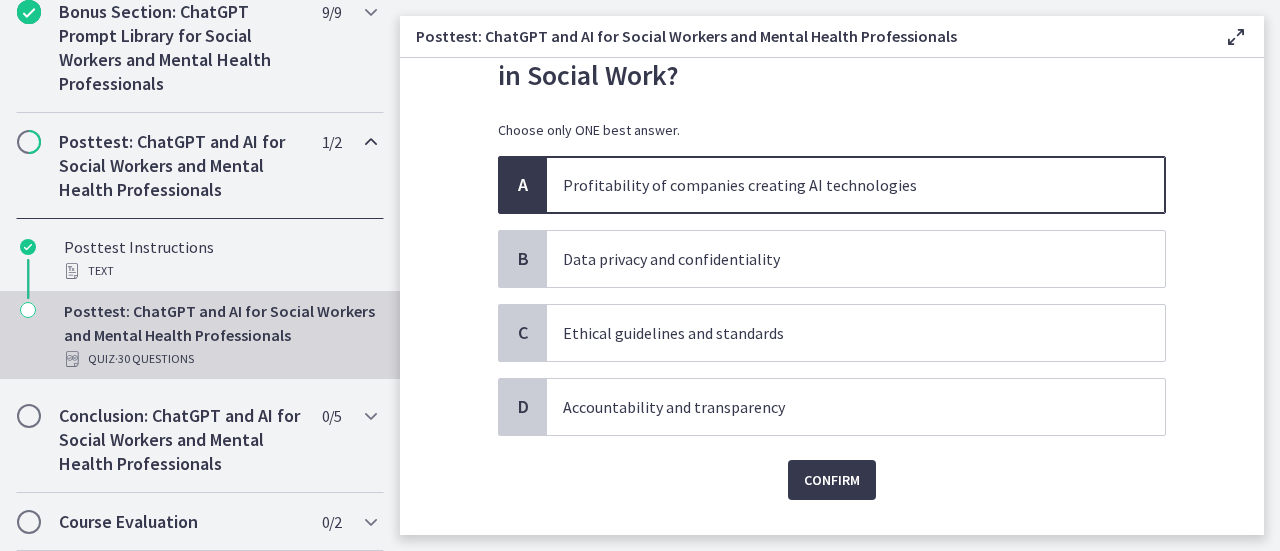 scroll, scrollTop: 112, scrollLeft: 0, axis: vertical 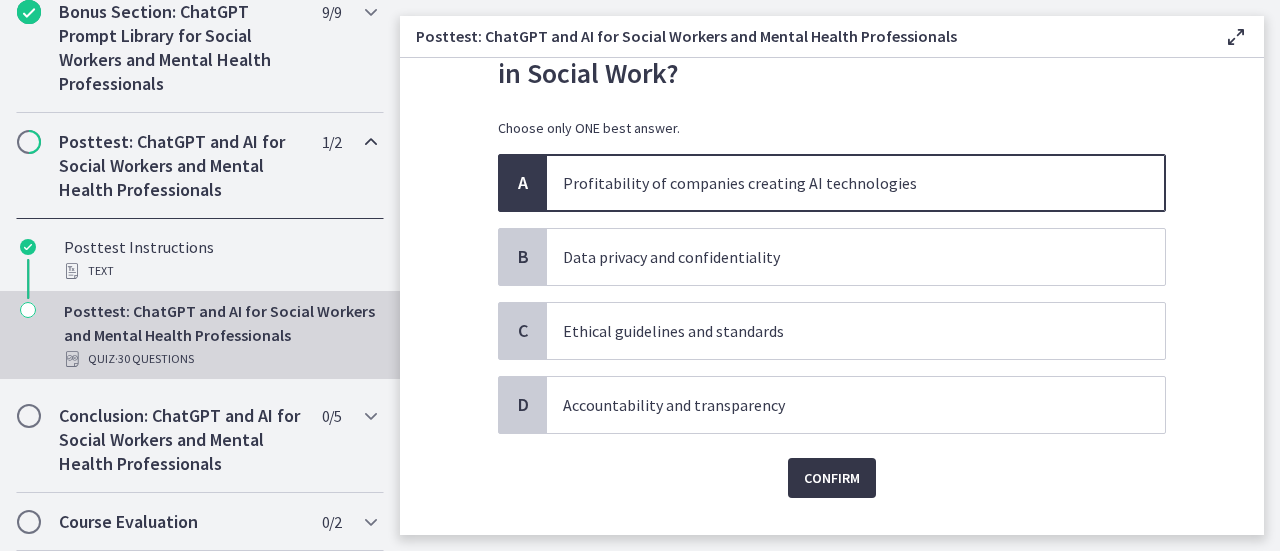 click on "Confirm" at bounding box center [832, 478] 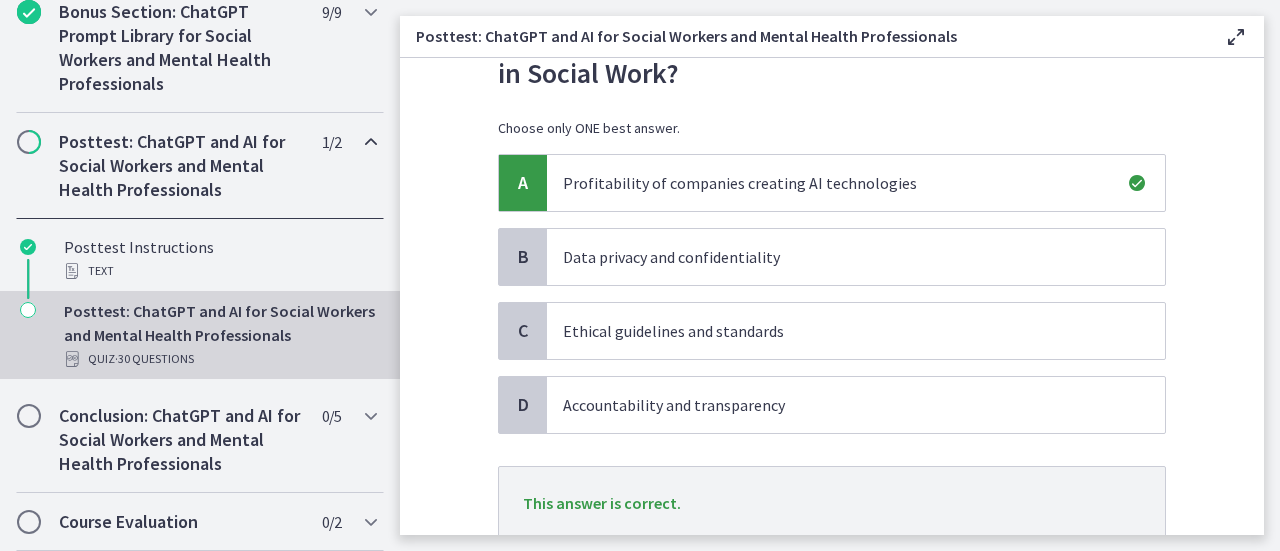 scroll, scrollTop: 190, scrollLeft: 0, axis: vertical 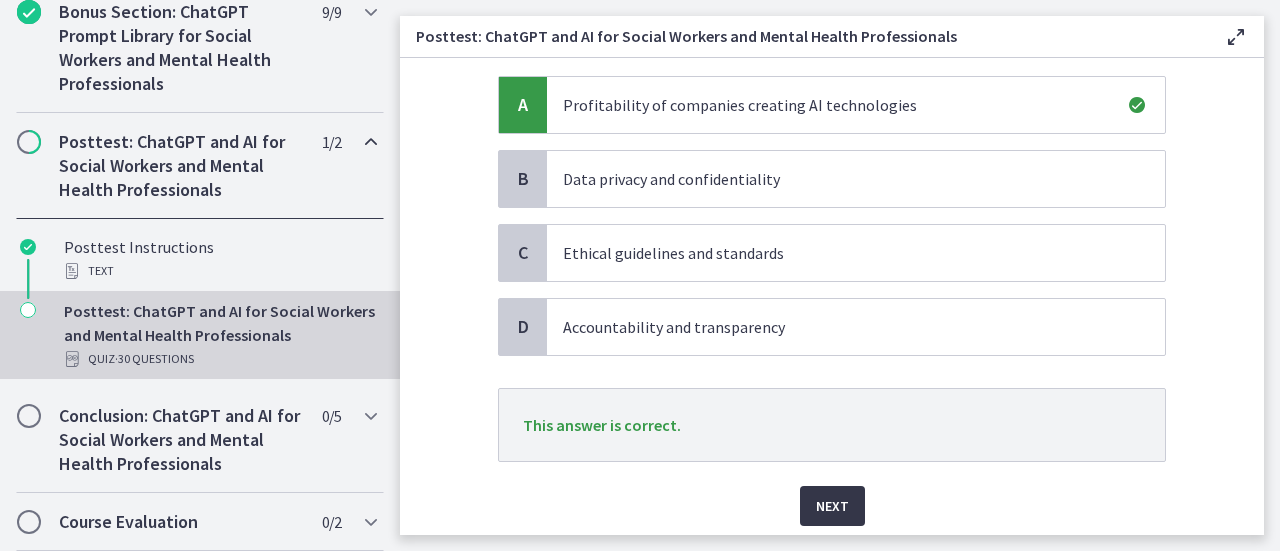 click on "Next" at bounding box center (832, 506) 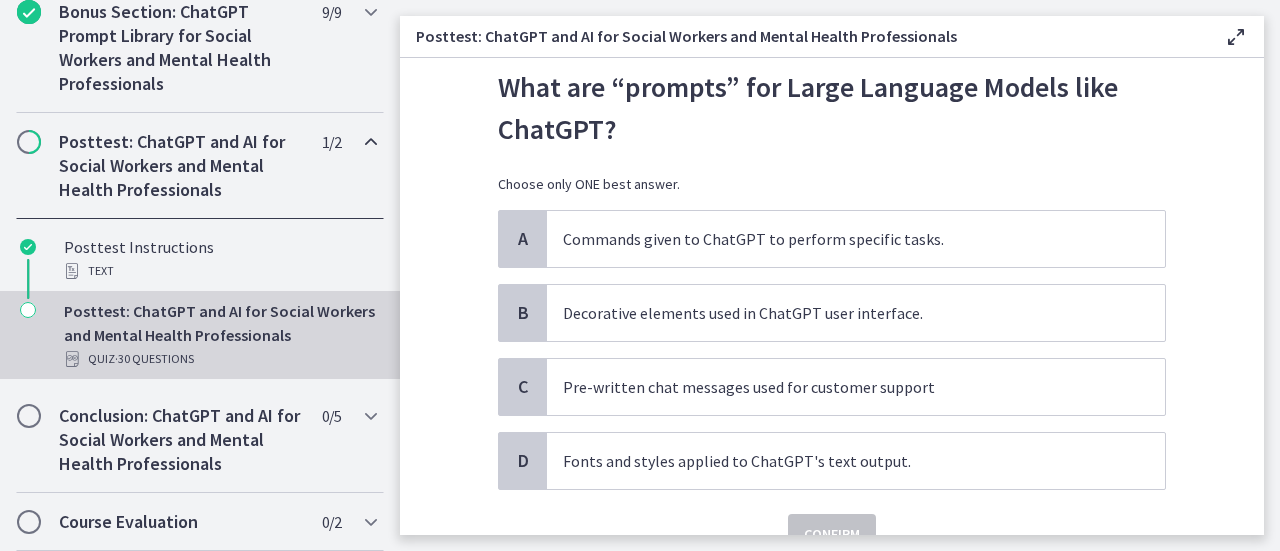 scroll, scrollTop: 57, scrollLeft: 0, axis: vertical 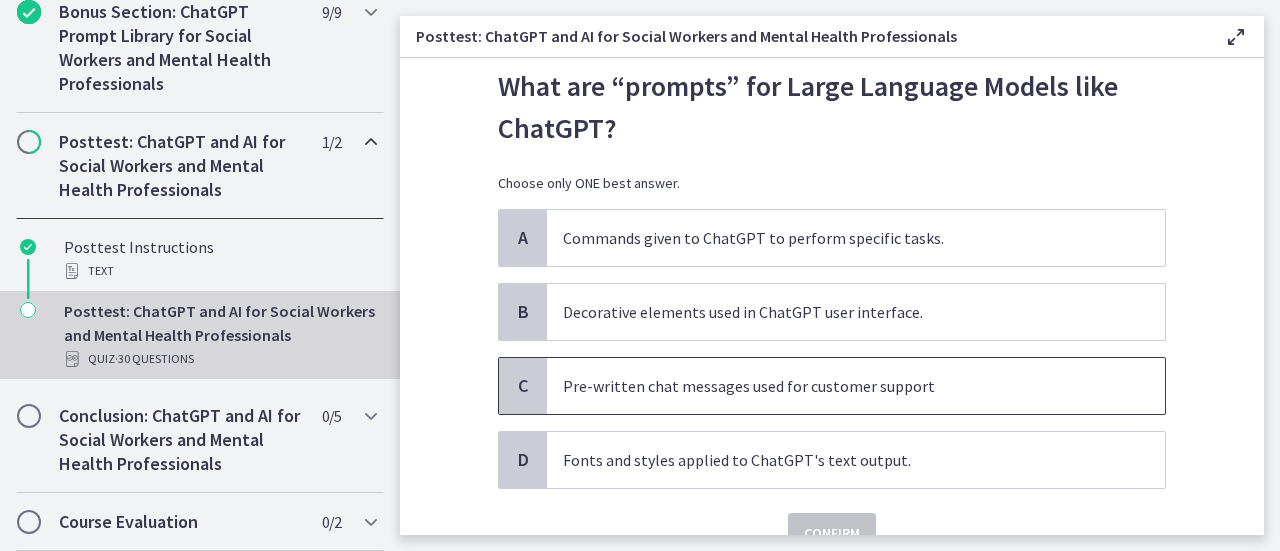 click on "Pre-written chat messages used for customer support" at bounding box center [836, 386] 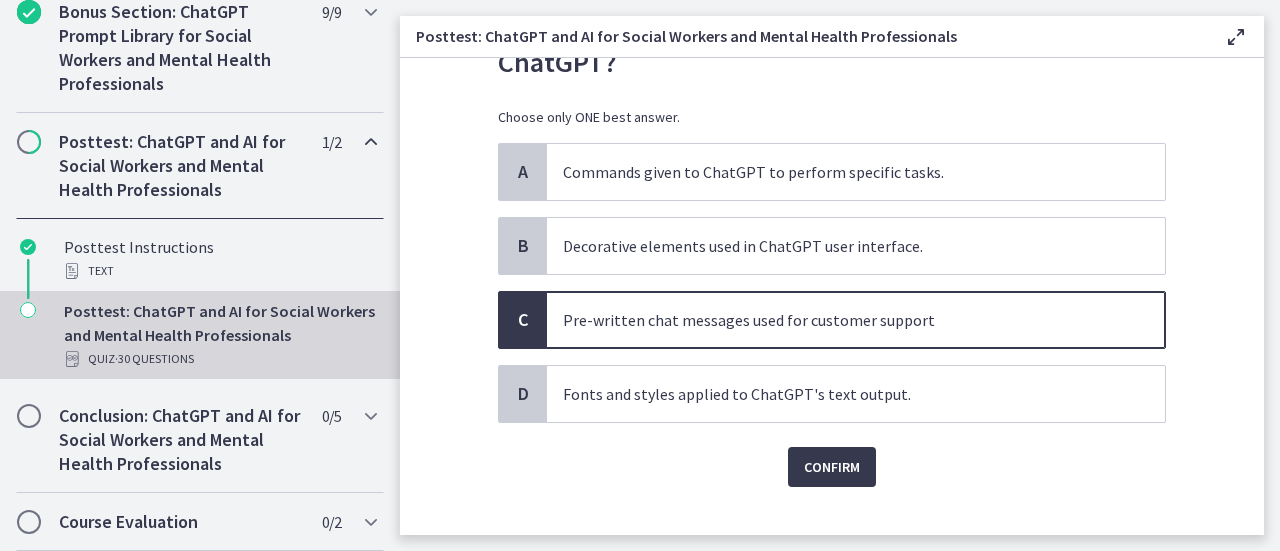 scroll, scrollTop: 124, scrollLeft: 0, axis: vertical 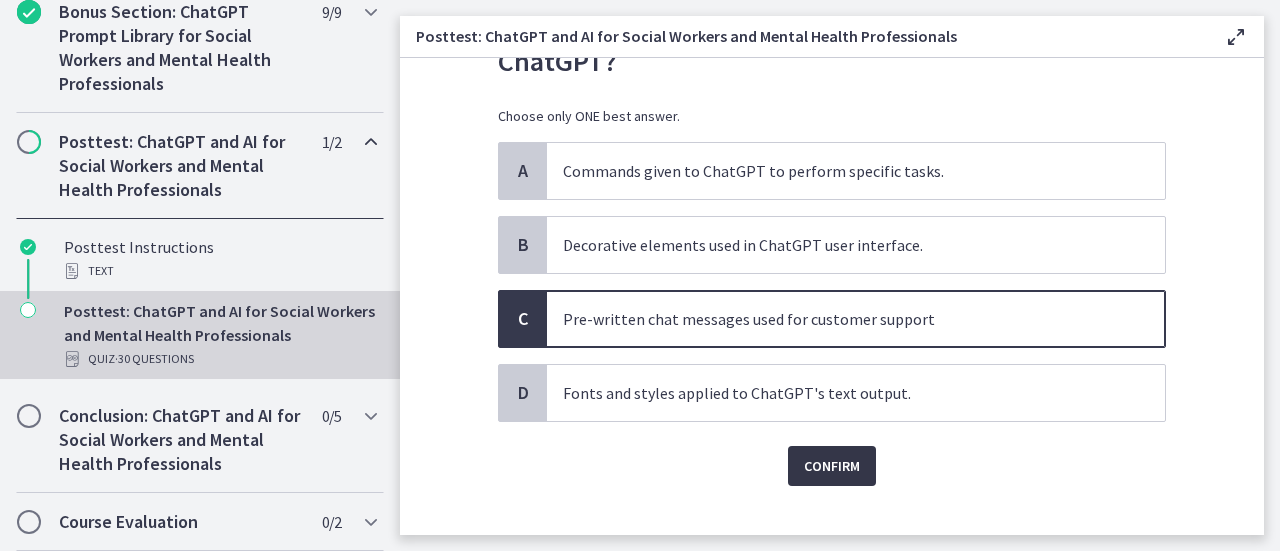 click on "Confirm" at bounding box center [832, 466] 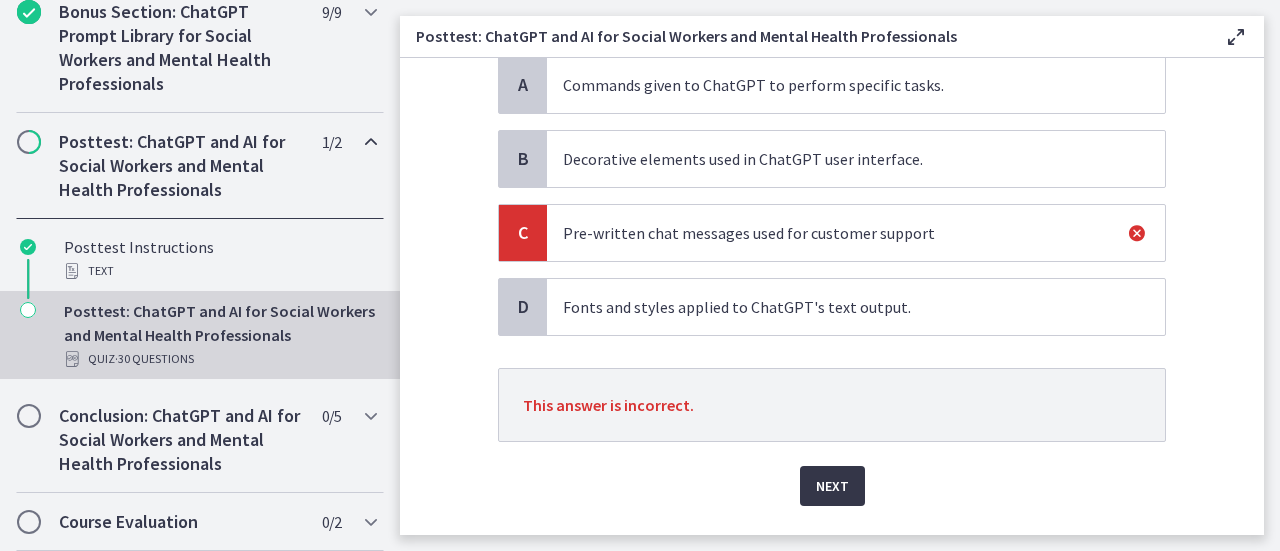 scroll, scrollTop: 214, scrollLeft: 0, axis: vertical 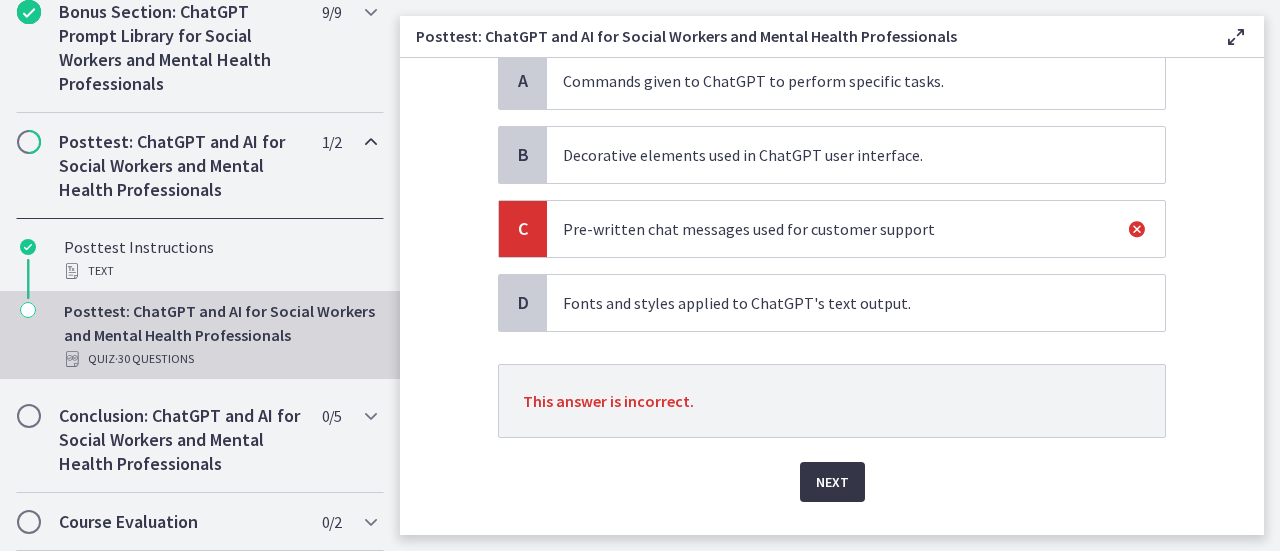 click on "Next" at bounding box center (832, 482) 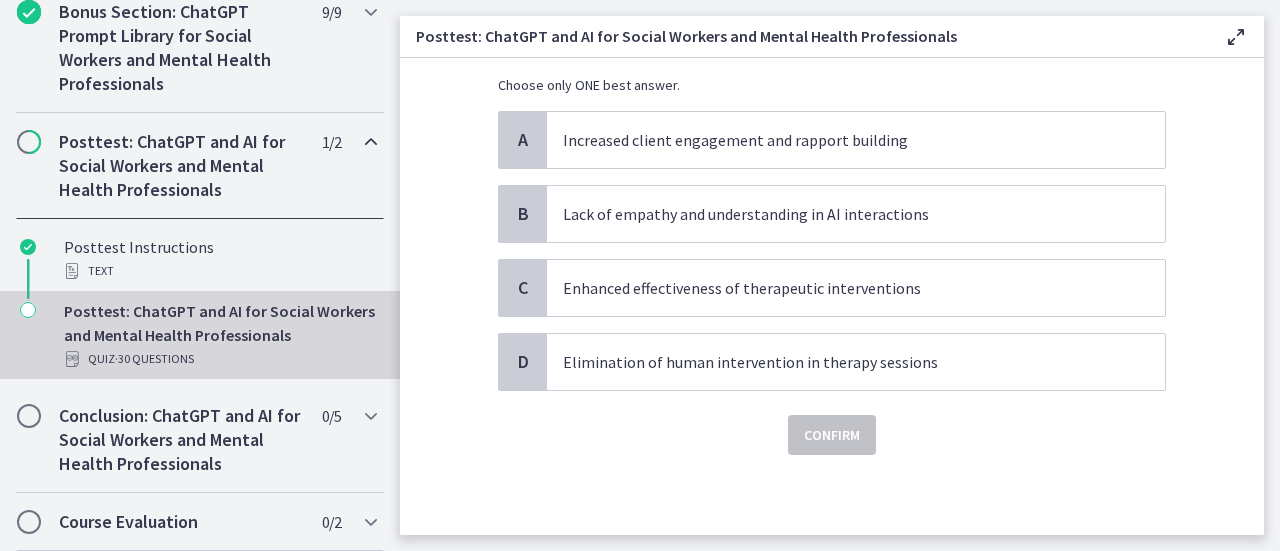 scroll, scrollTop: 0, scrollLeft: 0, axis: both 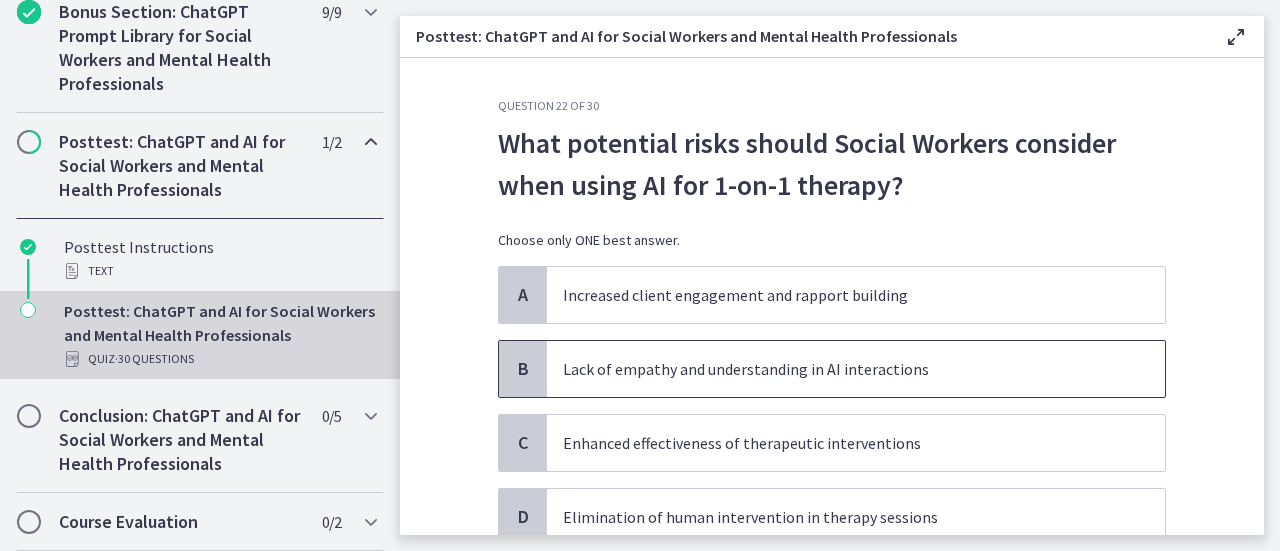 click on "Lack of empathy and understanding in AI interactions" at bounding box center (836, 369) 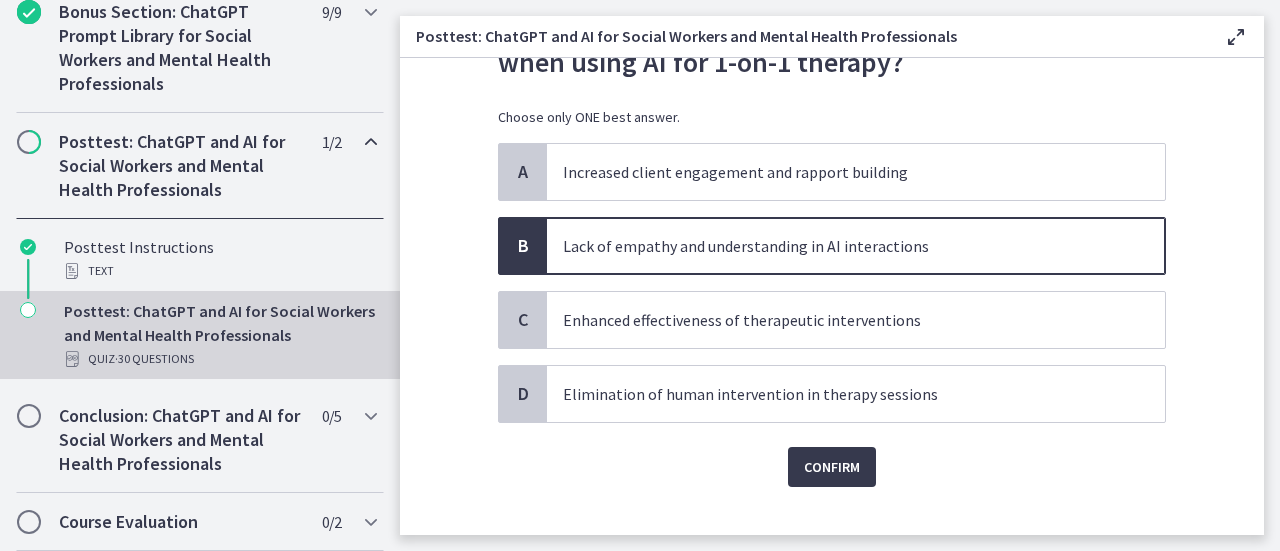 scroll, scrollTop: 131, scrollLeft: 0, axis: vertical 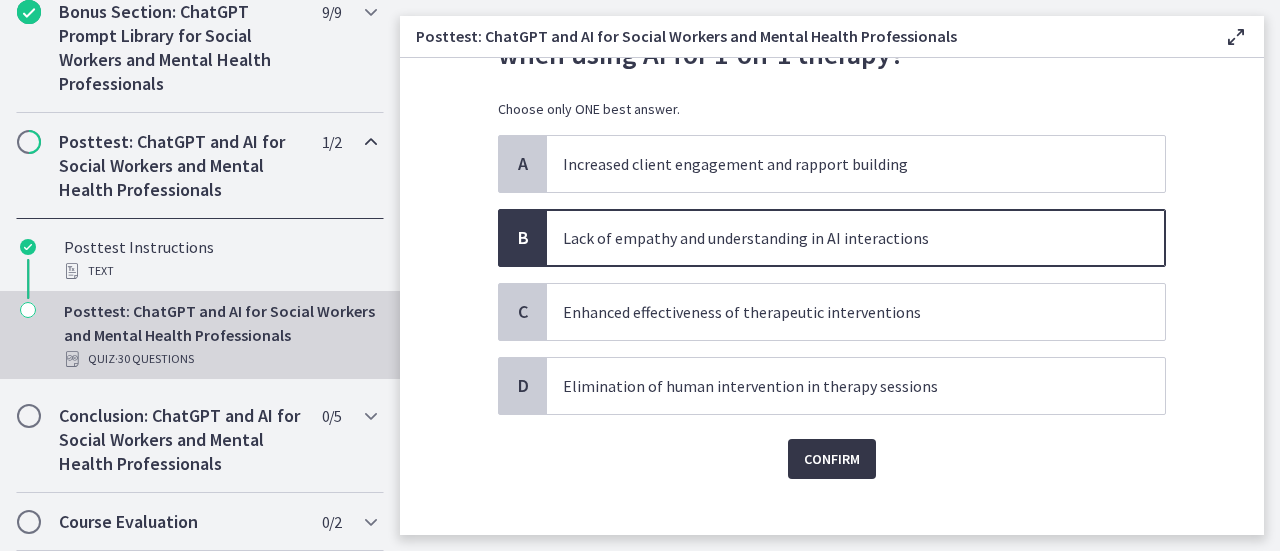 click on "Confirm" at bounding box center (832, 459) 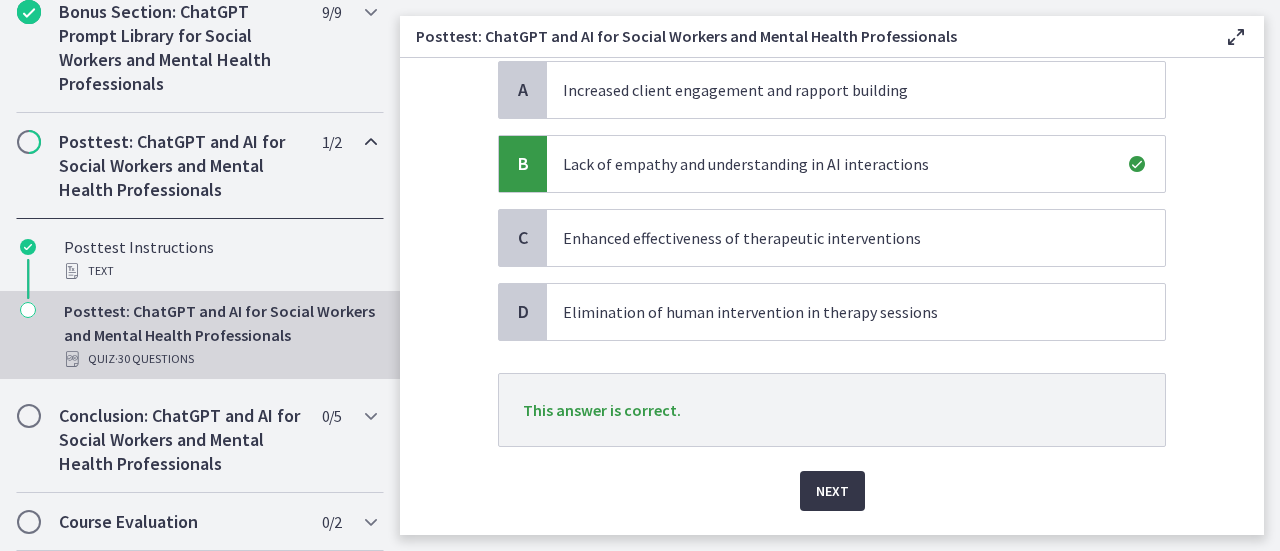 scroll, scrollTop: 199, scrollLeft: 0, axis: vertical 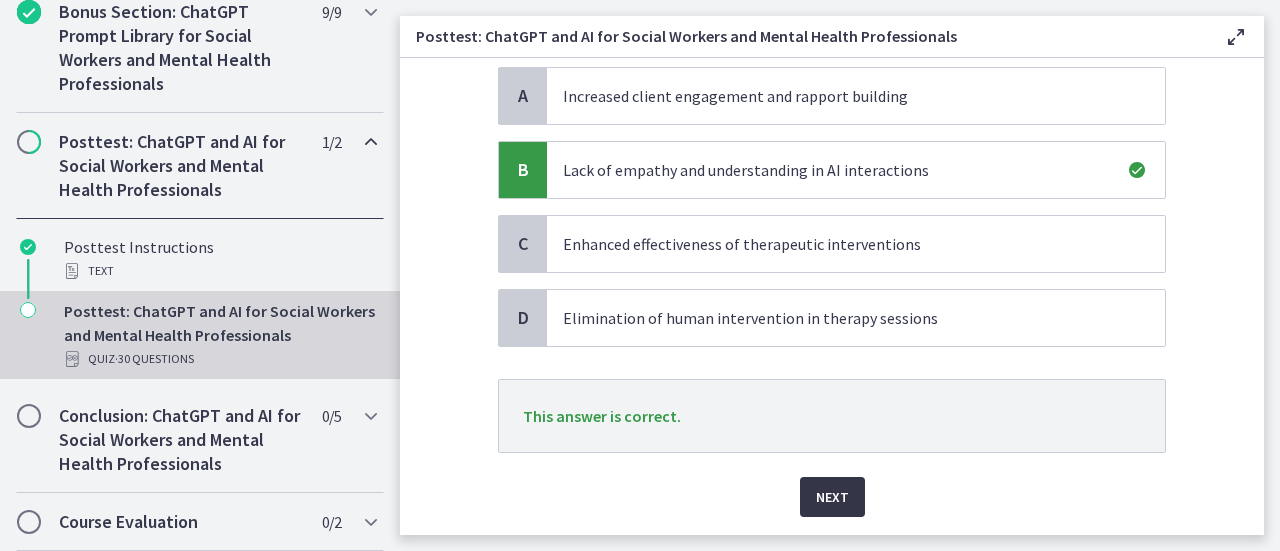 click on "Next" at bounding box center [832, 497] 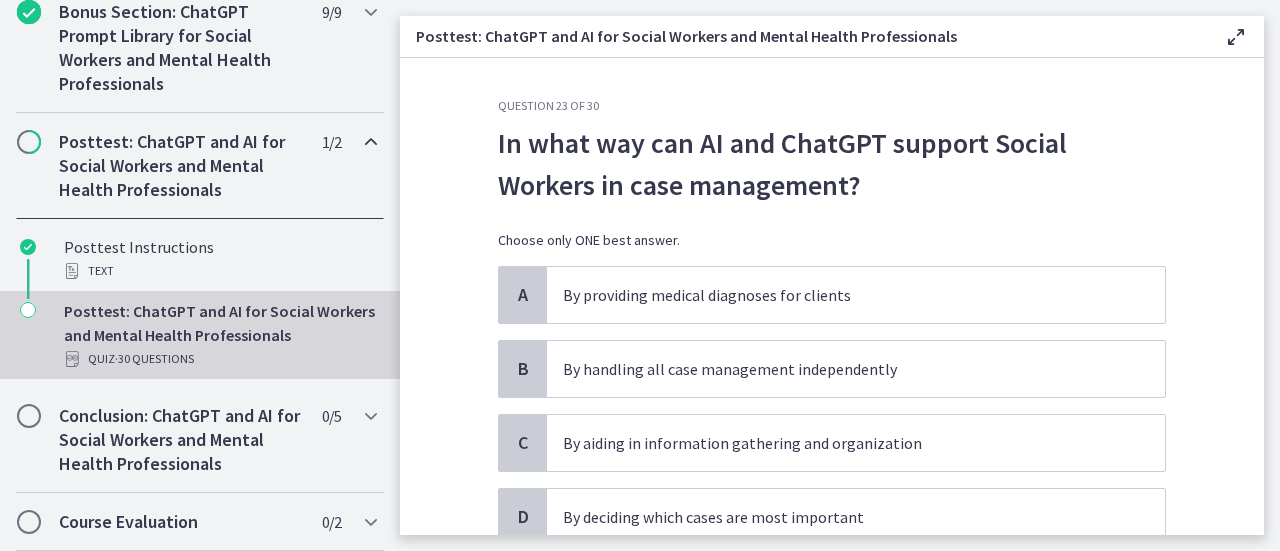 scroll, scrollTop: 76, scrollLeft: 0, axis: vertical 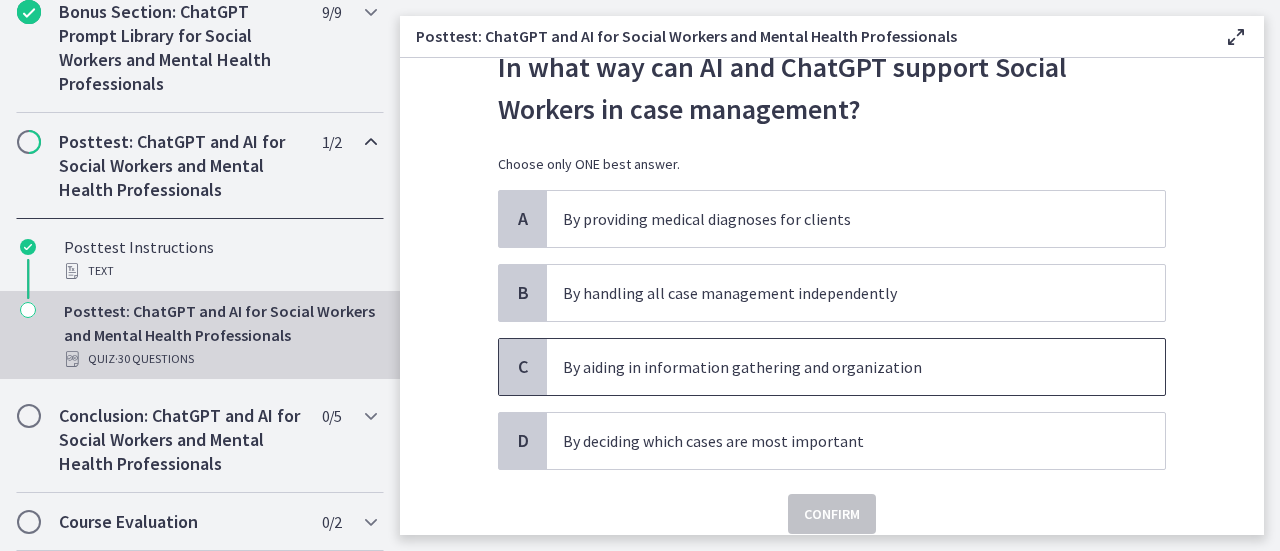 click on "By aiding in information gathering and organization" at bounding box center [836, 367] 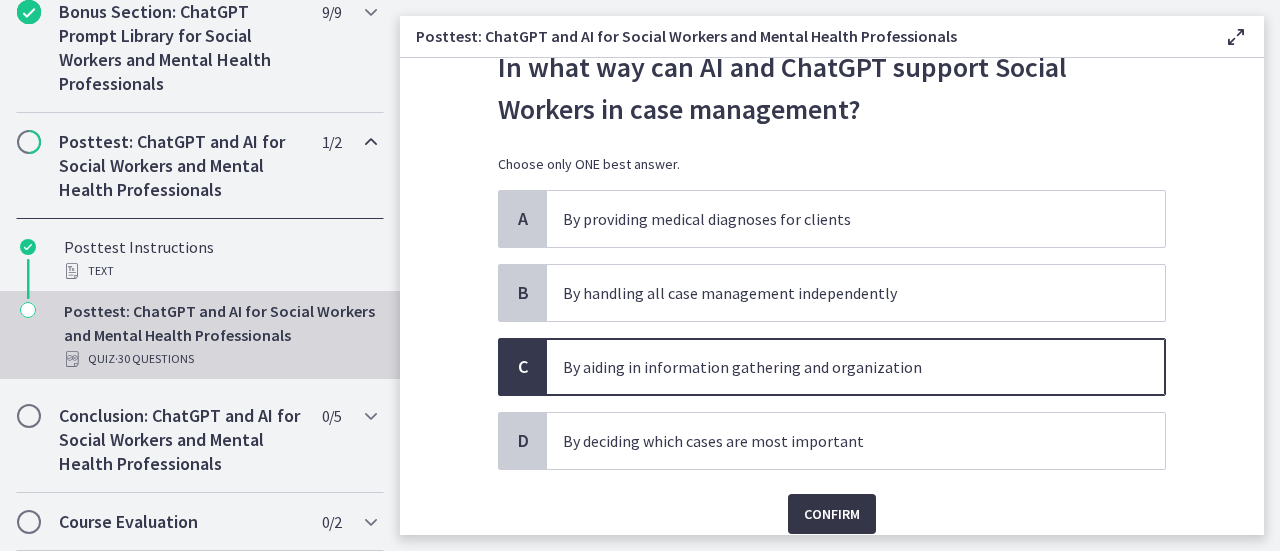 click on "Confirm" at bounding box center [832, 514] 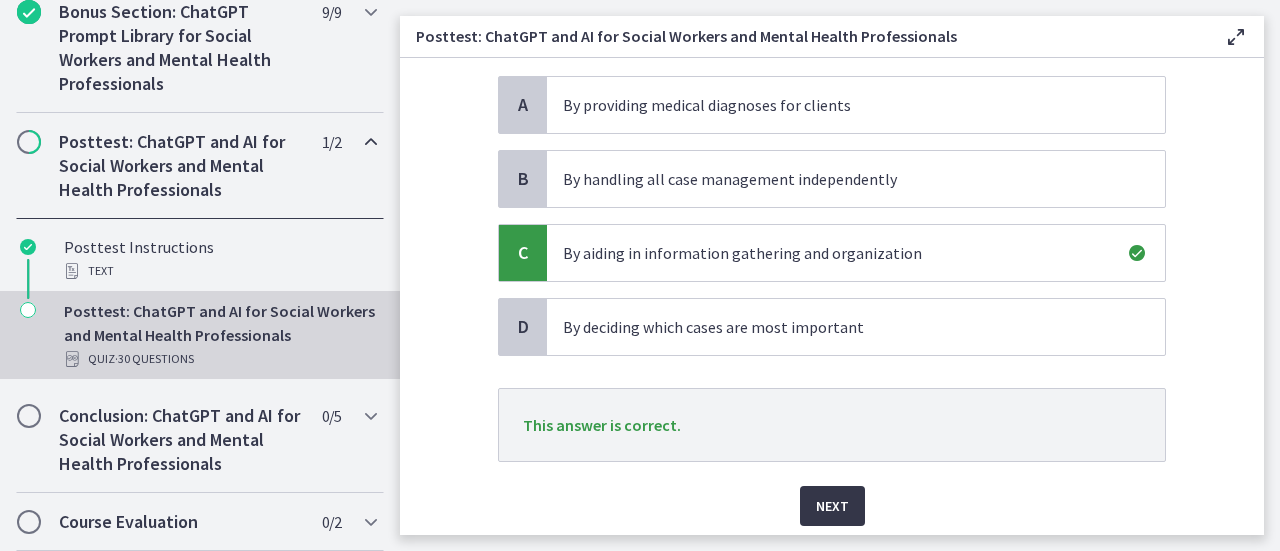 scroll, scrollTop: 190, scrollLeft: 0, axis: vertical 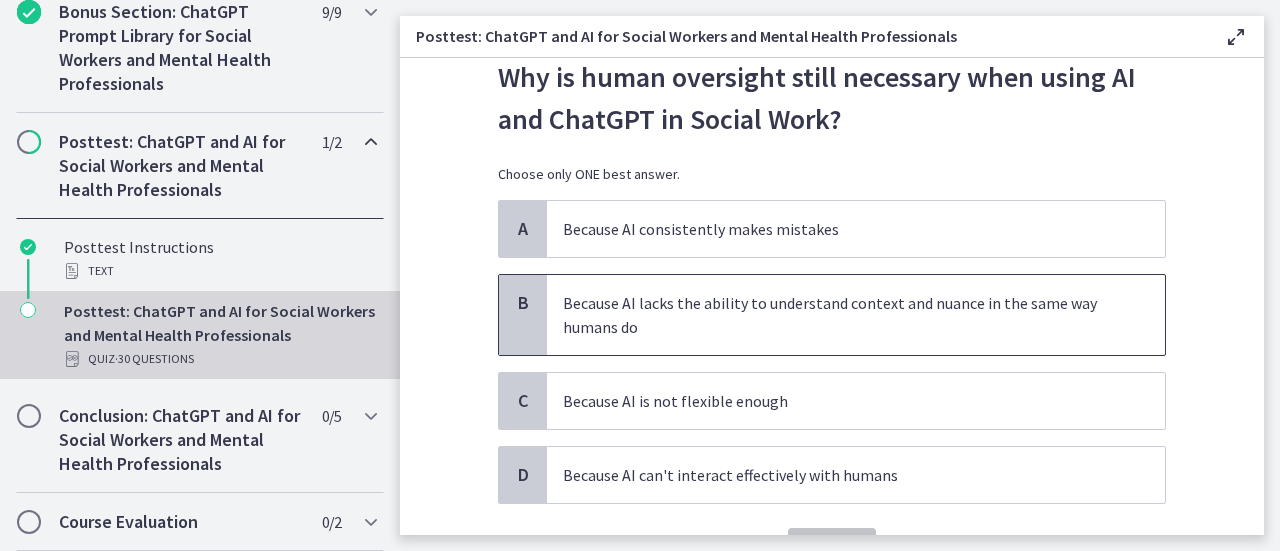 click on "B
Because AI lacks the ability to understand context and nuance in the same way humans do" at bounding box center [832, 315] 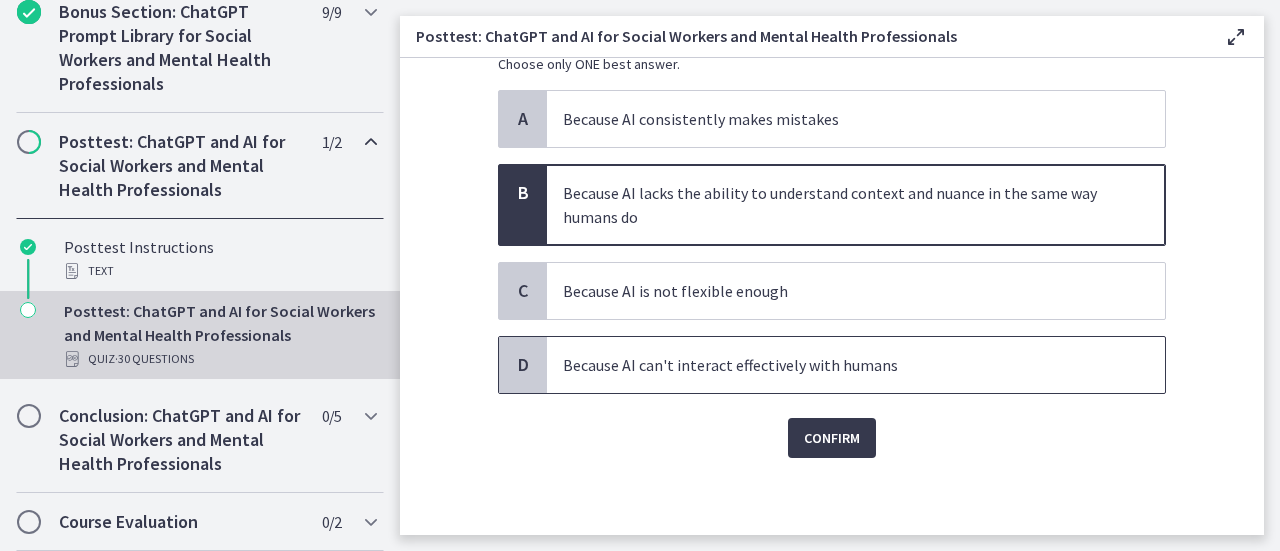 scroll, scrollTop: 175, scrollLeft: 0, axis: vertical 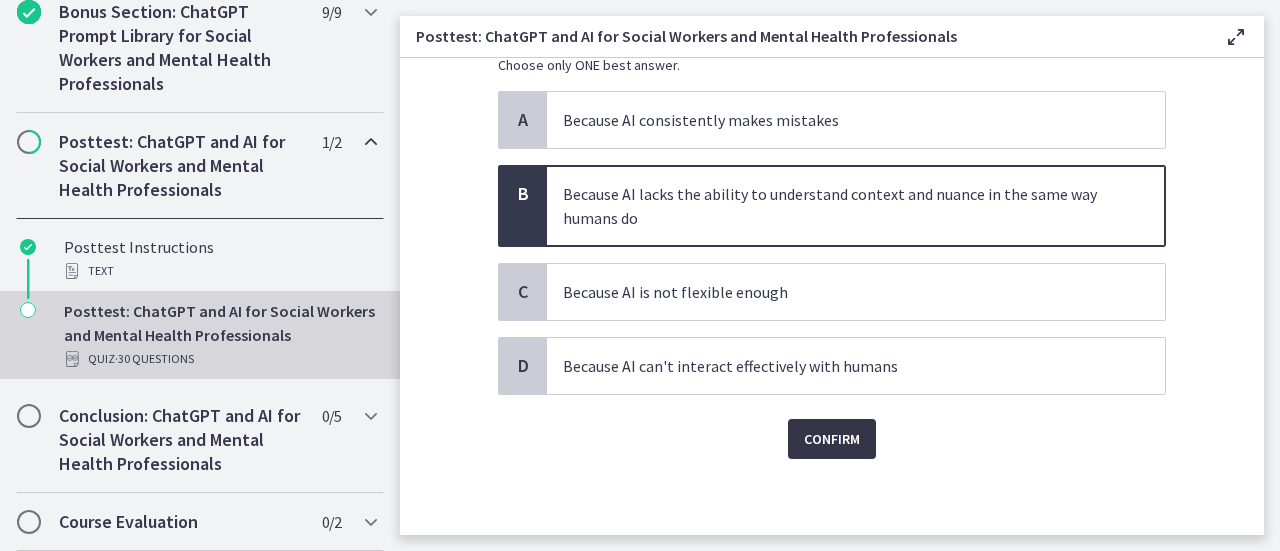 click on "Confirm" at bounding box center (832, 439) 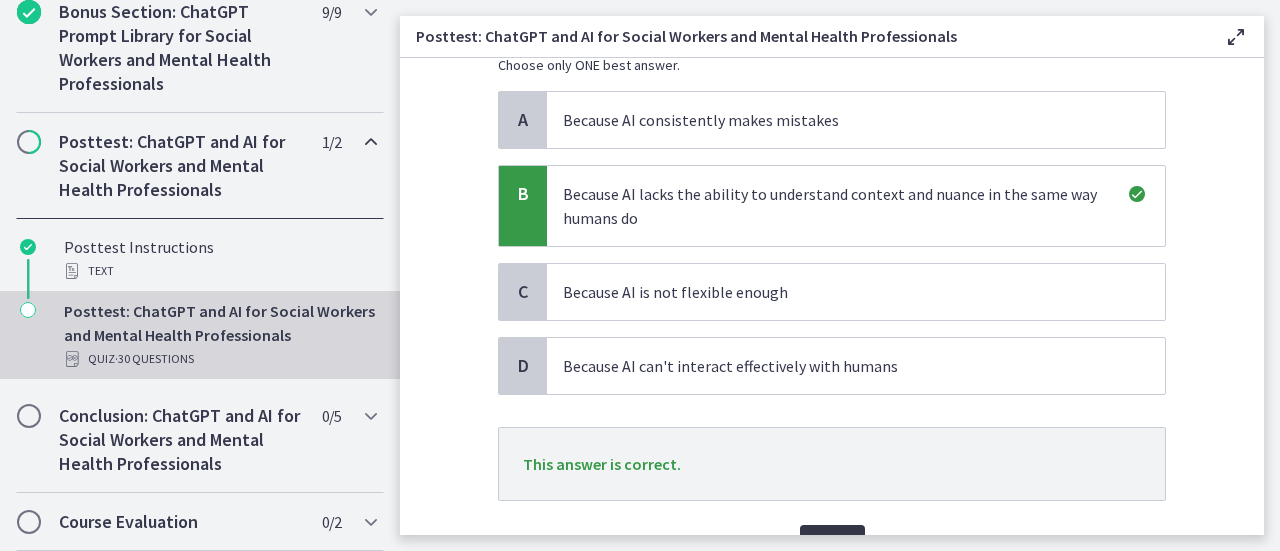 scroll, scrollTop: 281, scrollLeft: 0, axis: vertical 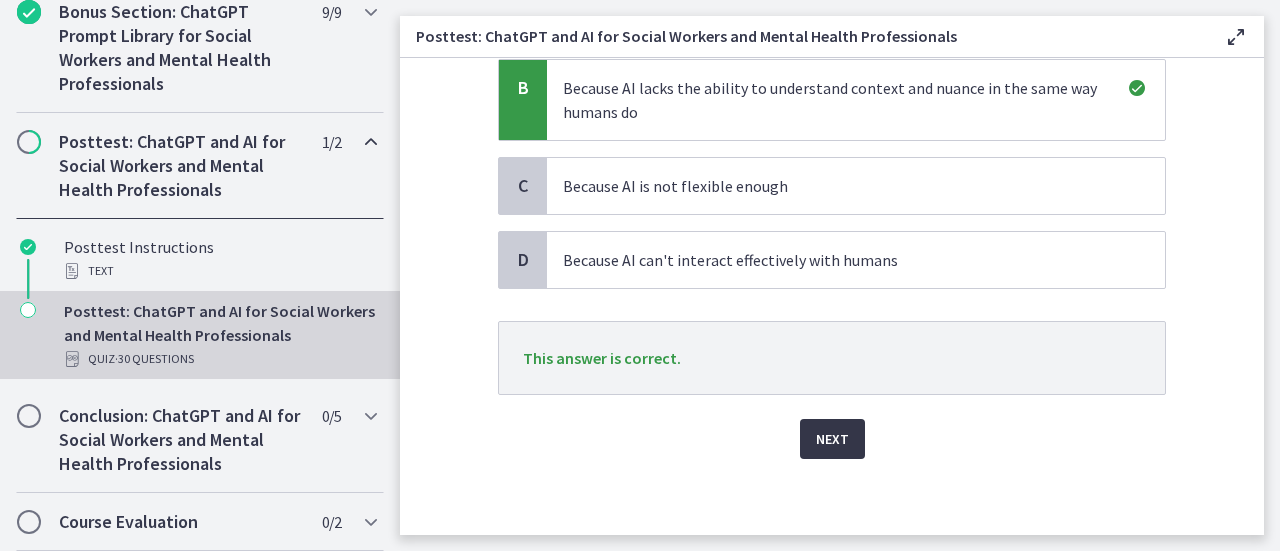 click on "Next" at bounding box center [832, 439] 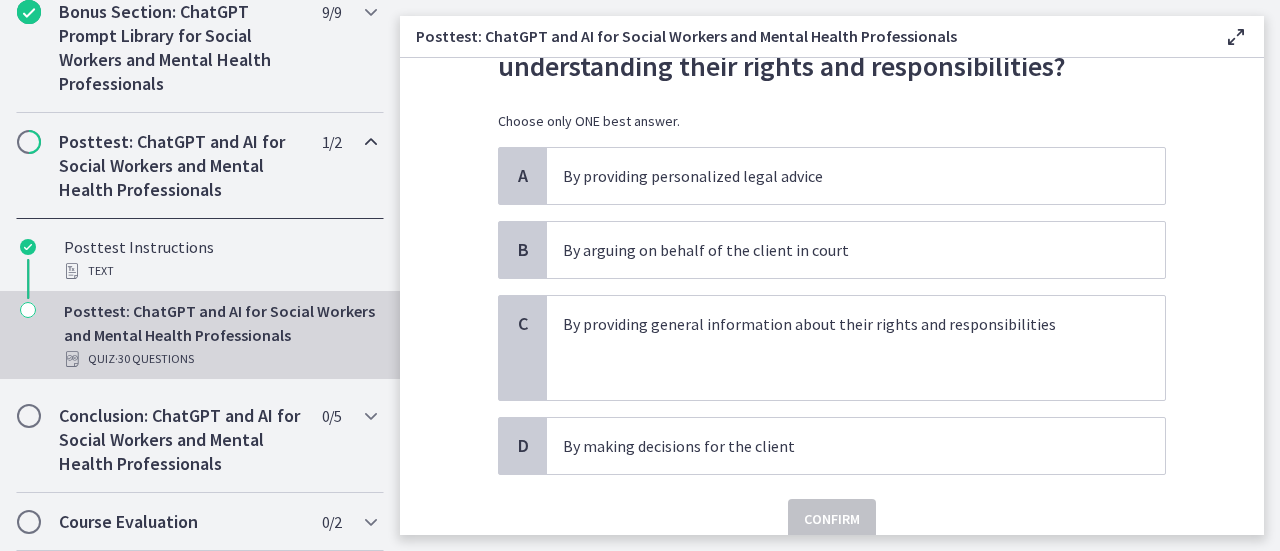 scroll, scrollTop: 129, scrollLeft: 0, axis: vertical 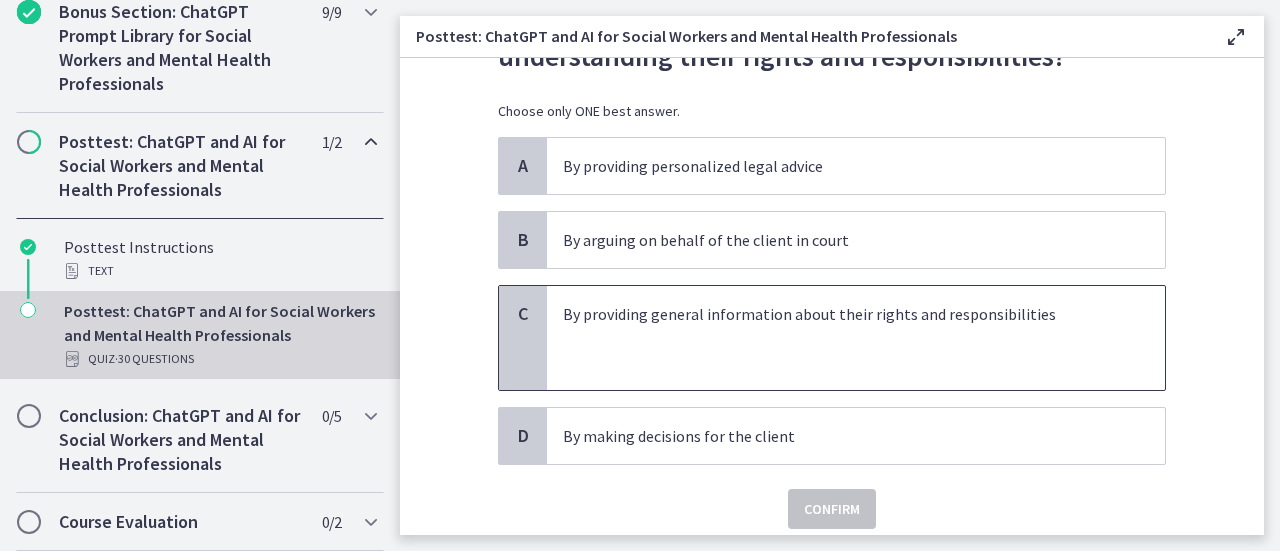 click at bounding box center [836, 362] 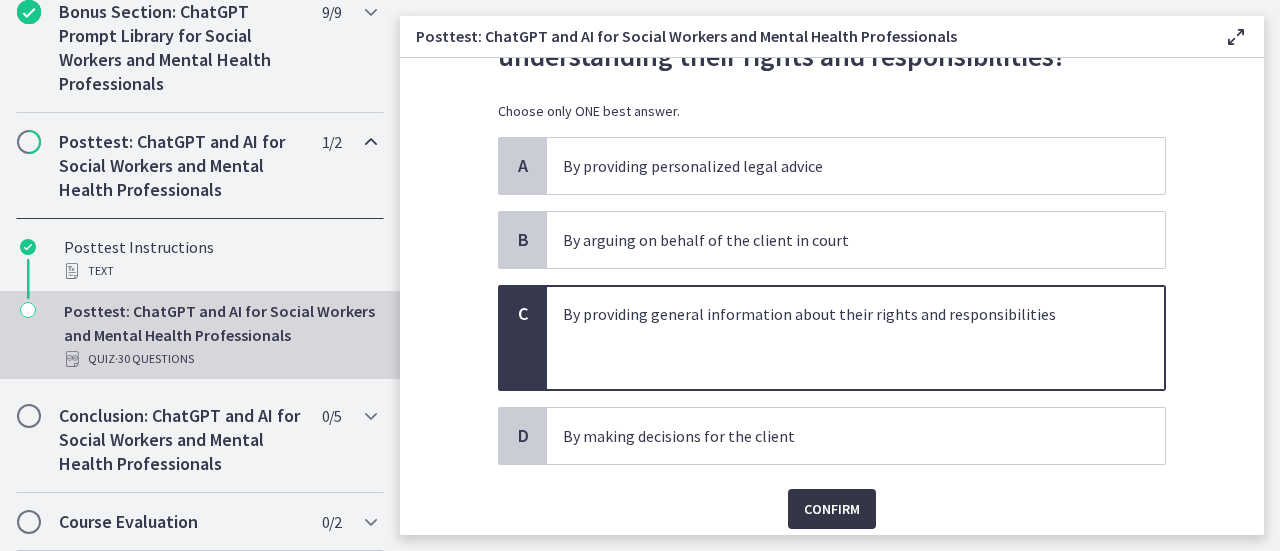 click on "Confirm" at bounding box center (832, 509) 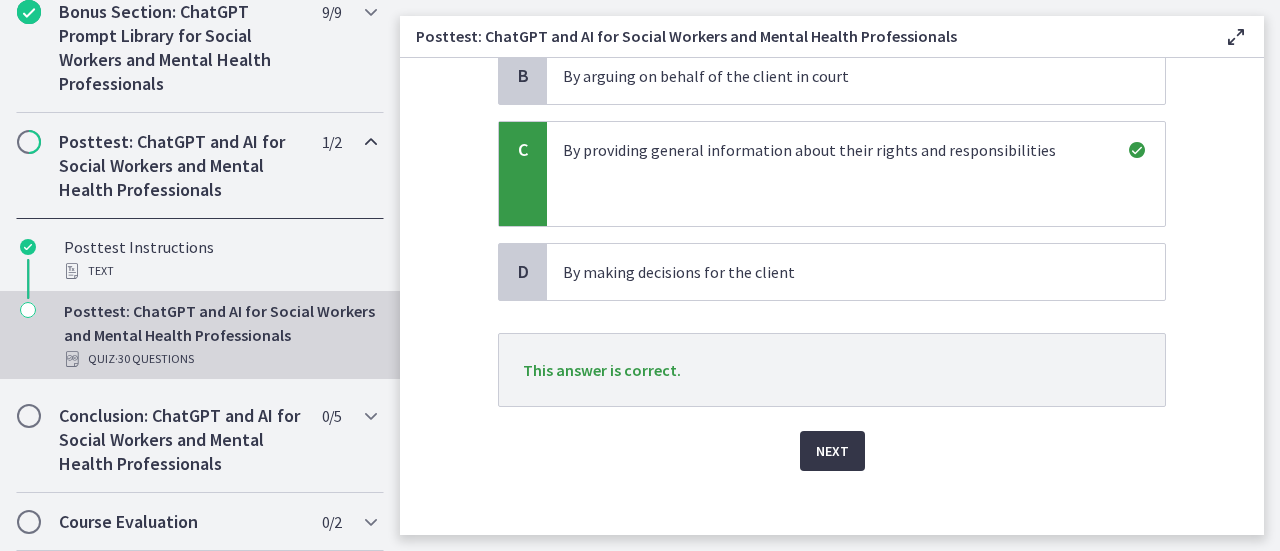 scroll, scrollTop: 294, scrollLeft: 0, axis: vertical 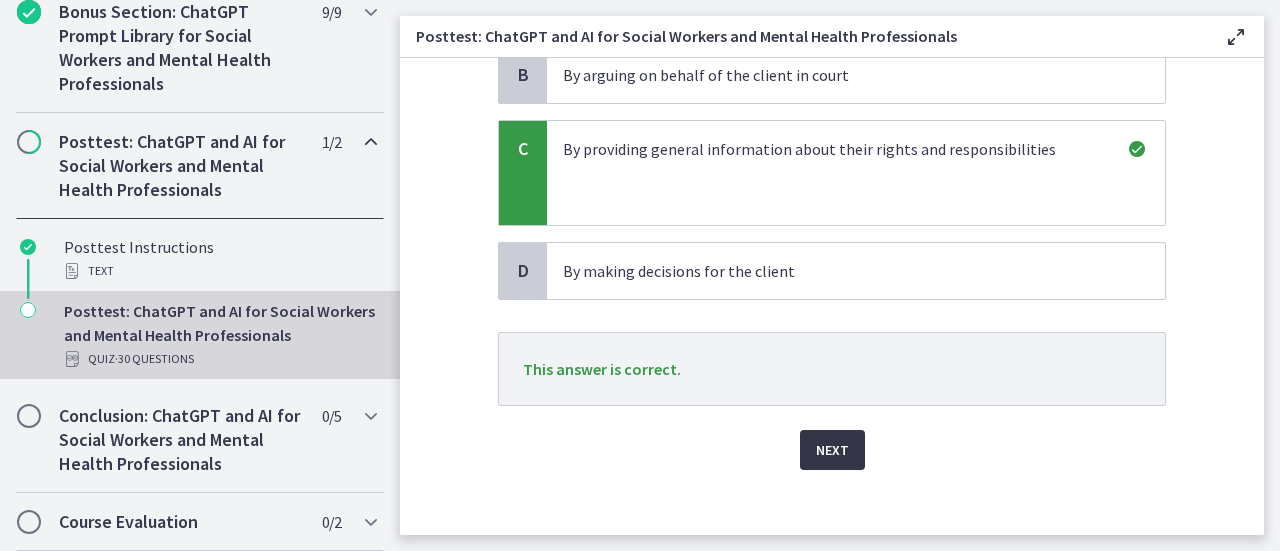 click on "Next" at bounding box center [832, 450] 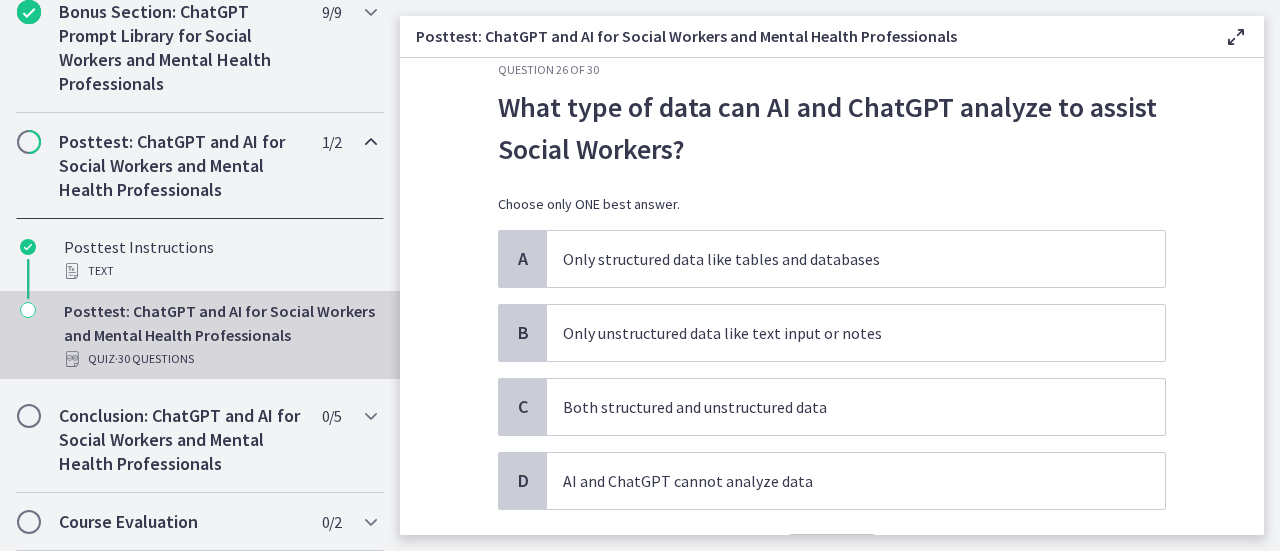 scroll, scrollTop: 37, scrollLeft: 0, axis: vertical 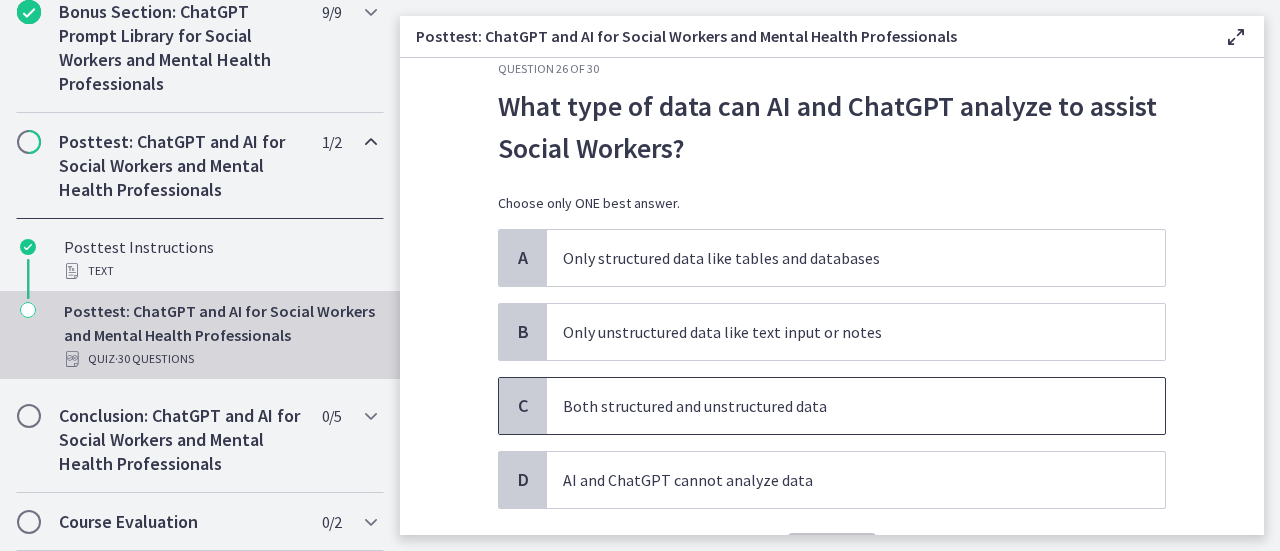 click on "Both structured and unstructured data" at bounding box center [836, 406] 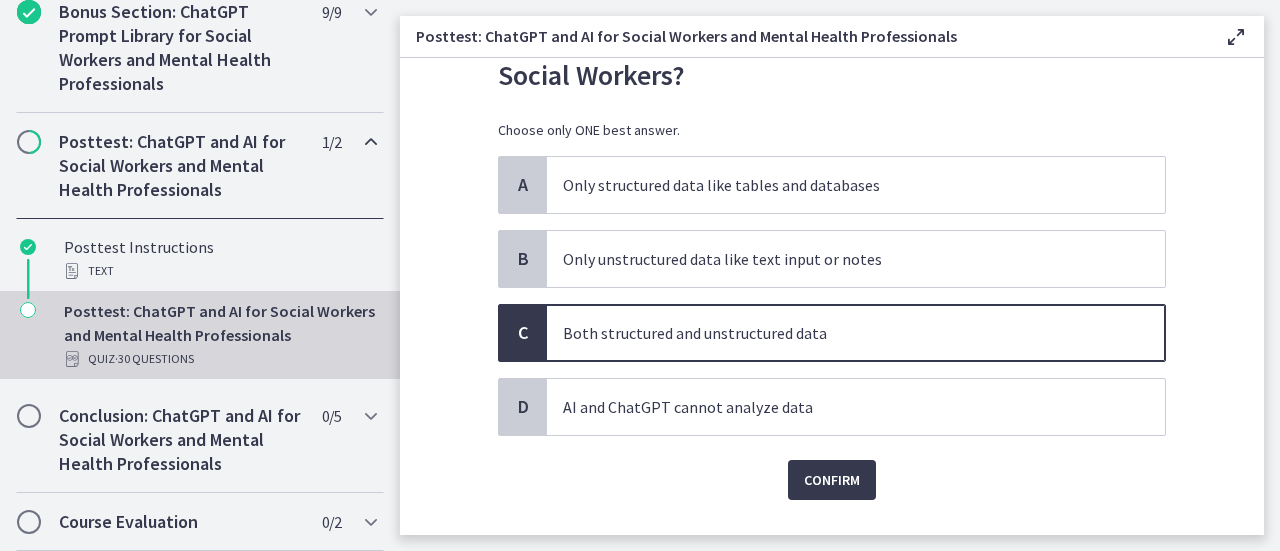 scroll, scrollTop: 109, scrollLeft: 0, axis: vertical 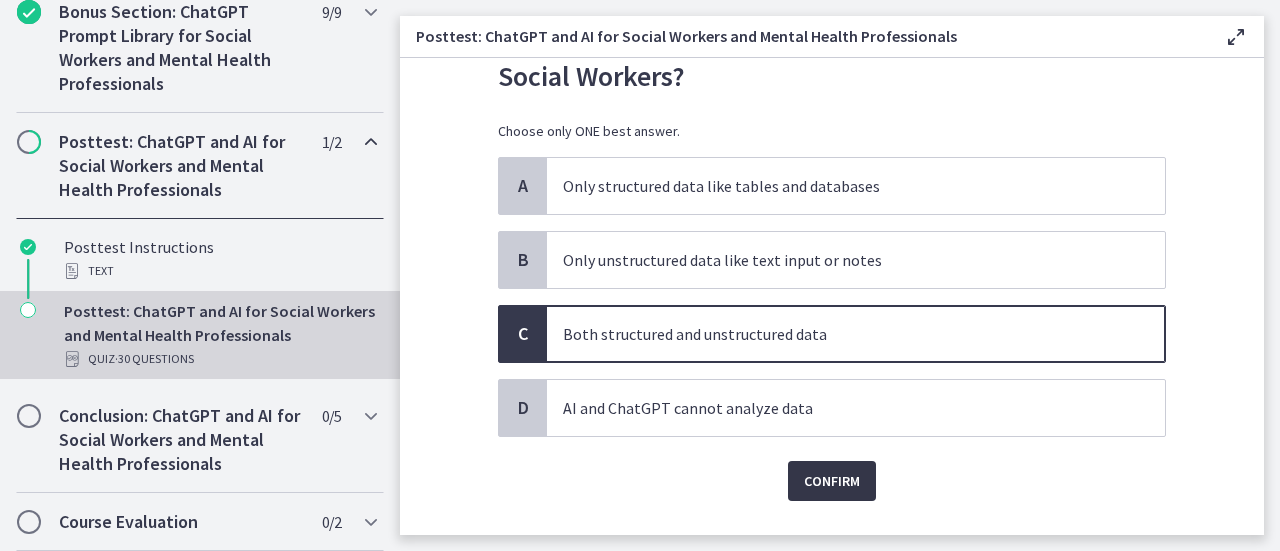 click on "Confirm" at bounding box center (832, 481) 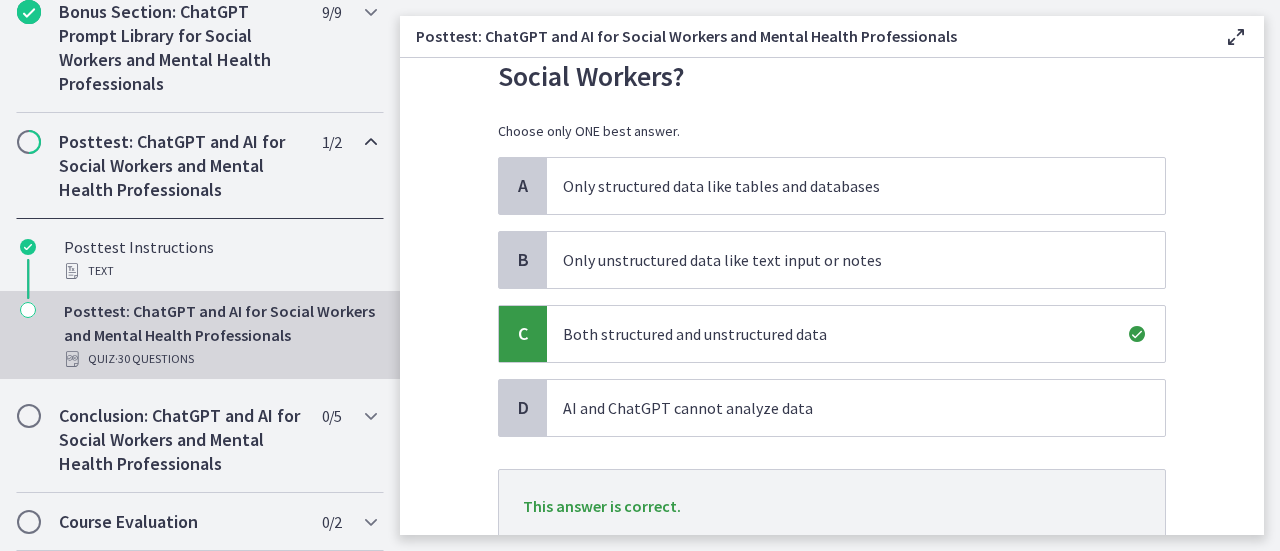 scroll, scrollTop: 243, scrollLeft: 0, axis: vertical 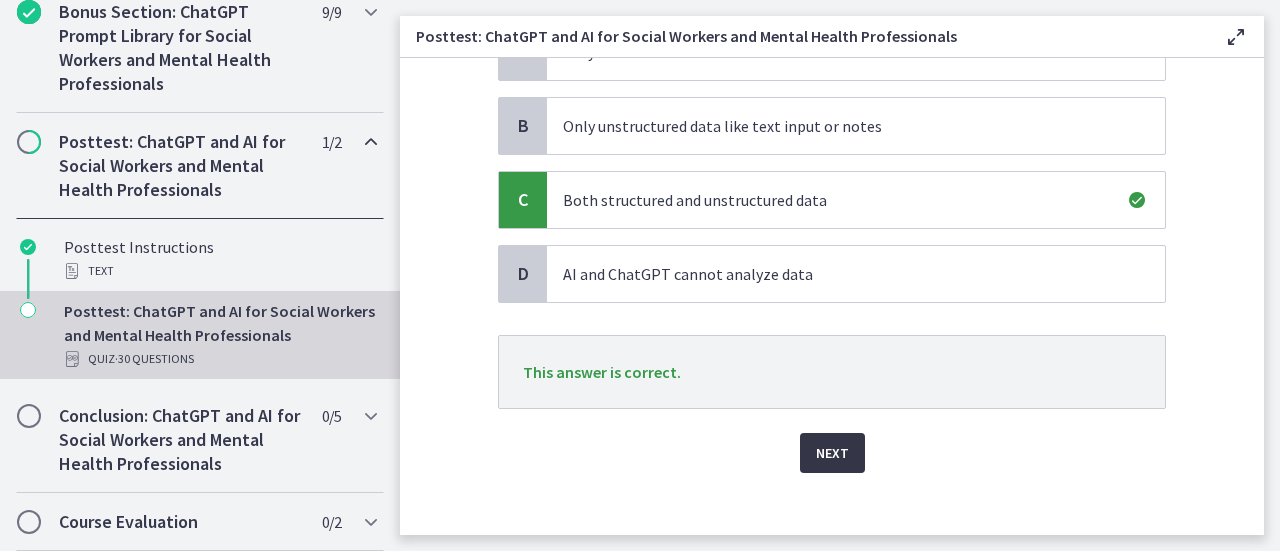 click on "Question   26   of   30
What type of data can AI and ChatGPT analyze to assist Social Workers?
Choose only ONE best answer.
A
Only structured data like tables and databases
B
Only unstructured data like text input or notes
C
Both structured and unstructured data
D
AI and ChatGPT cannot analyze data
This answer is correct.
Next" 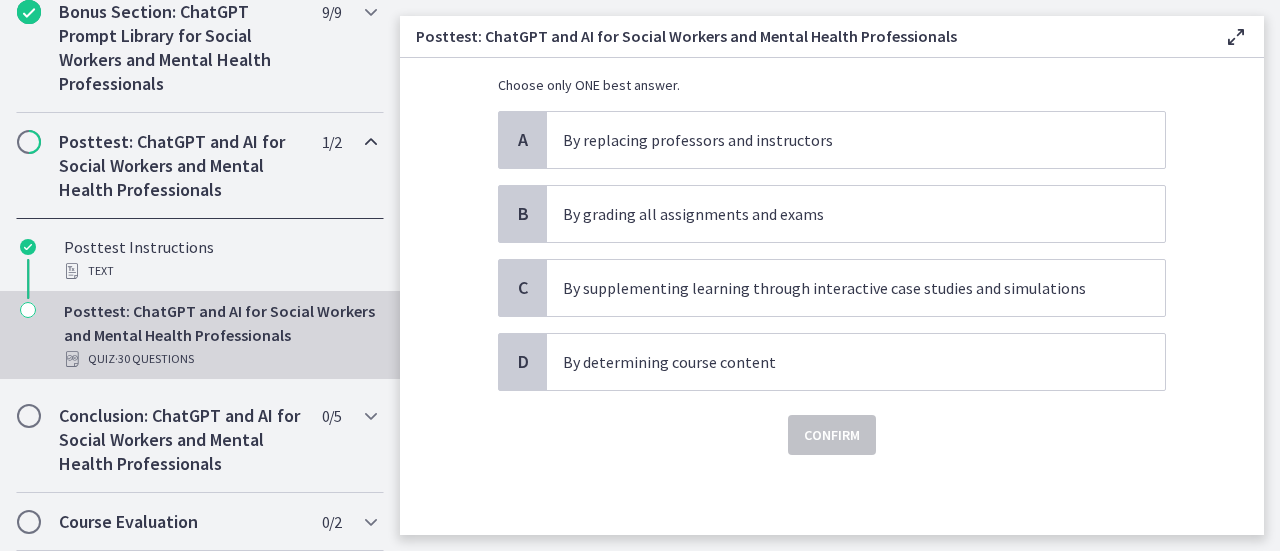 scroll, scrollTop: 0, scrollLeft: 0, axis: both 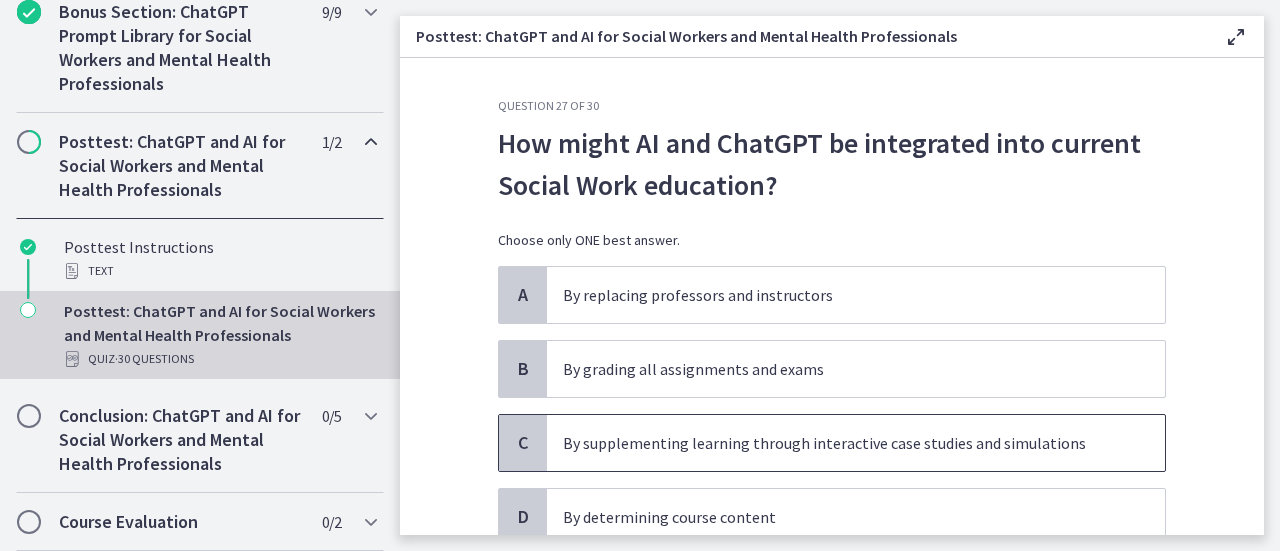 click on "By supplementing learning through interactive case studies and simulations" at bounding box center [836, 443] 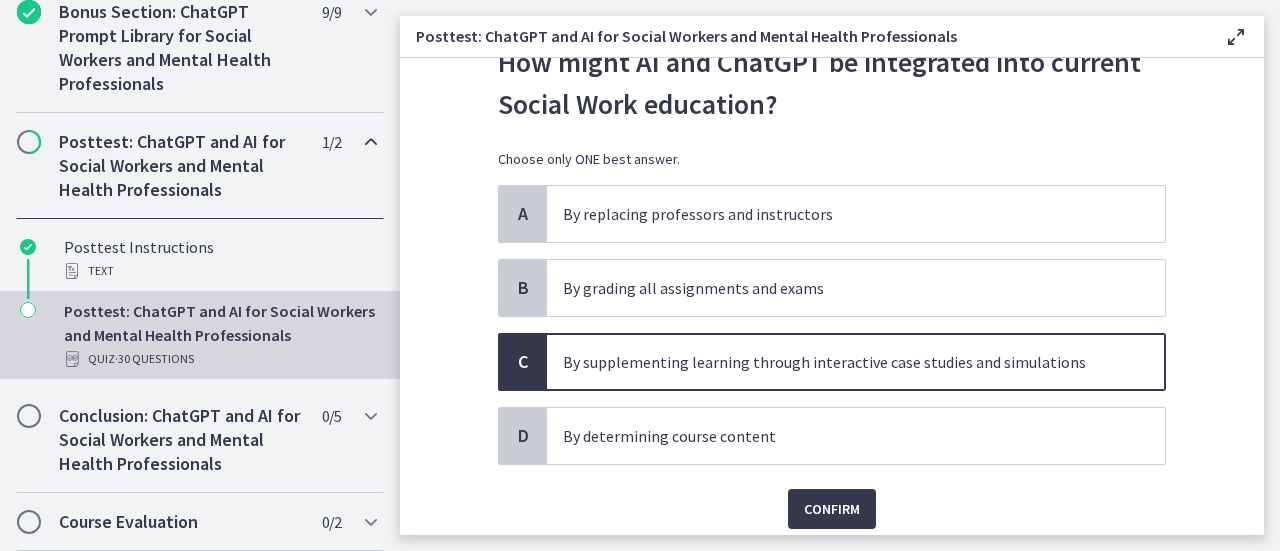 scroll, scrollTop: 95, scrollLeft: 0, axis: vertical 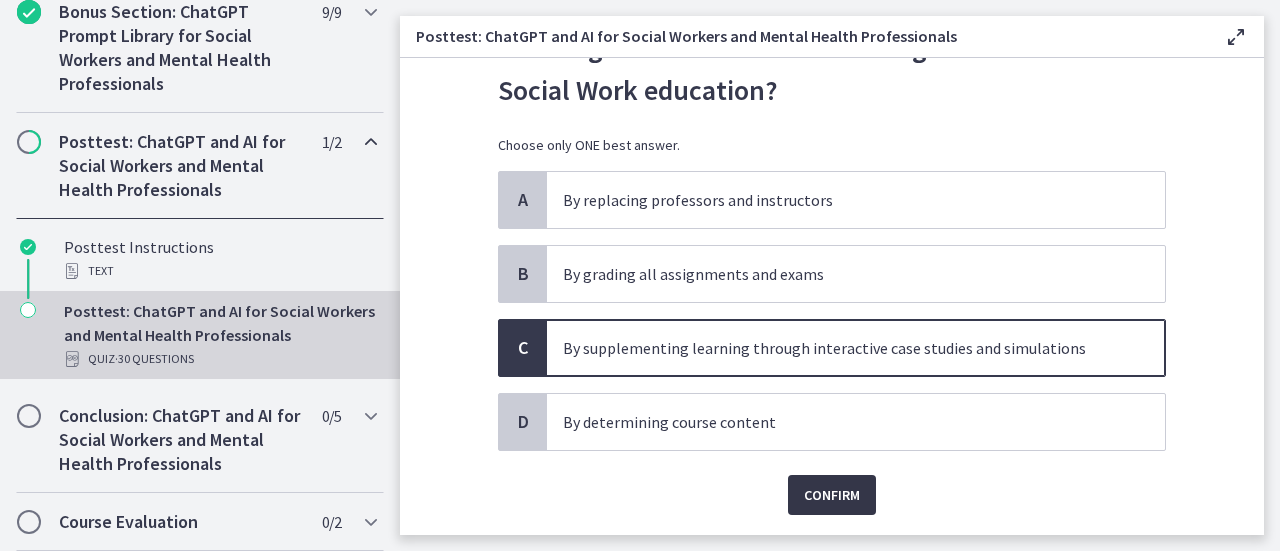 click on "Confirm" at bounding box center [832, 495] 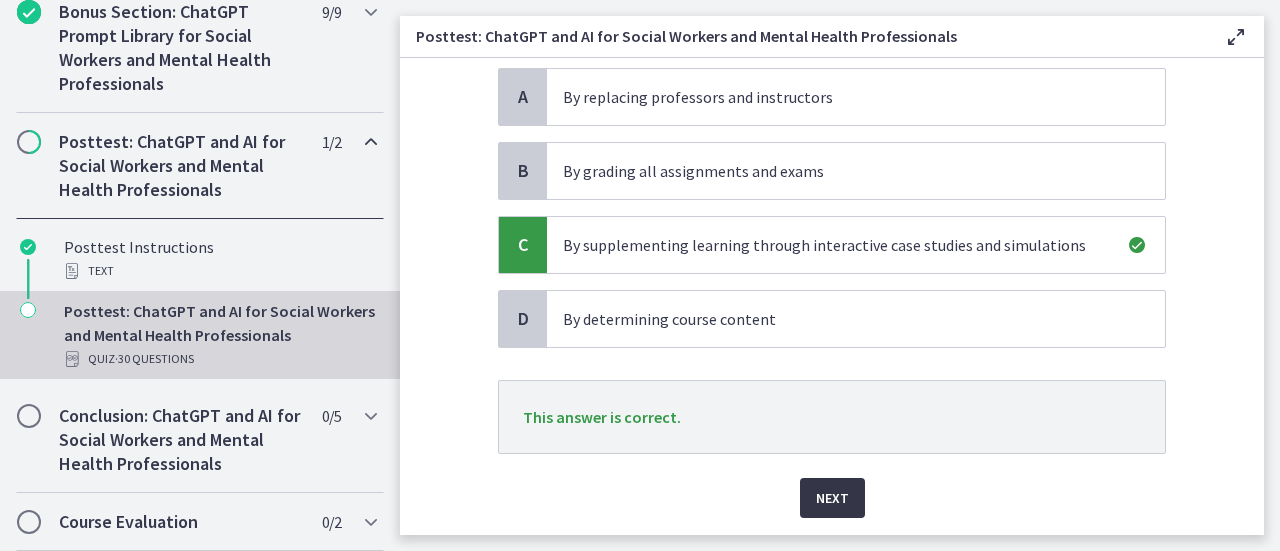 scroll, scrollTop: 199, scrollLeft: 0, axis: vertical 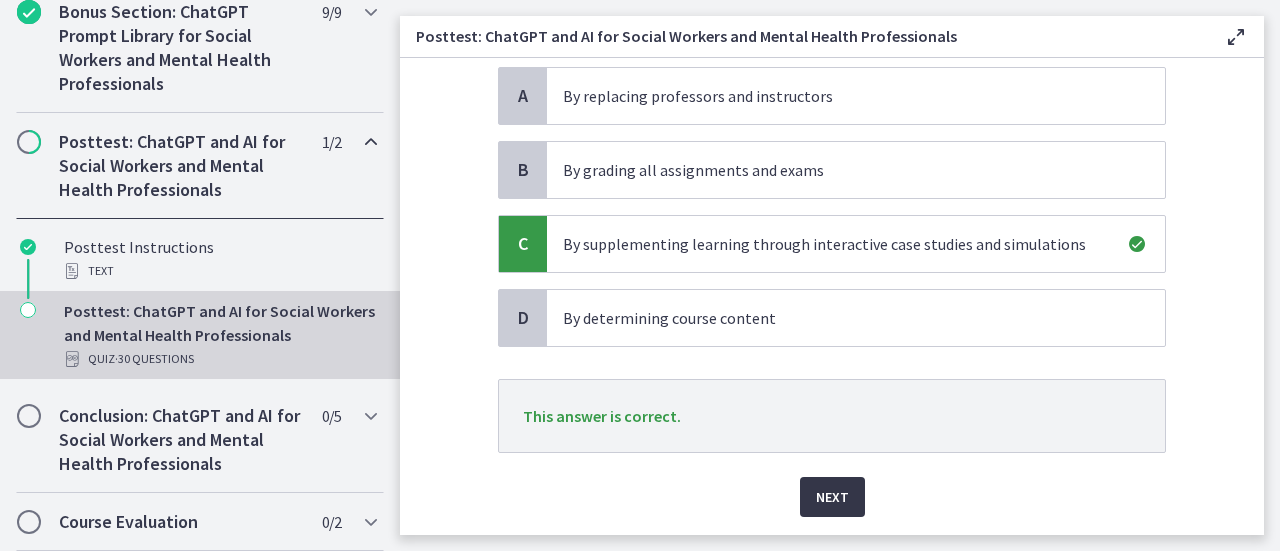 click on "Next" at bounding box center [832, 497] 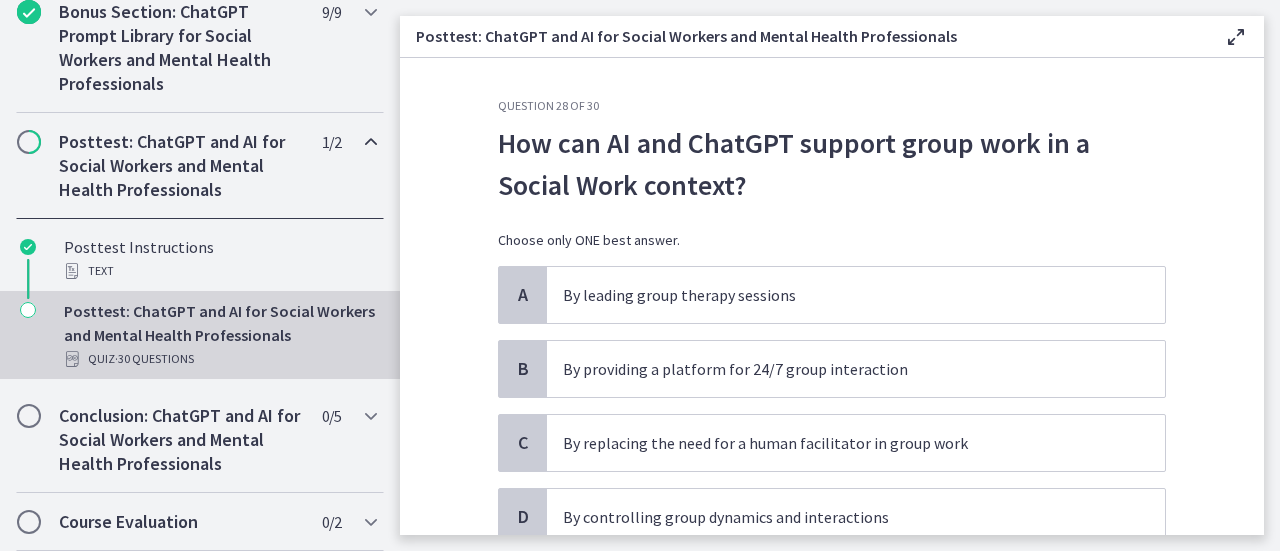 scroll, scrollTop: 101, scrollLeft: 0, axis: vertical 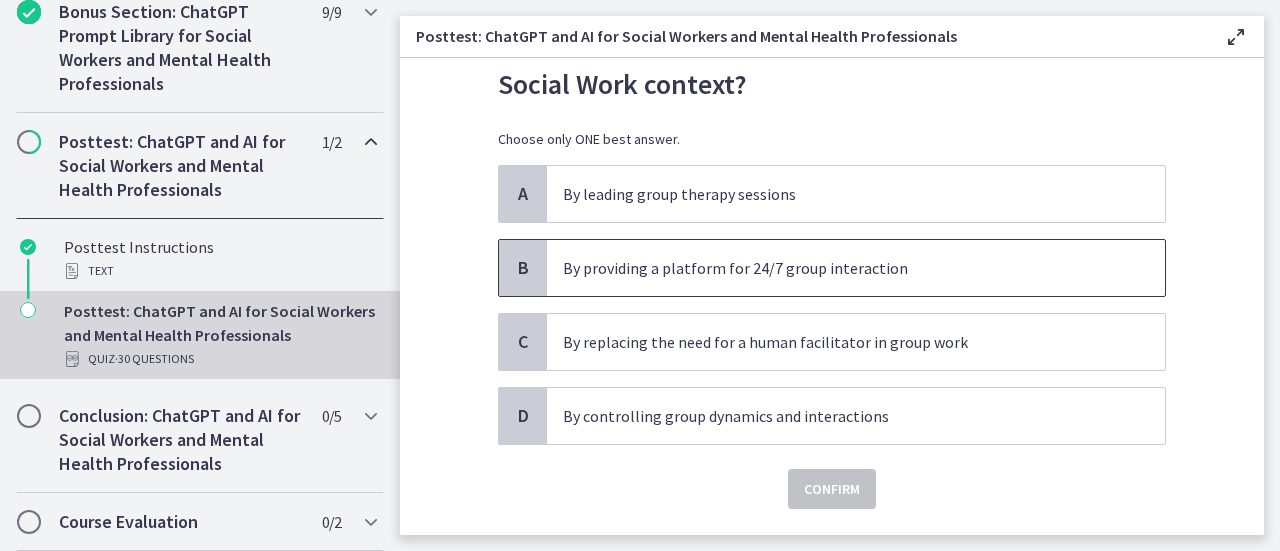 click on "By providing a platform for 24/7 group interaction" at bounding box center (836, 268) 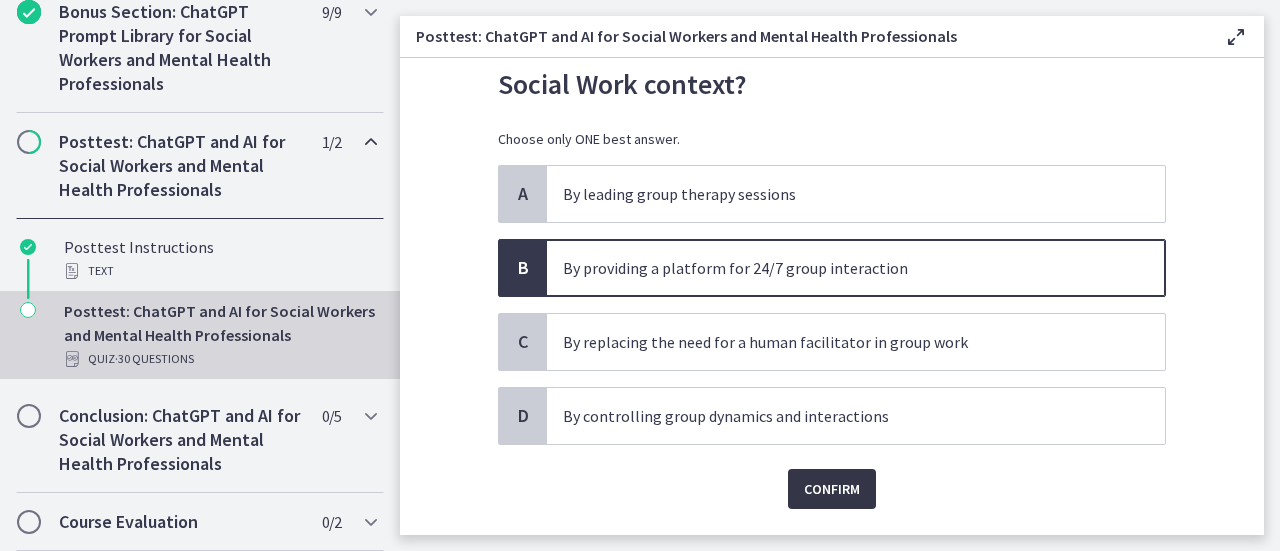 click on "Confirm" at bounding box center (832, 489) 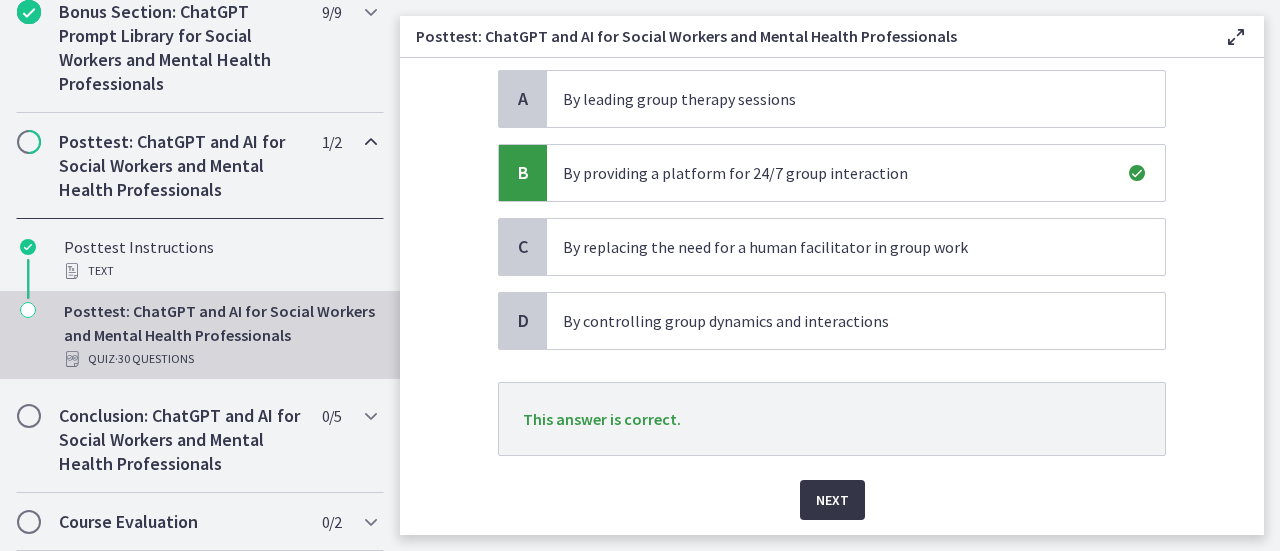 scroll, scrollTop: 197, scrollLeft: 0, axis: vertical 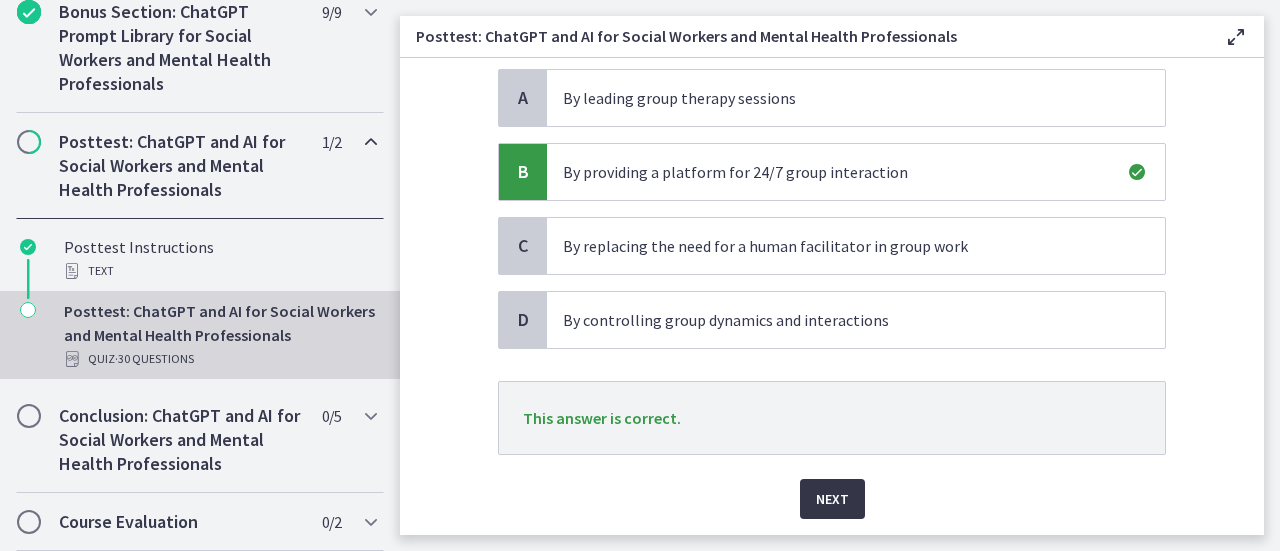 click on "Next" at bounding box center (832, 499) 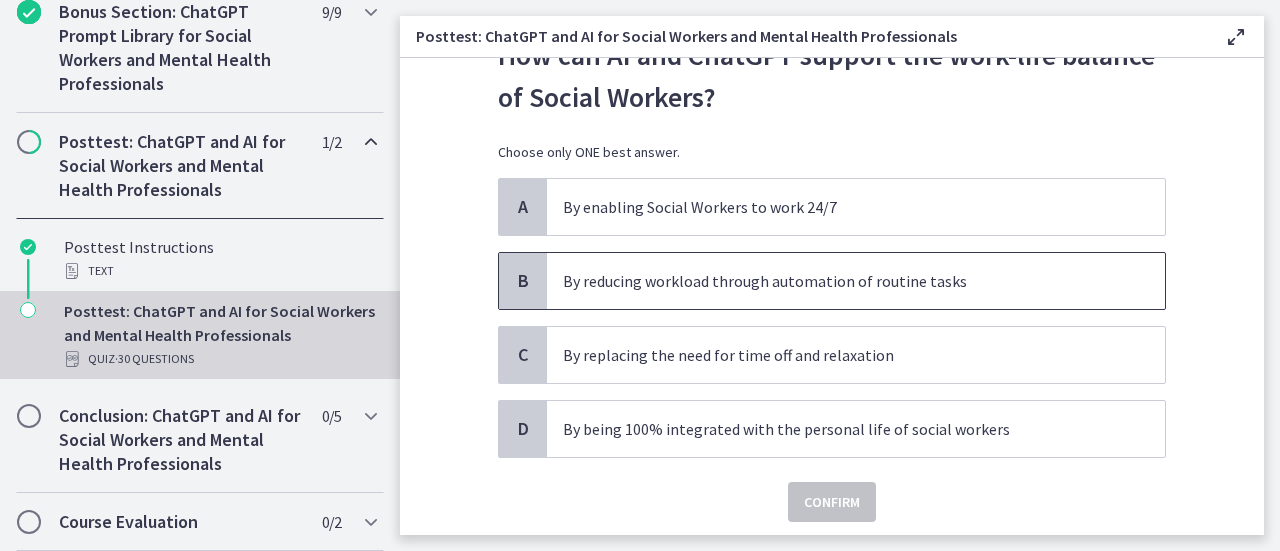 scroll, scrollTop: 90, scrollLeft: 0, axis: vertical 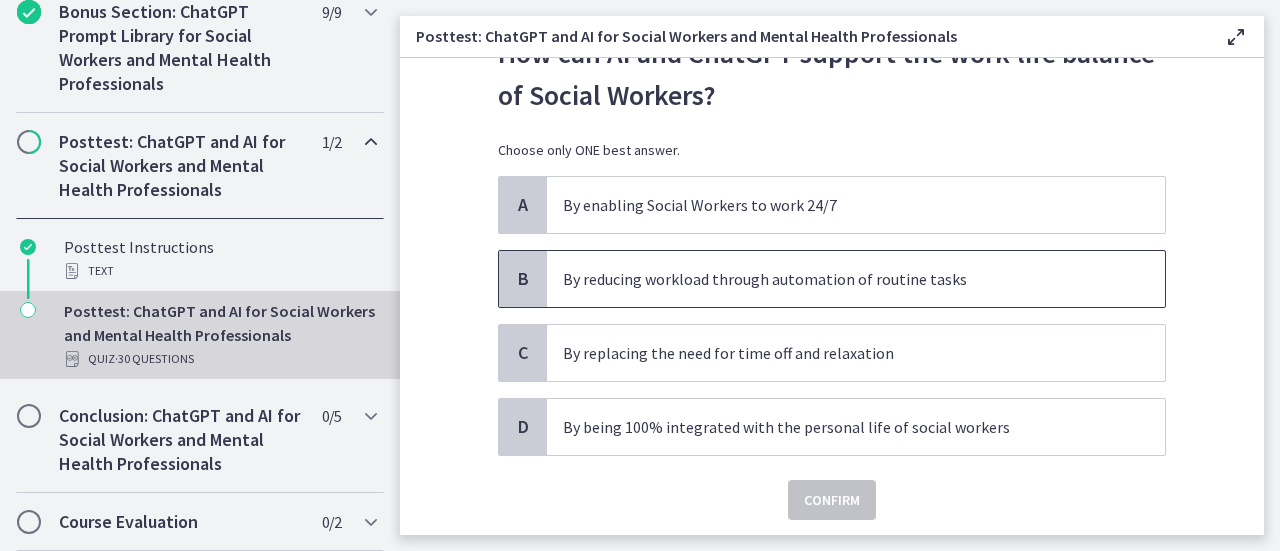 click on "By reducing workload through automation of routine tasks" at bounding box center (856, 279) 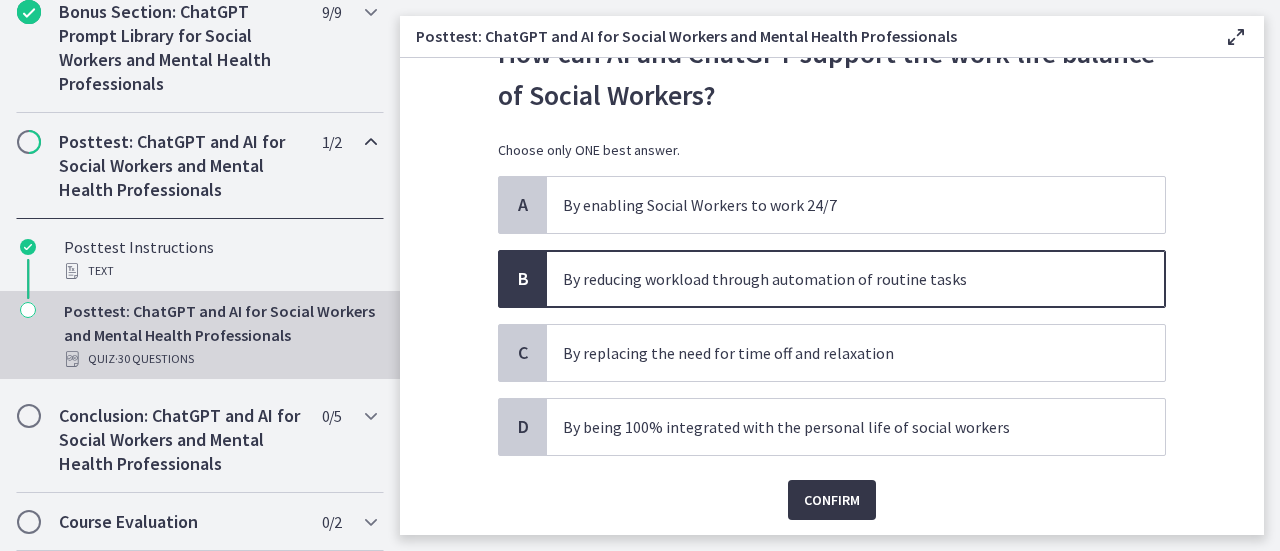 click on "Confirm" at bounding box center (832, 500) 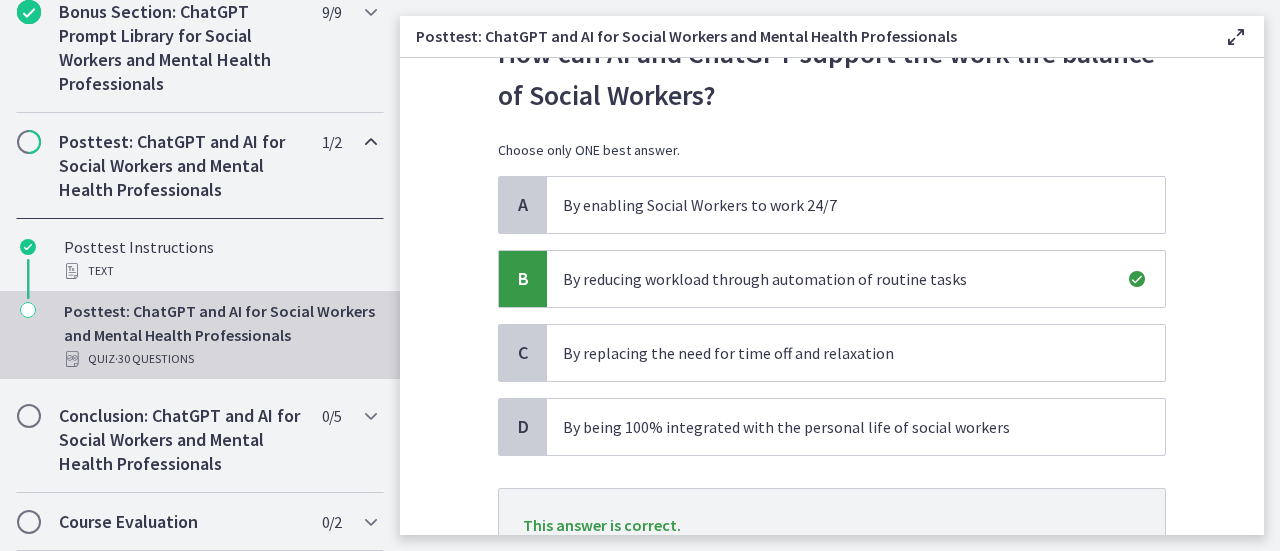 scroll, scrollTop: 230, scrollLeft: 0, axis: vertical 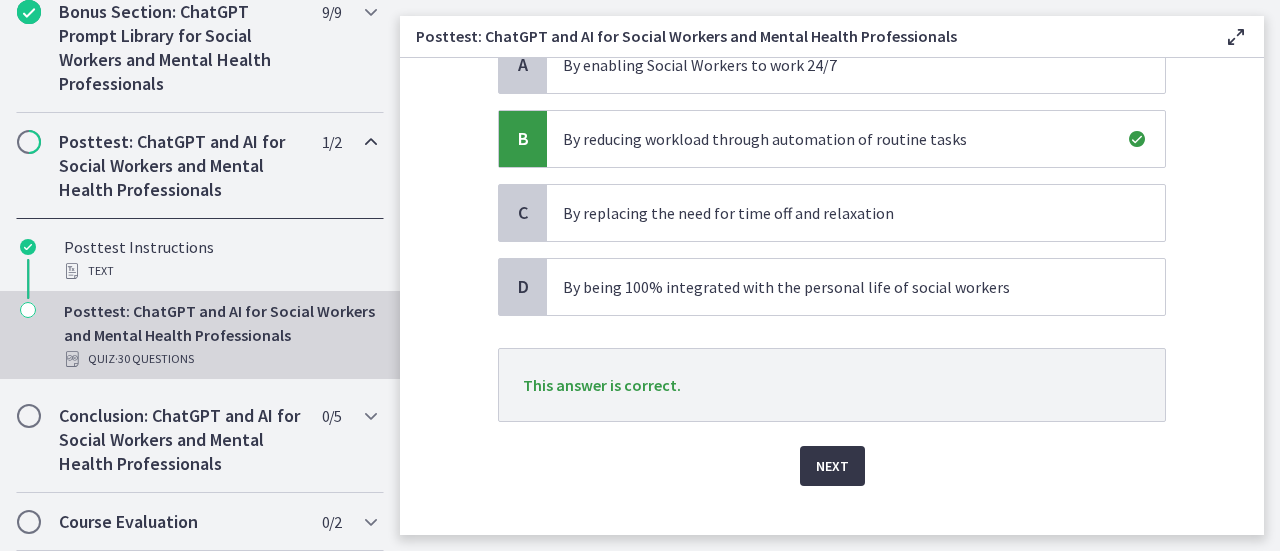 click on "Next" at bounding box center (832, 466) 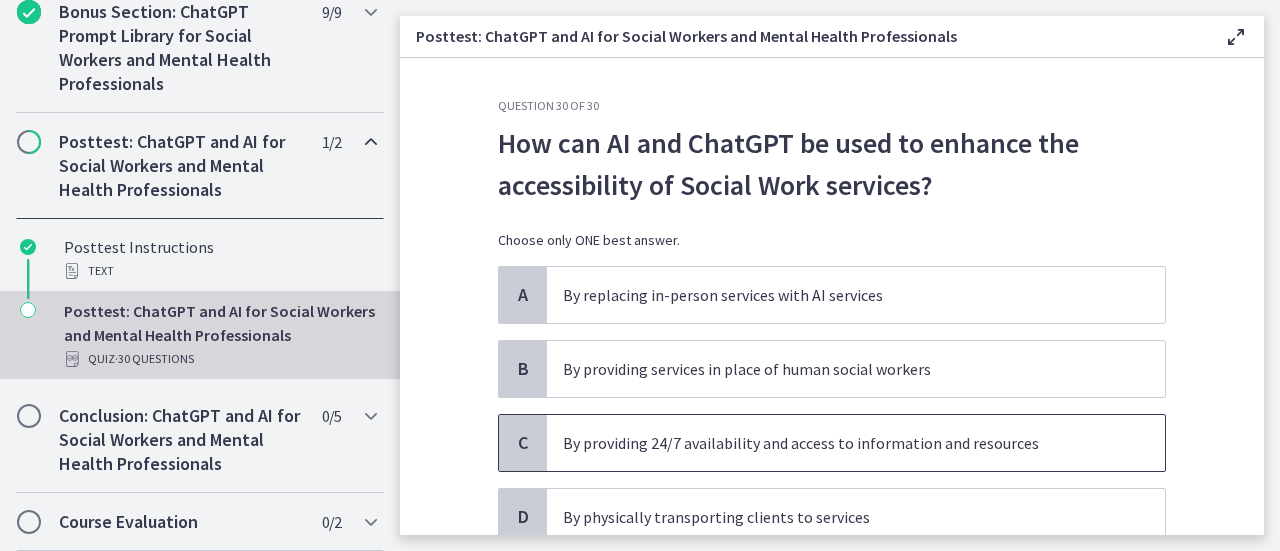 click on "By providing 24/7 availability and access to information and resources" at bounding box center (836, 443) 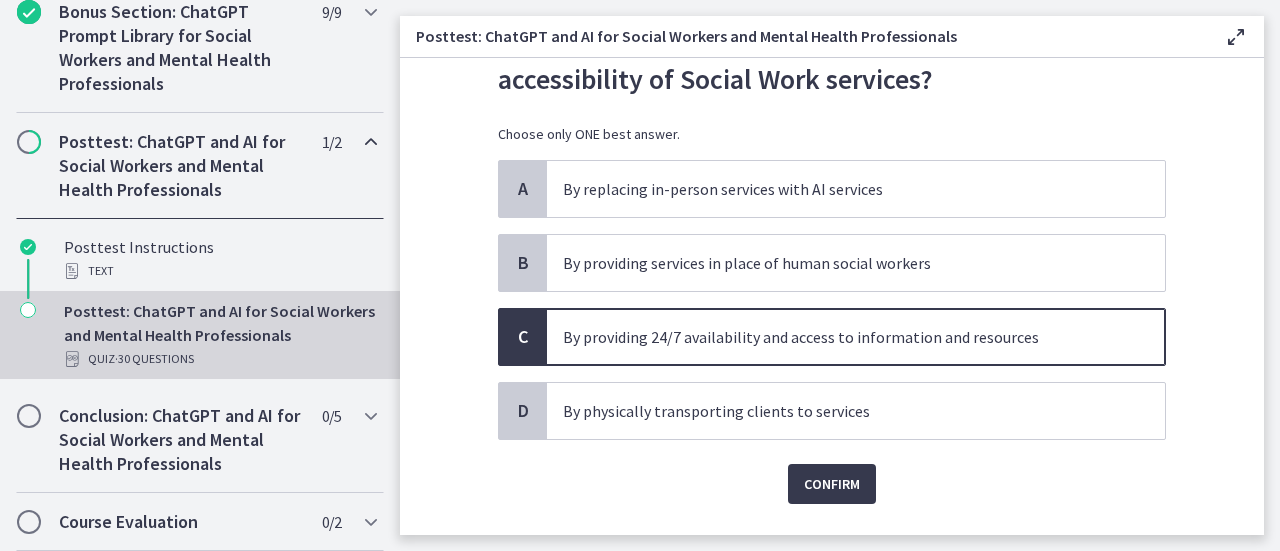 scroll, scrollTop: 107, scrollLeft: 0, axis: vertical 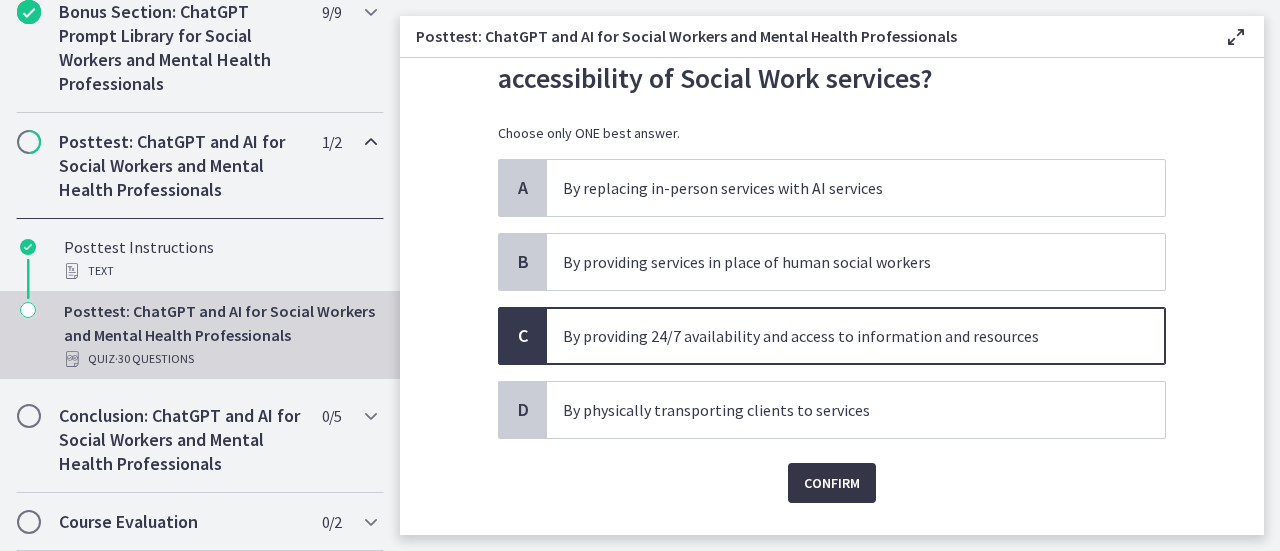click on "Confirm" at bounding box center [832, 483] 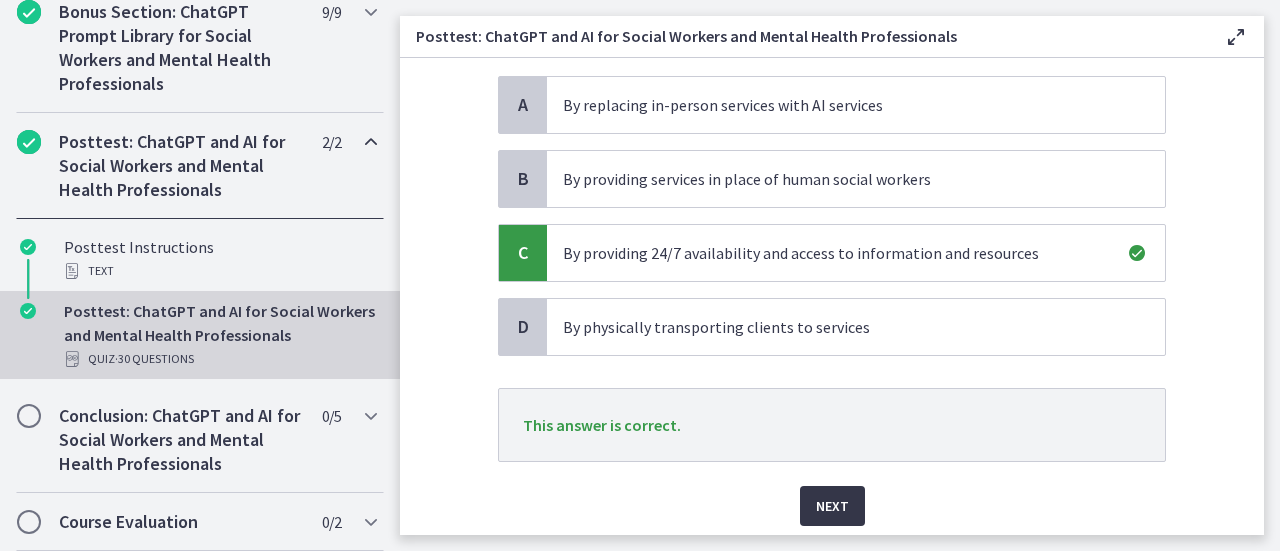 scroll, scrollTop: 195, scrollLeft: 0, axis: vertical 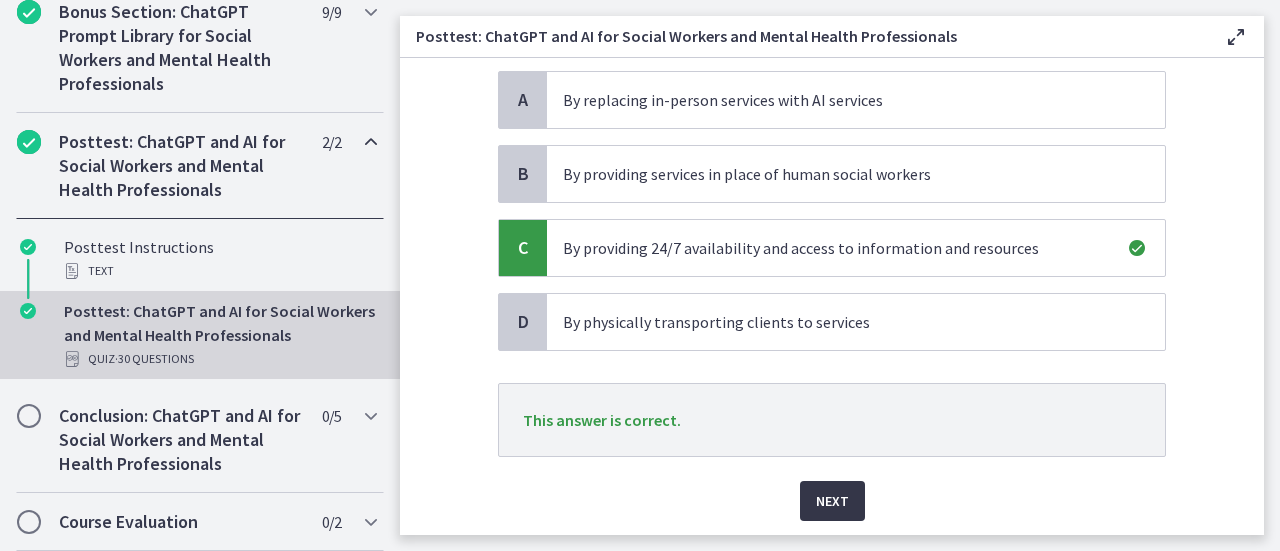 click on "Next" at bounding box center [832, 501] 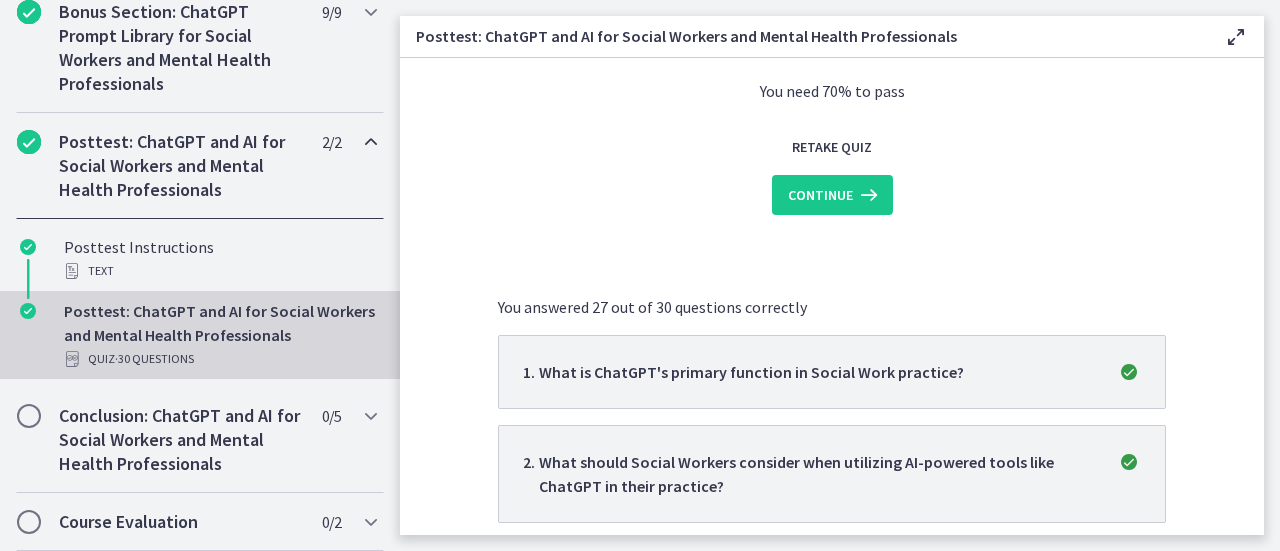 scroll, scrollTop: 0, scrollLeft: 0, axis: both 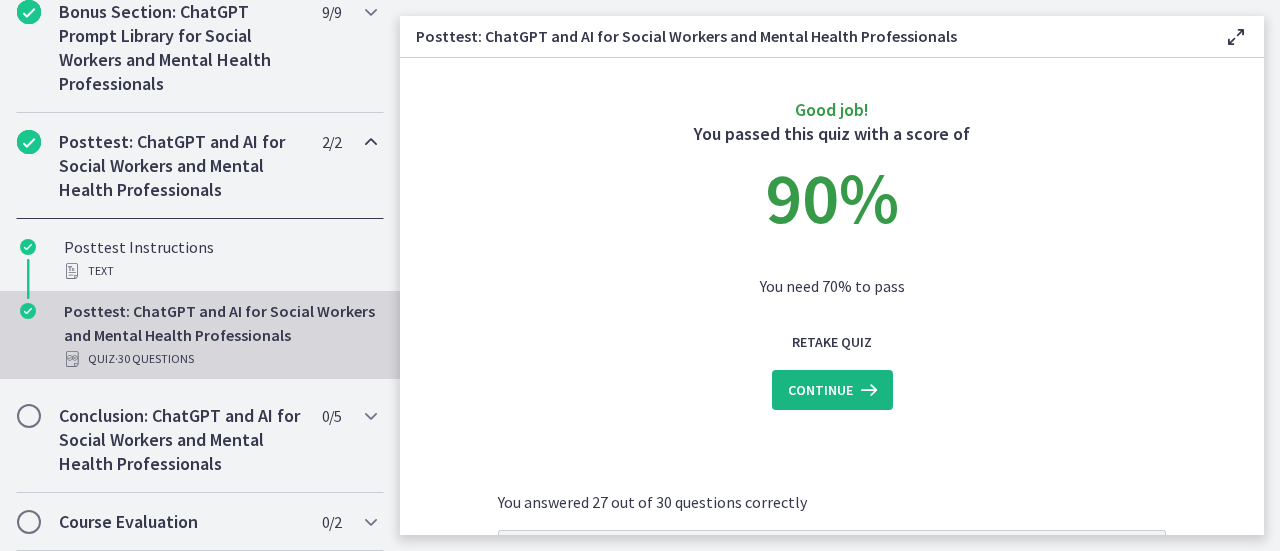 click on "Continue" at bounding box center [820, 390] 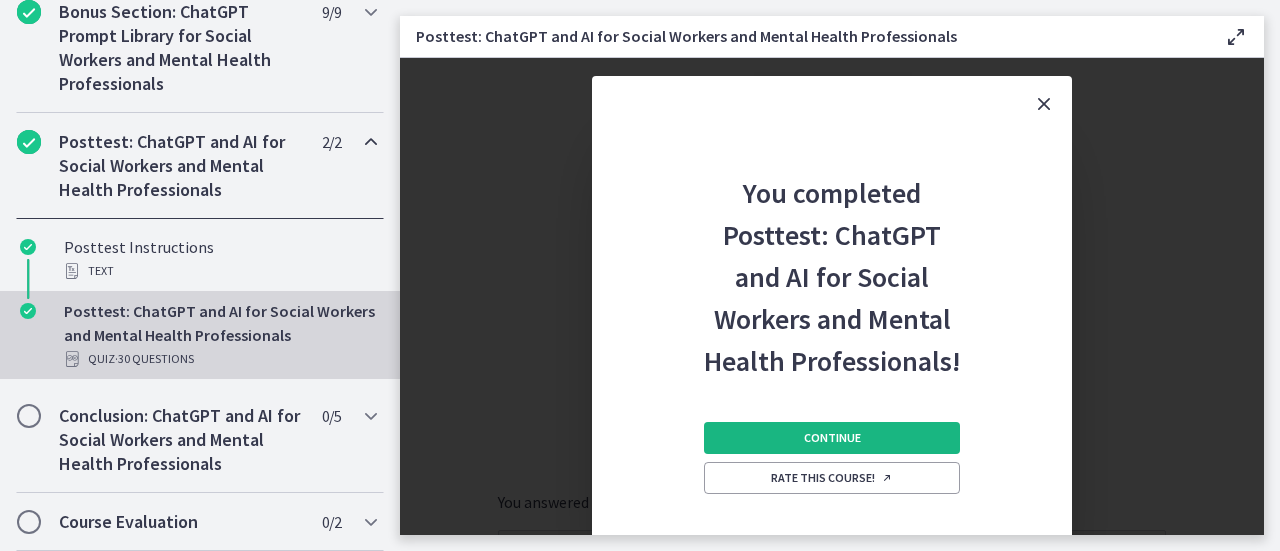 click on "Continue" at bounding box center (832, 438) 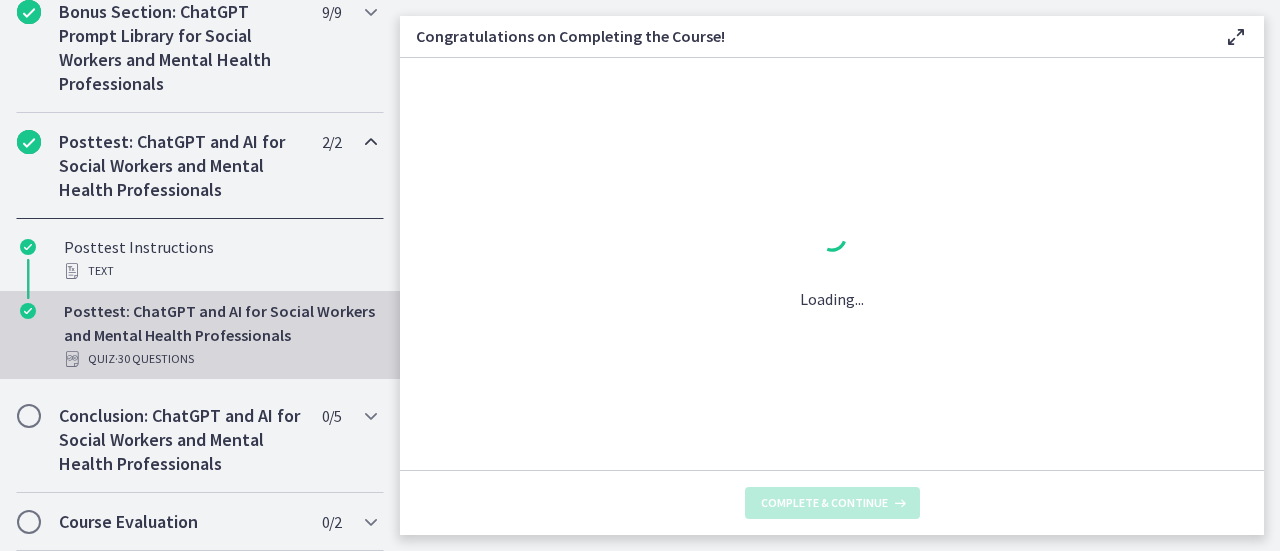 scroll, scrollTop: 1150, scrollLeft: 0, axis: vertical 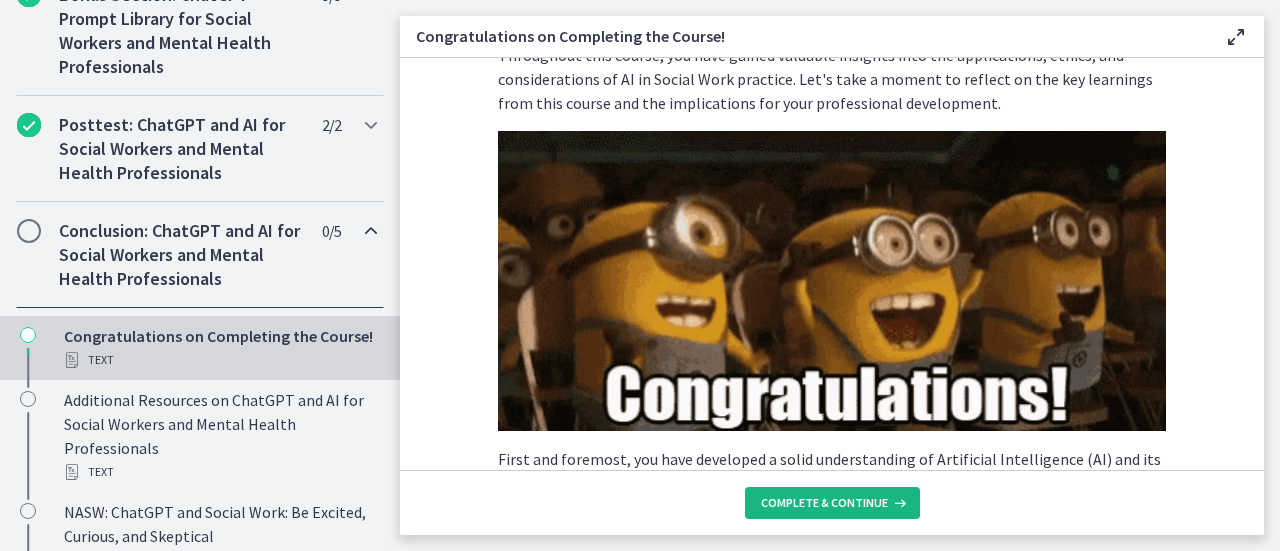 click on "Complete & continue" at bounding box center [832, 503] 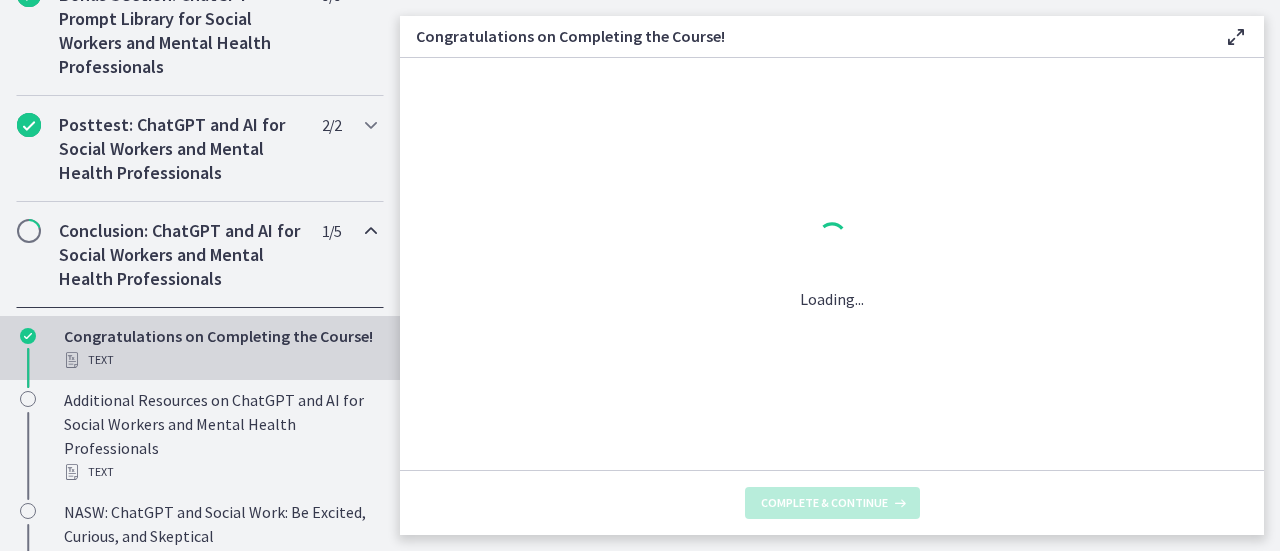 scroll, scrollTop: 0, scrollLeft: 0, axis: both 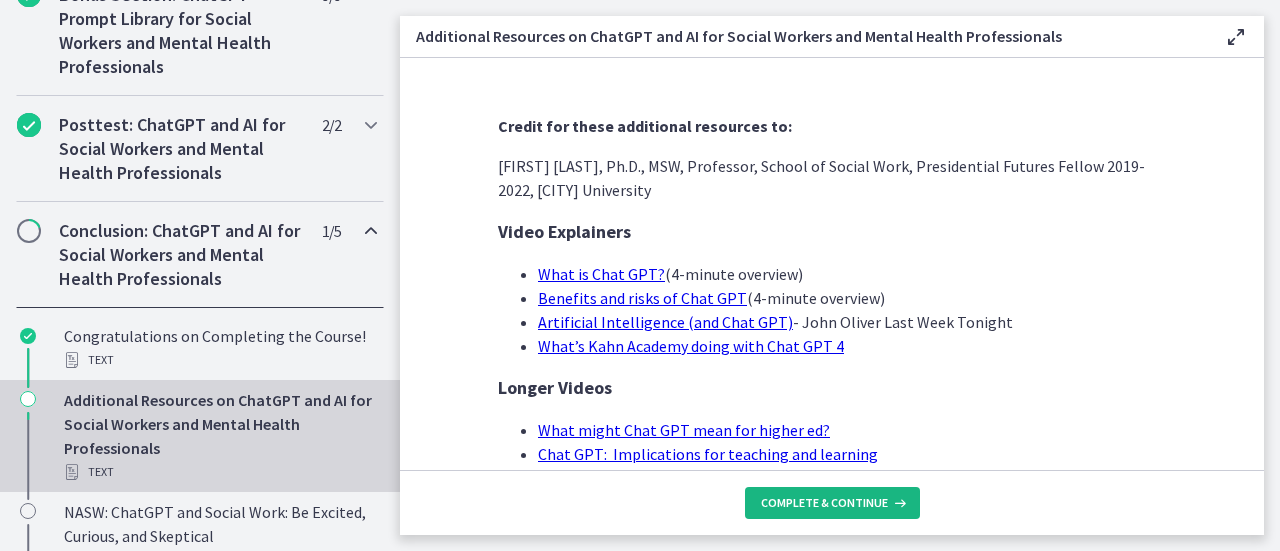 click on "Complete & continue" at bounding box center [832, 503] 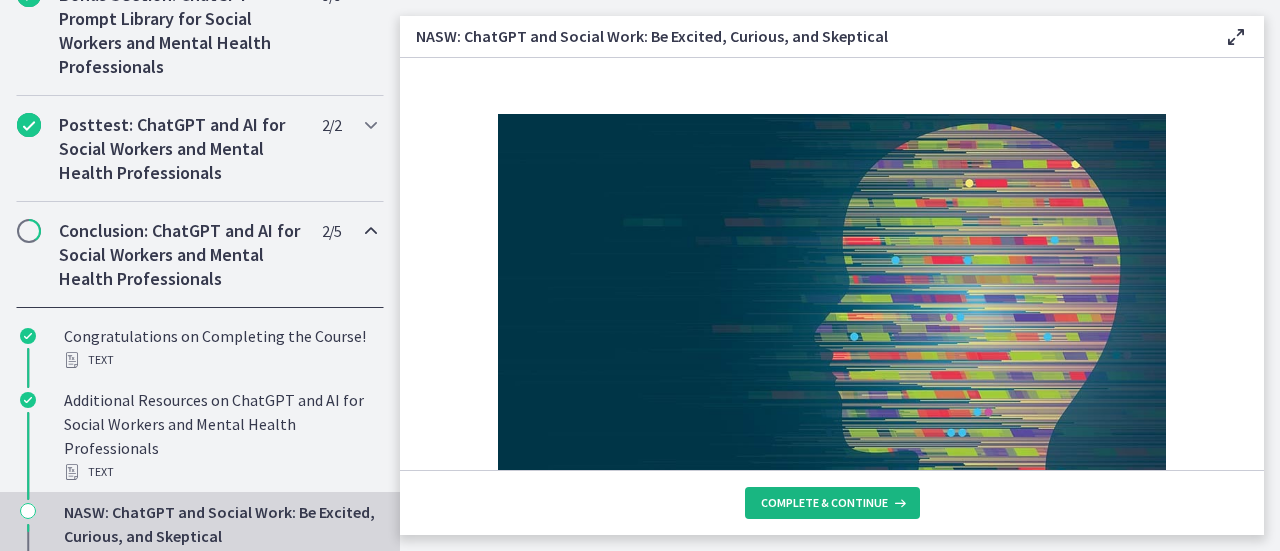 click on "Complete & continue" at bounding box center [832, 503] 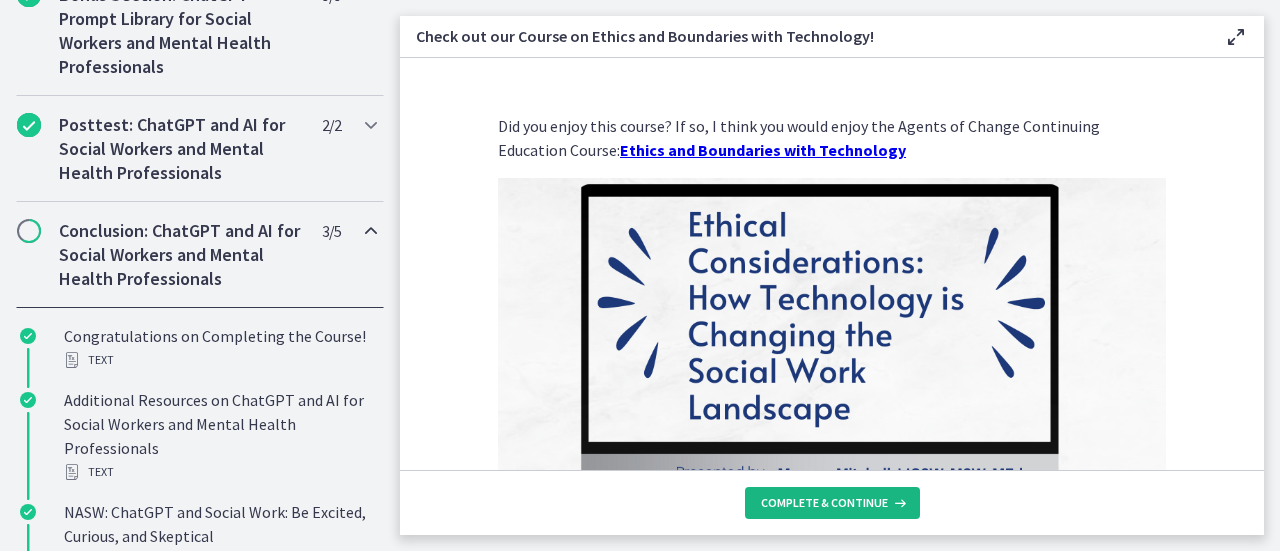 click on "Complete & continue" at bounding box center [832, 503] 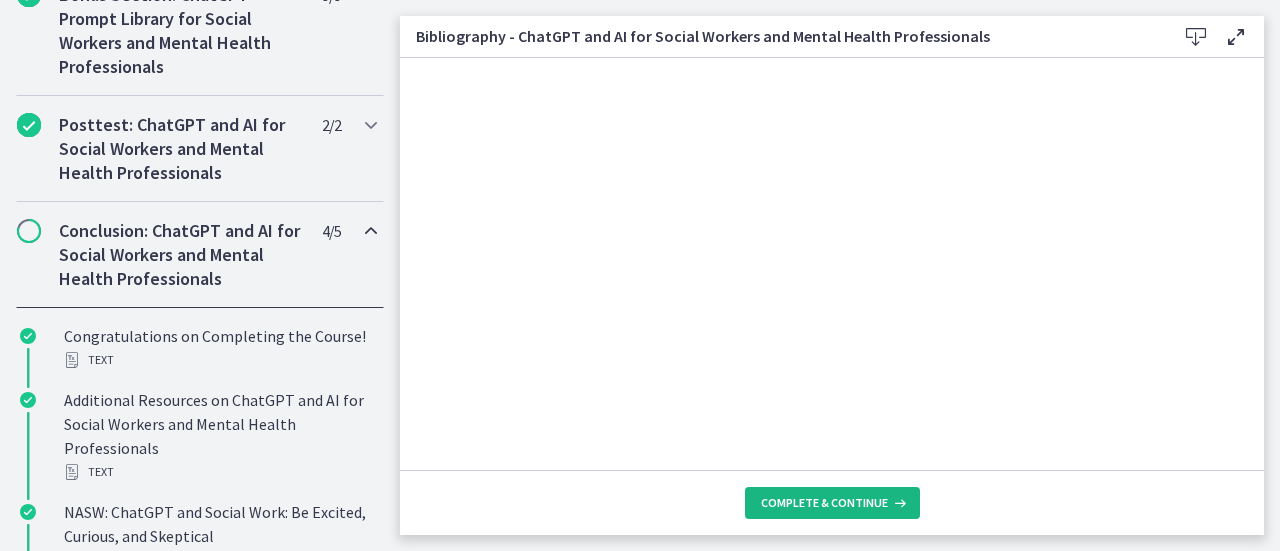 click on "Complete & continue" at bounding box center [824, 503] 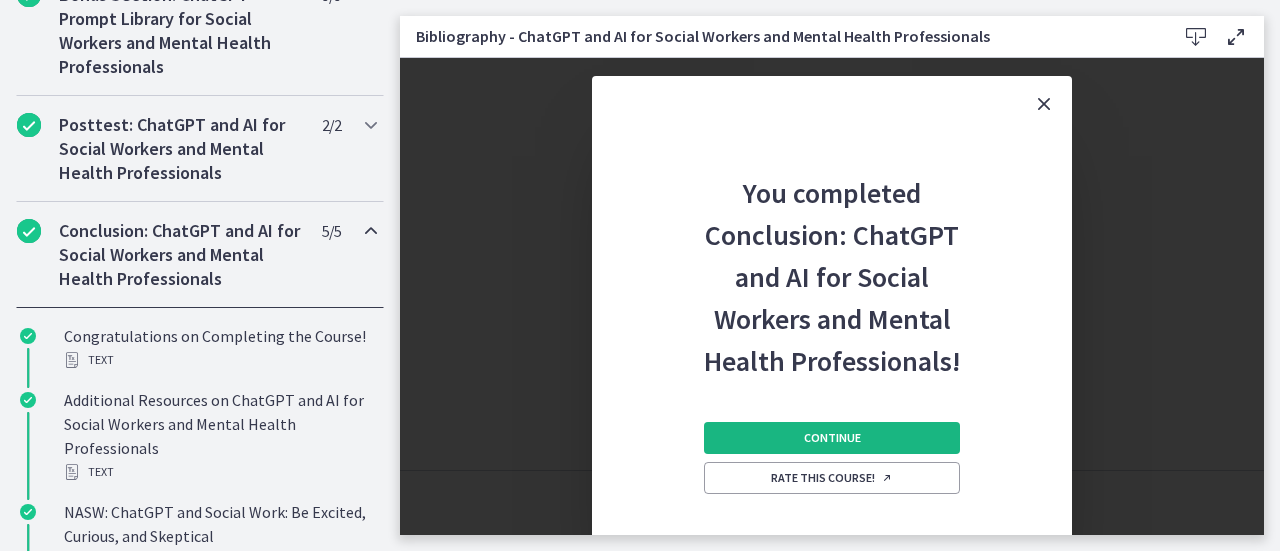 click on "Continue" at bounding box center (832, 438) 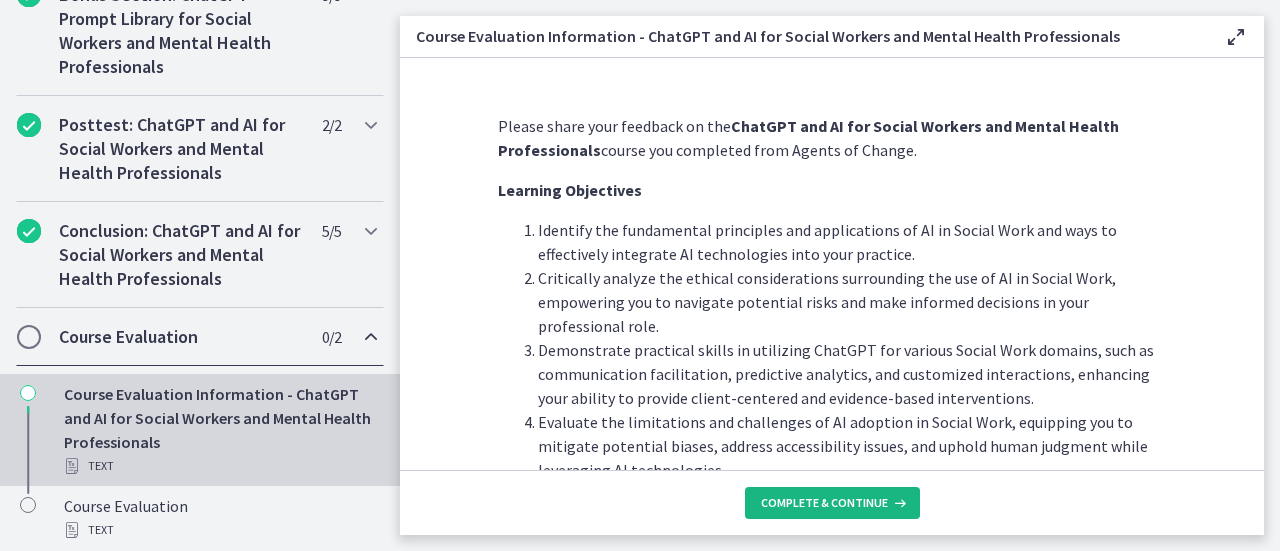 click on "Complete & continue" at bounding box center [824, 503] 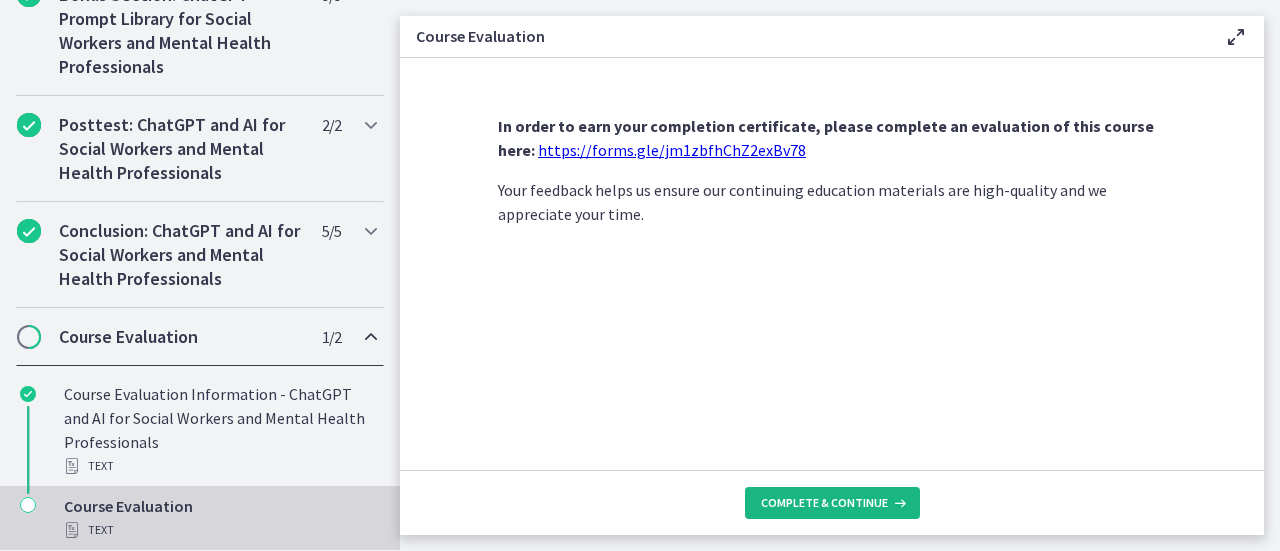 click on "Complete & continue" at bounding box center [824, 503] 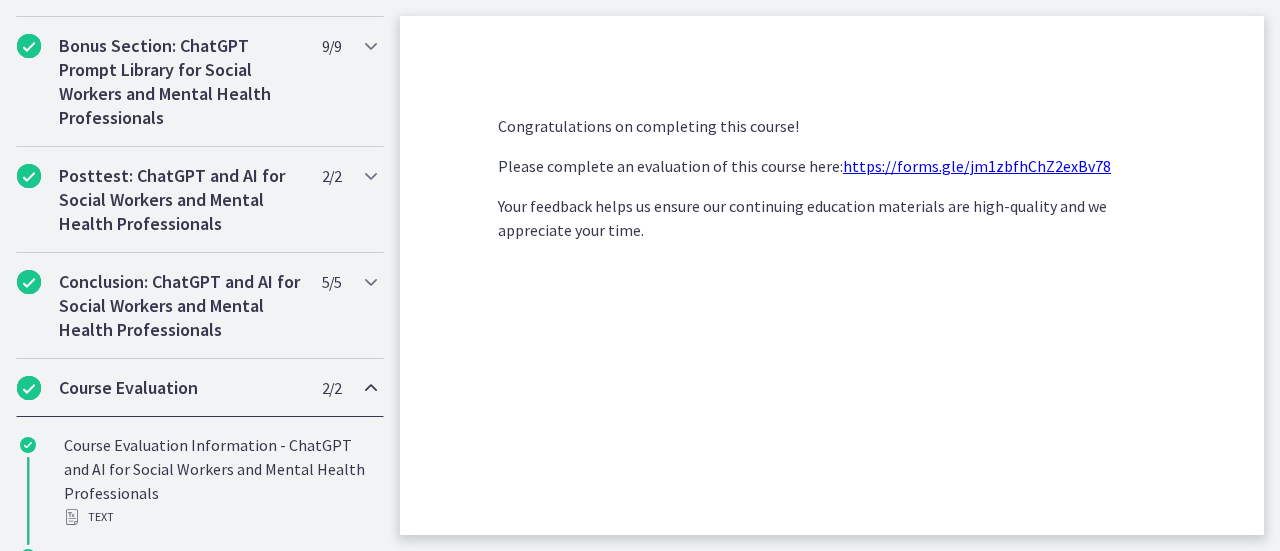 scroll, scrollTop: 1258, scrollLeft: 0, axis: vertical 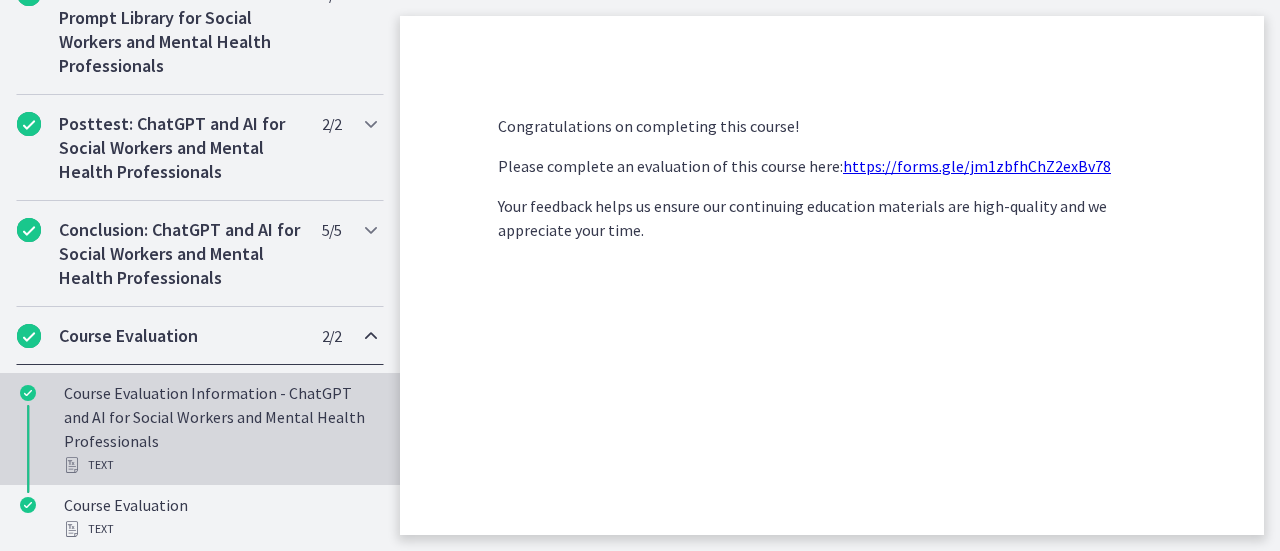 click on "Course Evaluation Information - ChatGPT and AI for Social Workers and Mental Health Professionals
Text" at bounding box center (220, 429) 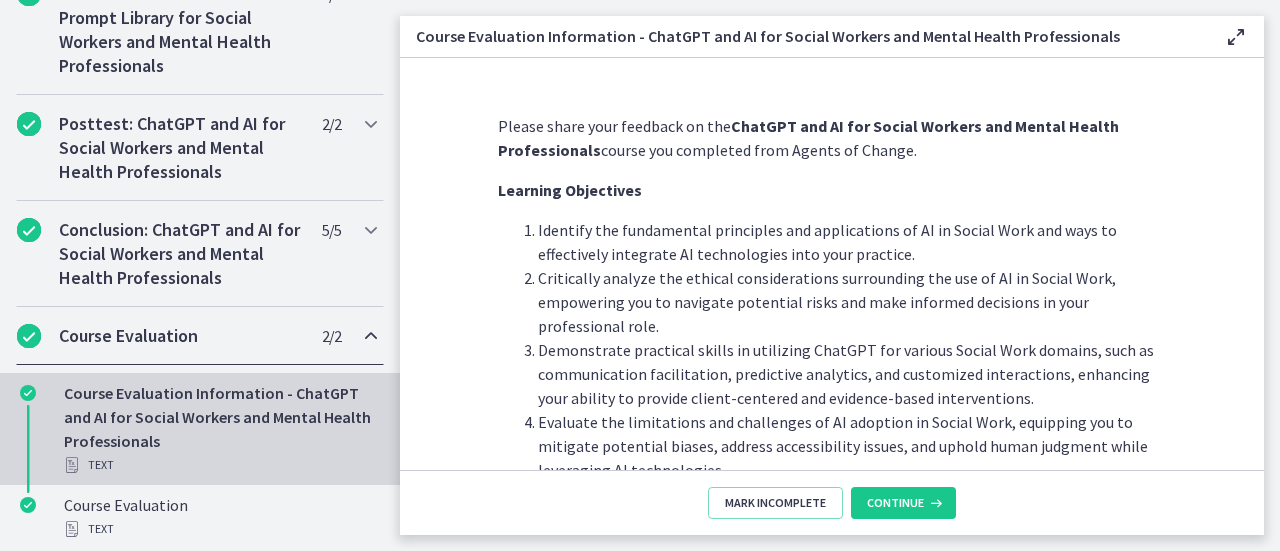 scroll, scrollTop: 155, scrollLeft: 0, axis: vertical 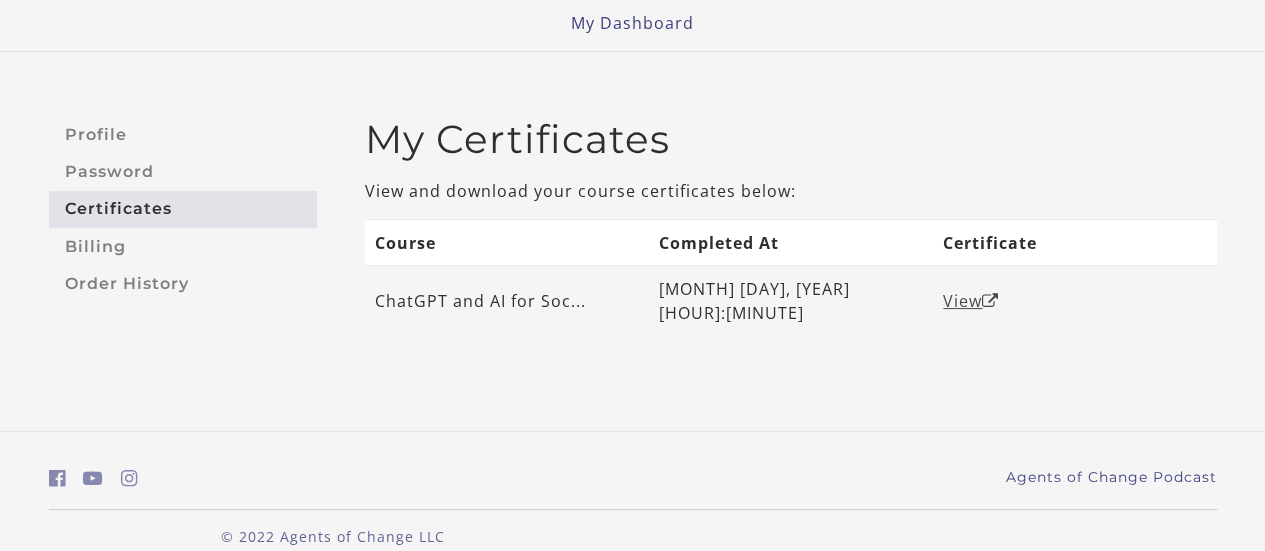 click on "View" at bounding box center (971, 301) 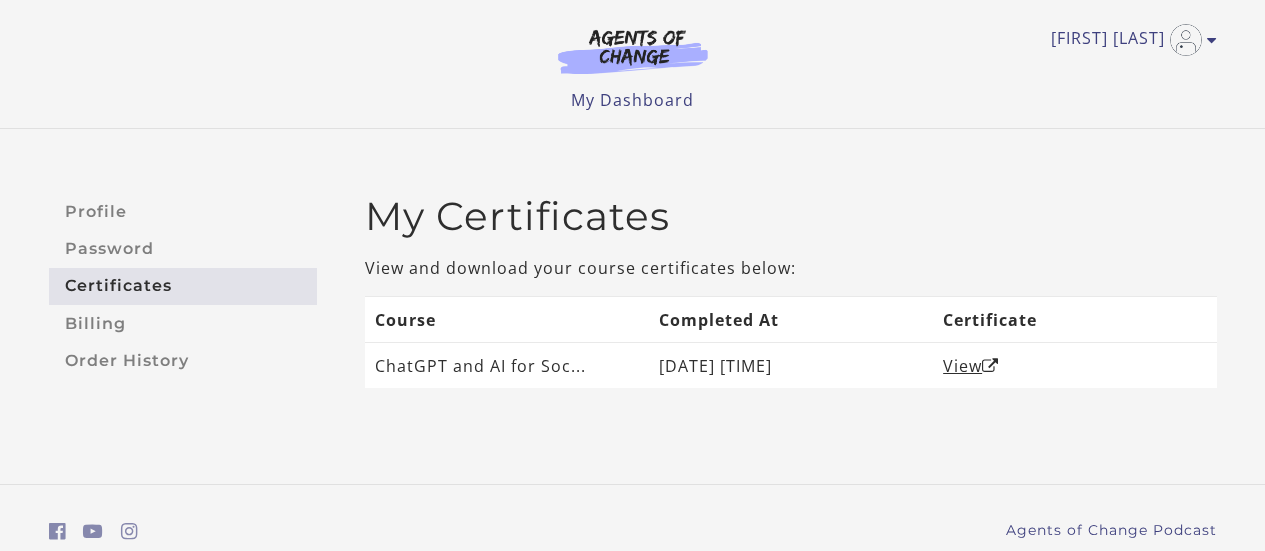 scroll, scrollTop: 0, scrollLeft: 0, axis: both 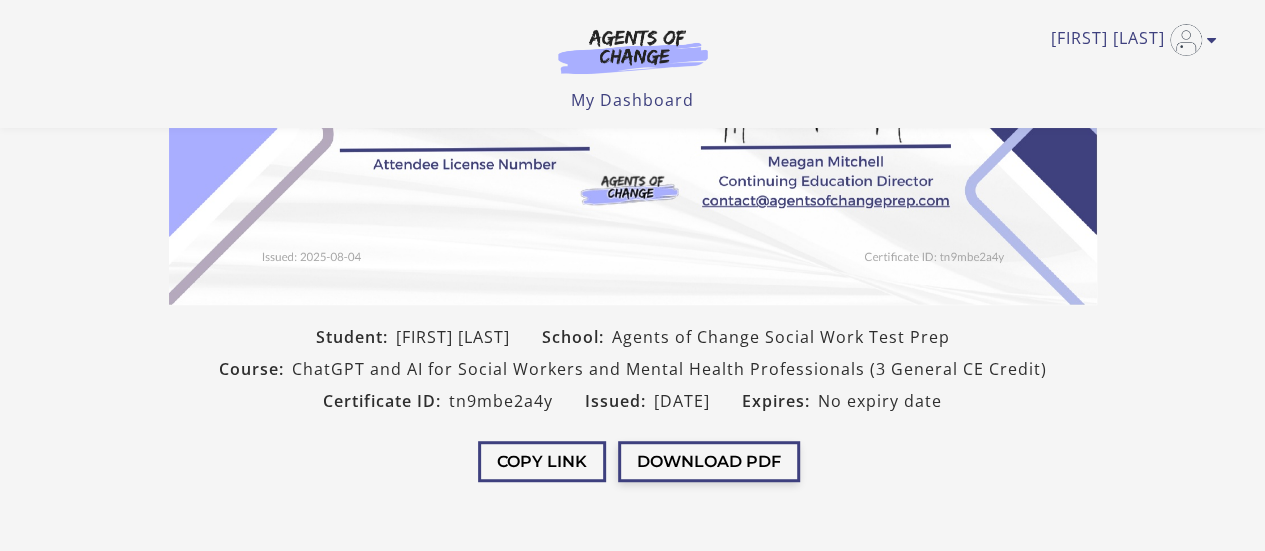 click on "Download PDF" at bounding box center [709, 461] 